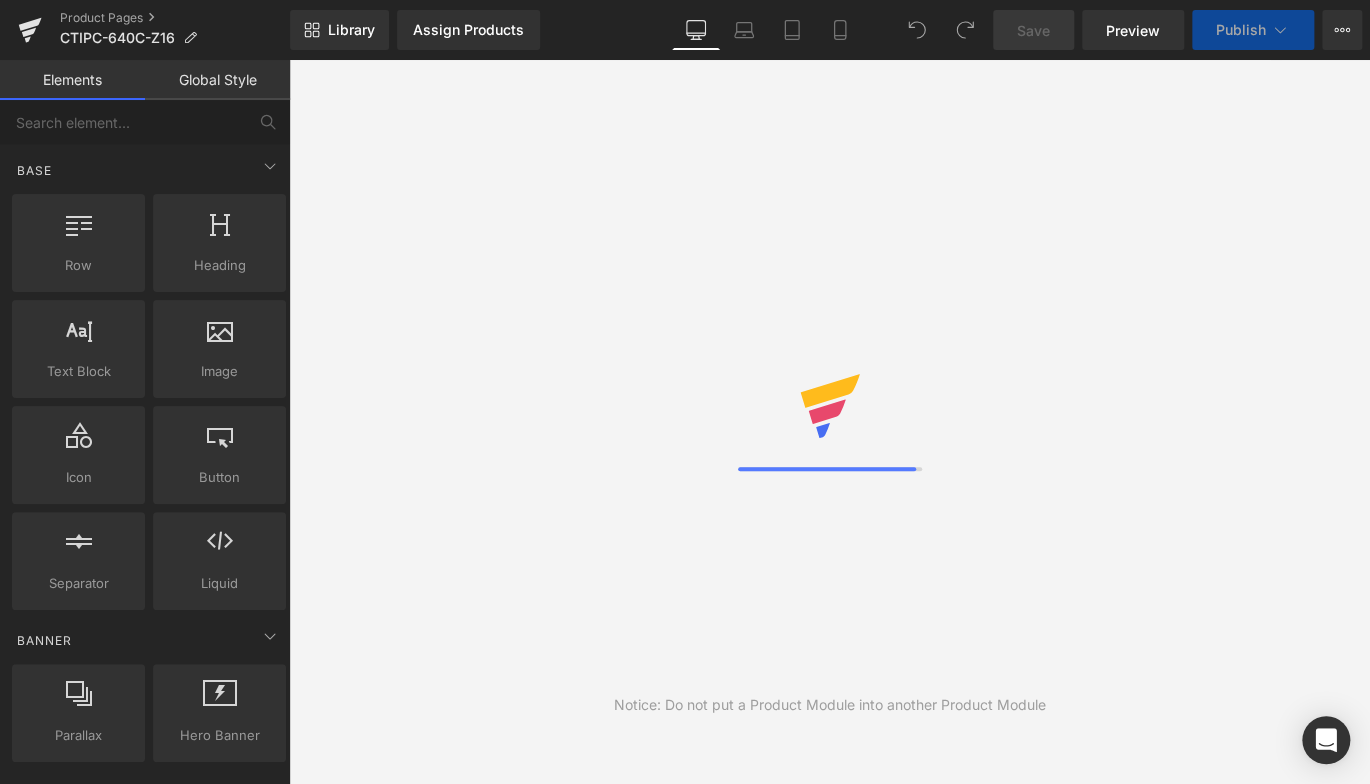 scroll, scrollTop: 0, scrollLeft: 0, axis: both 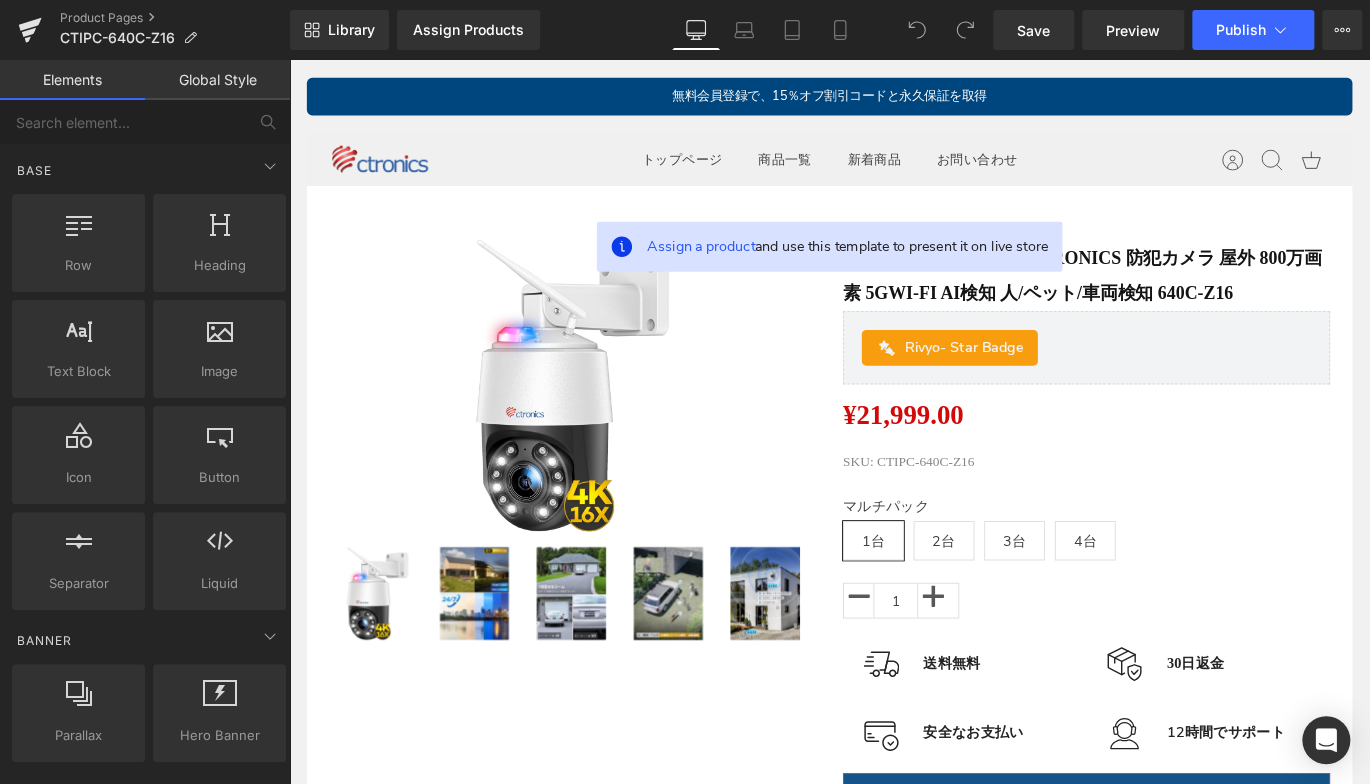 click on "検索
トップページ
商品一覧
新着商品
お問い合わせ" at bounding box center (894, 172) 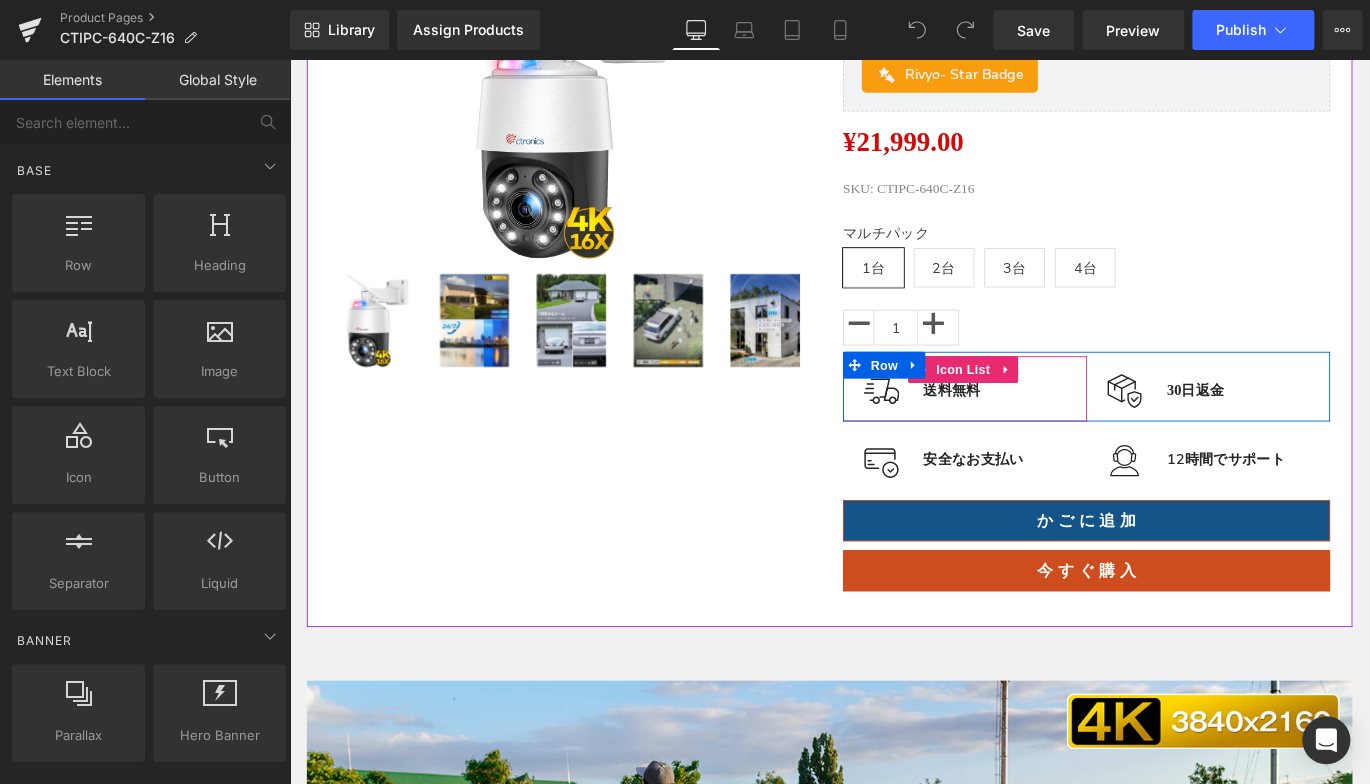 scroll, scrollTop: 200, scrollLeft: 0, axis: vertical 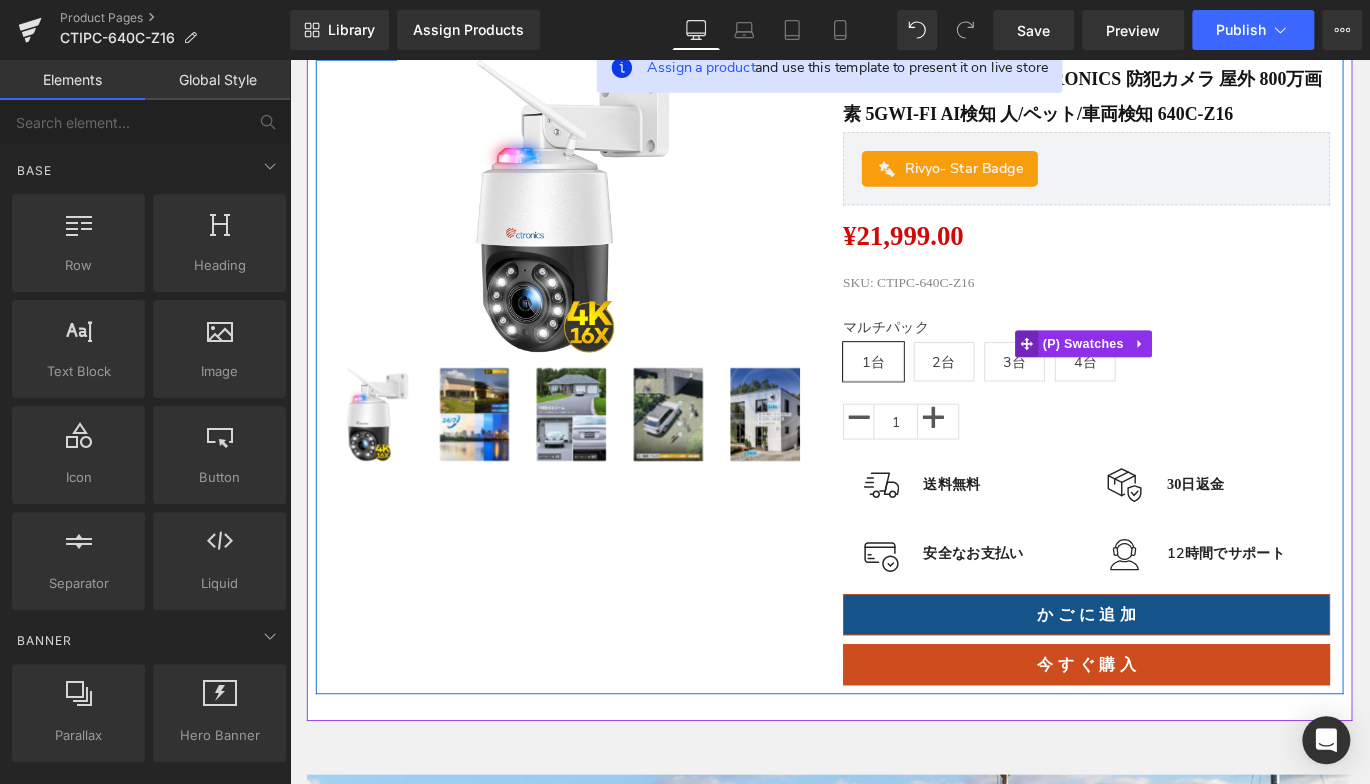 click 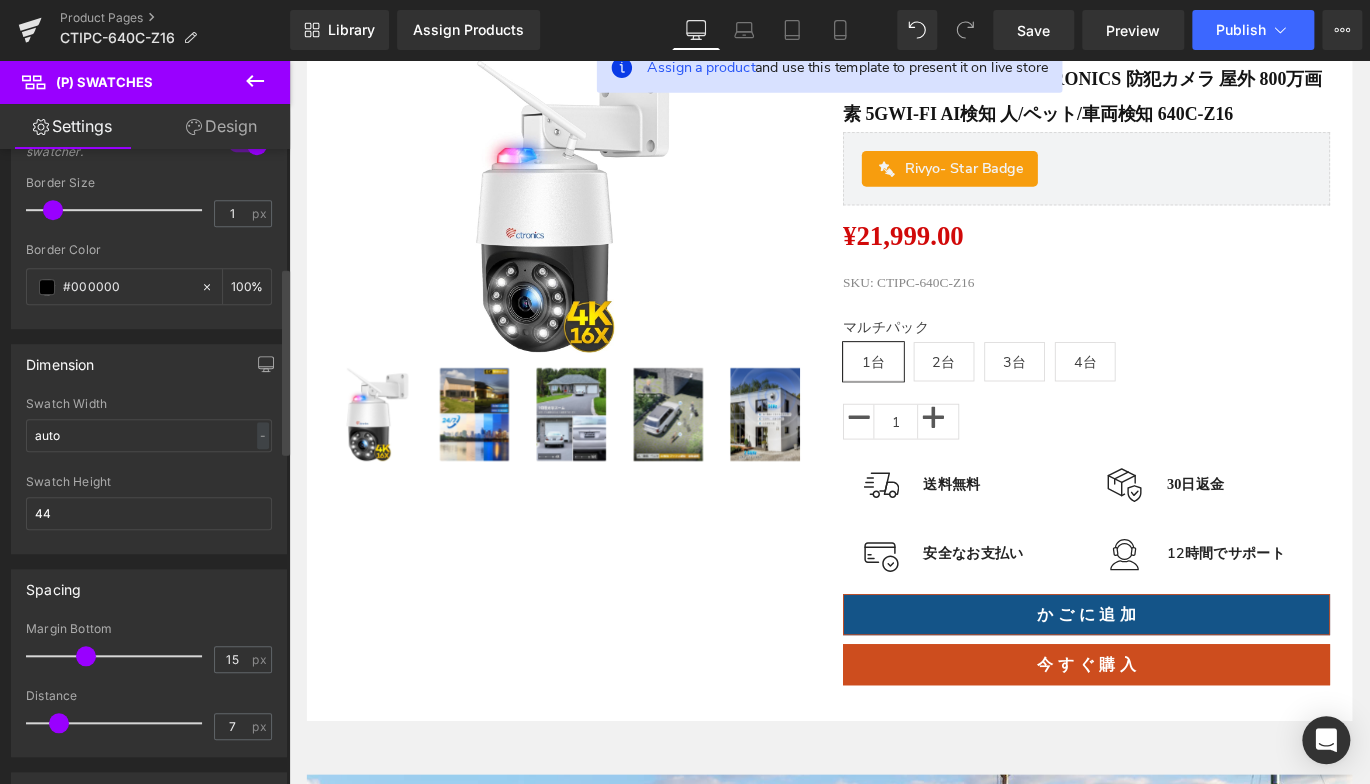 scroll, scrollTop: 800, scrollLeft: 0, axis: vertical 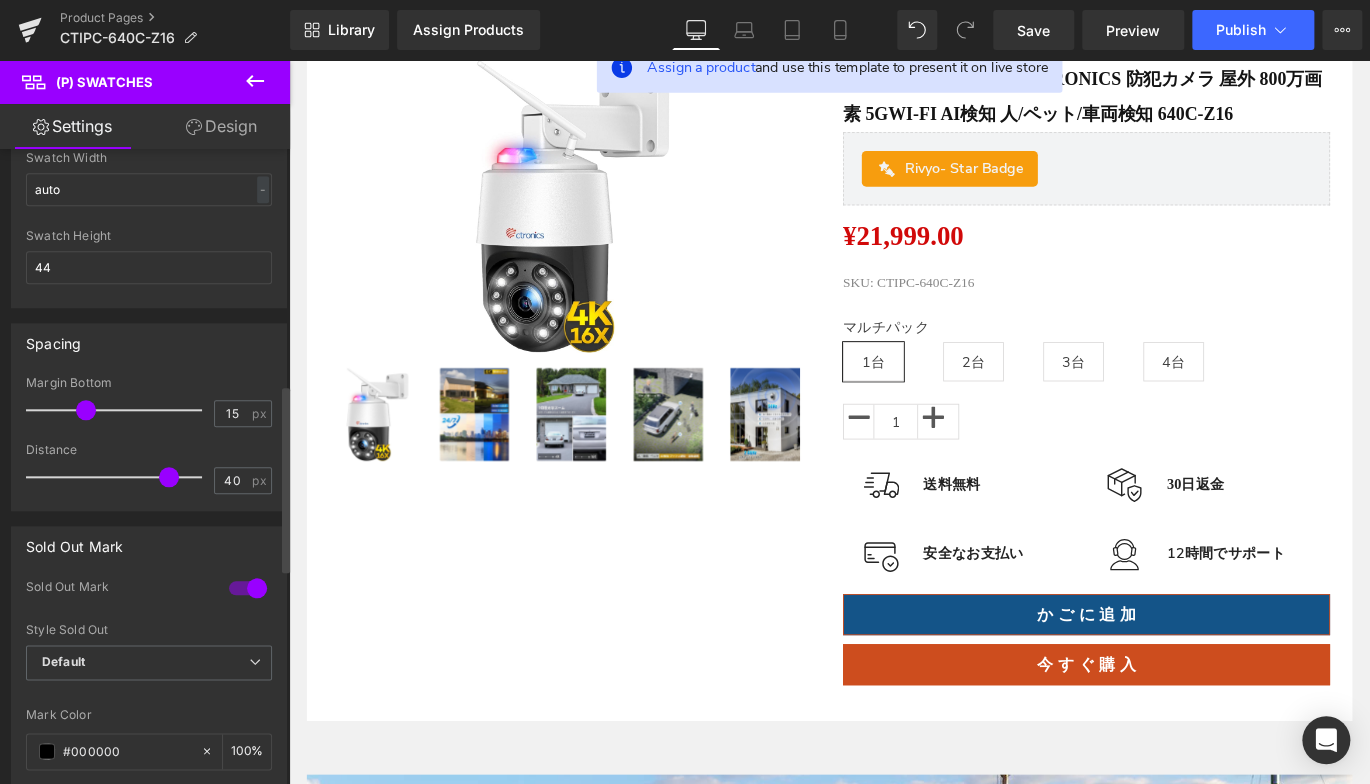 drag, startPoint x: 55, startPoint y: 471, endPoint x: 160, endPoint y: 494, distance: 107.48953 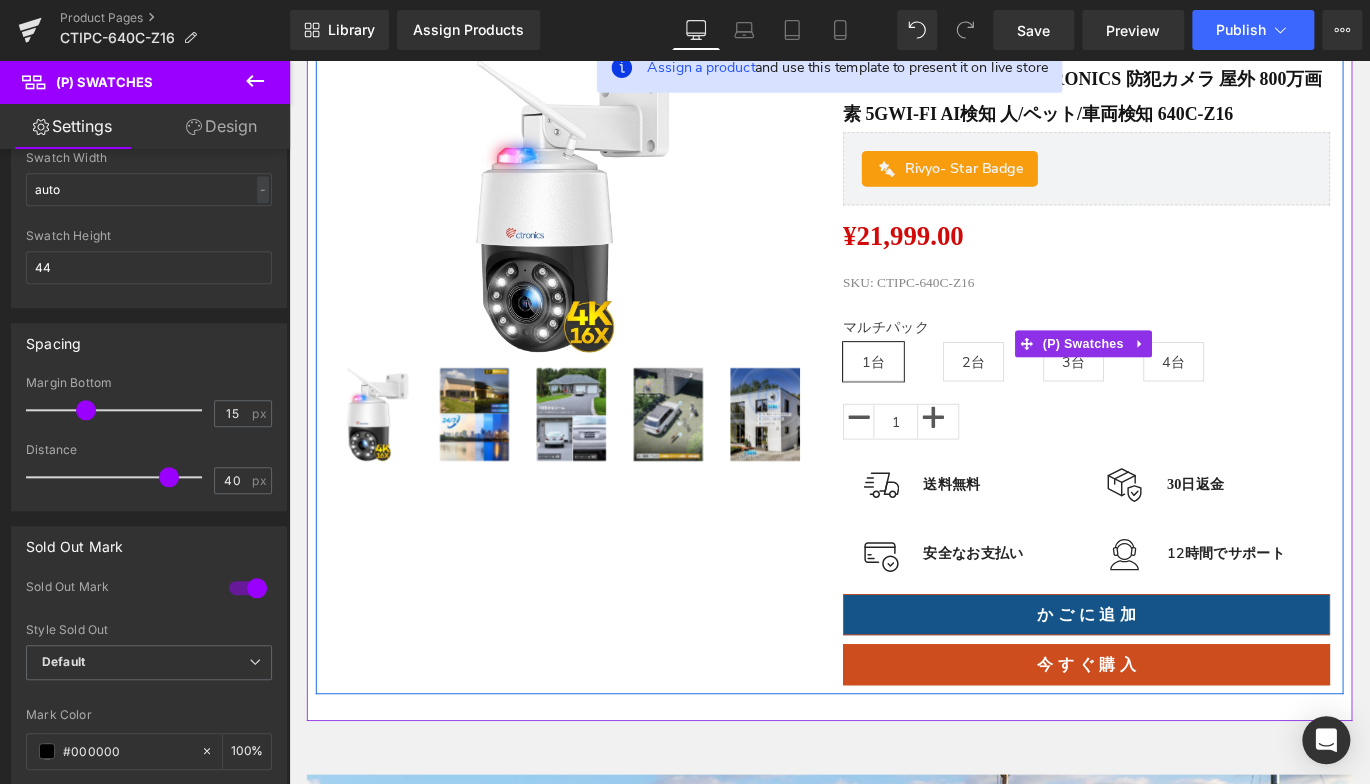 click on "1台" at bounding box center [943, 398] 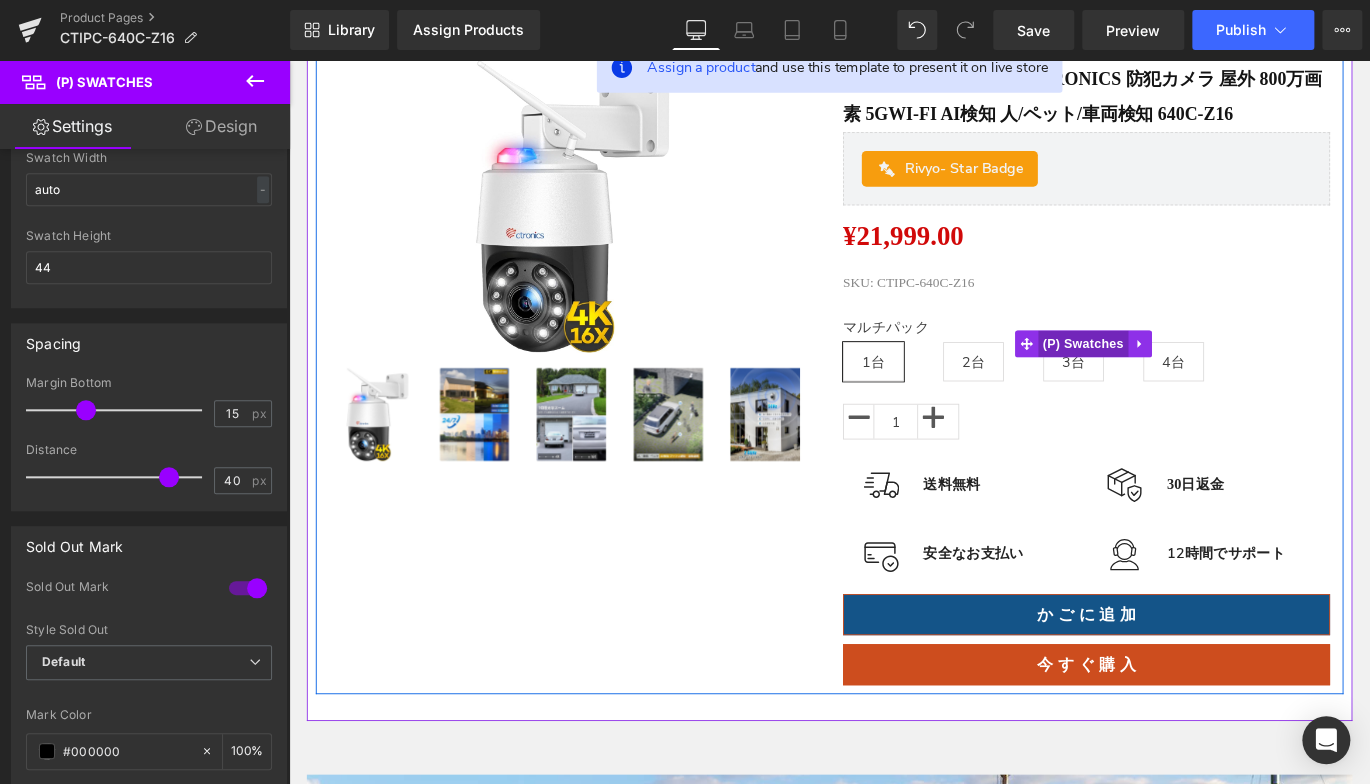 click on "(P) Swatches" at bounding box center (1177, 378) 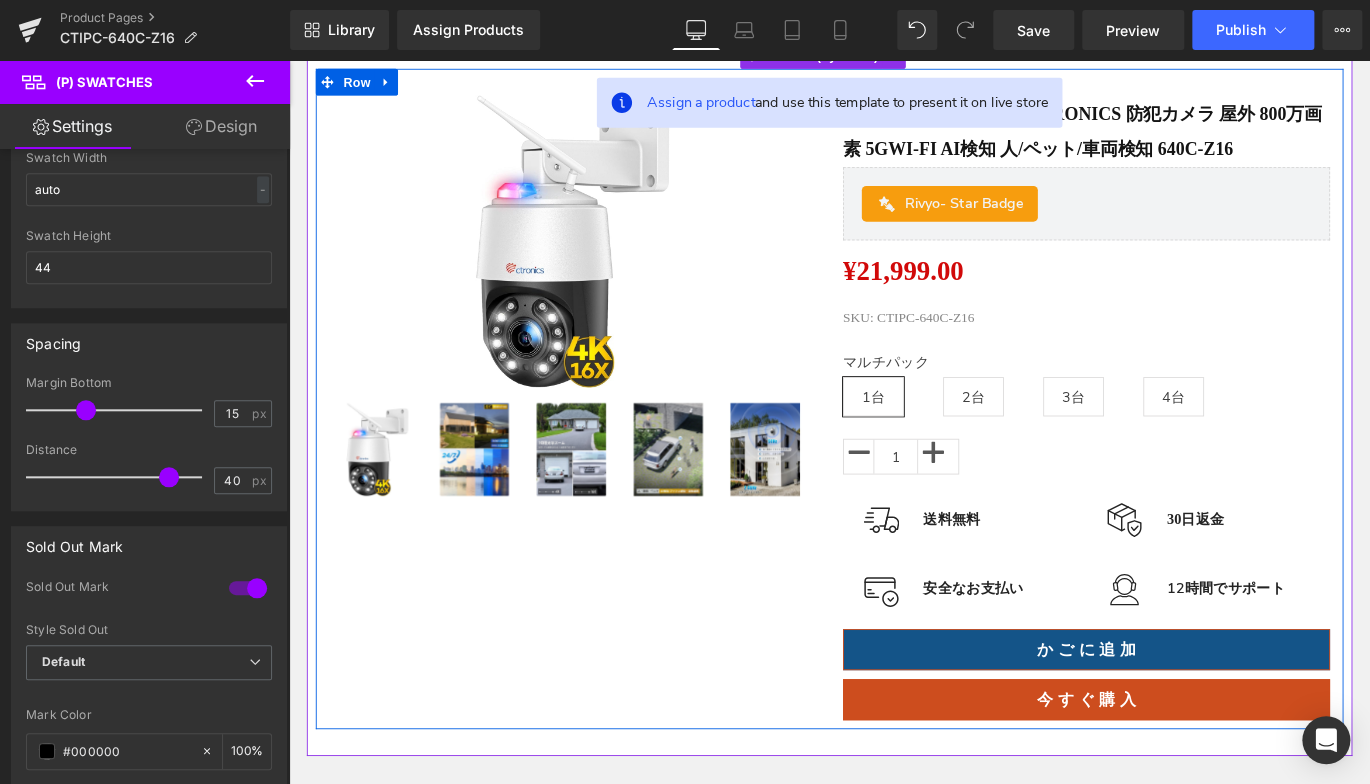 scroll, scrollTop: 0, scrollLeft: 0, axis: both 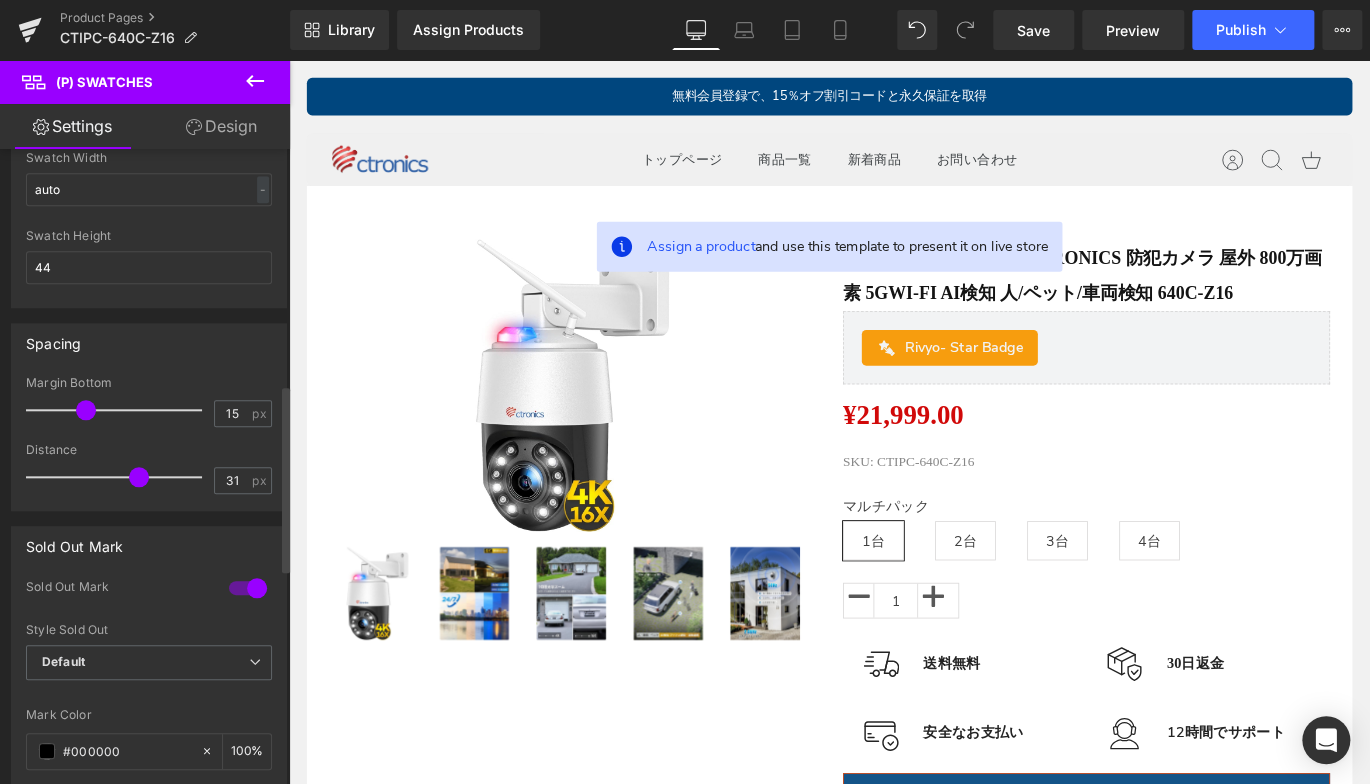 type on "30" 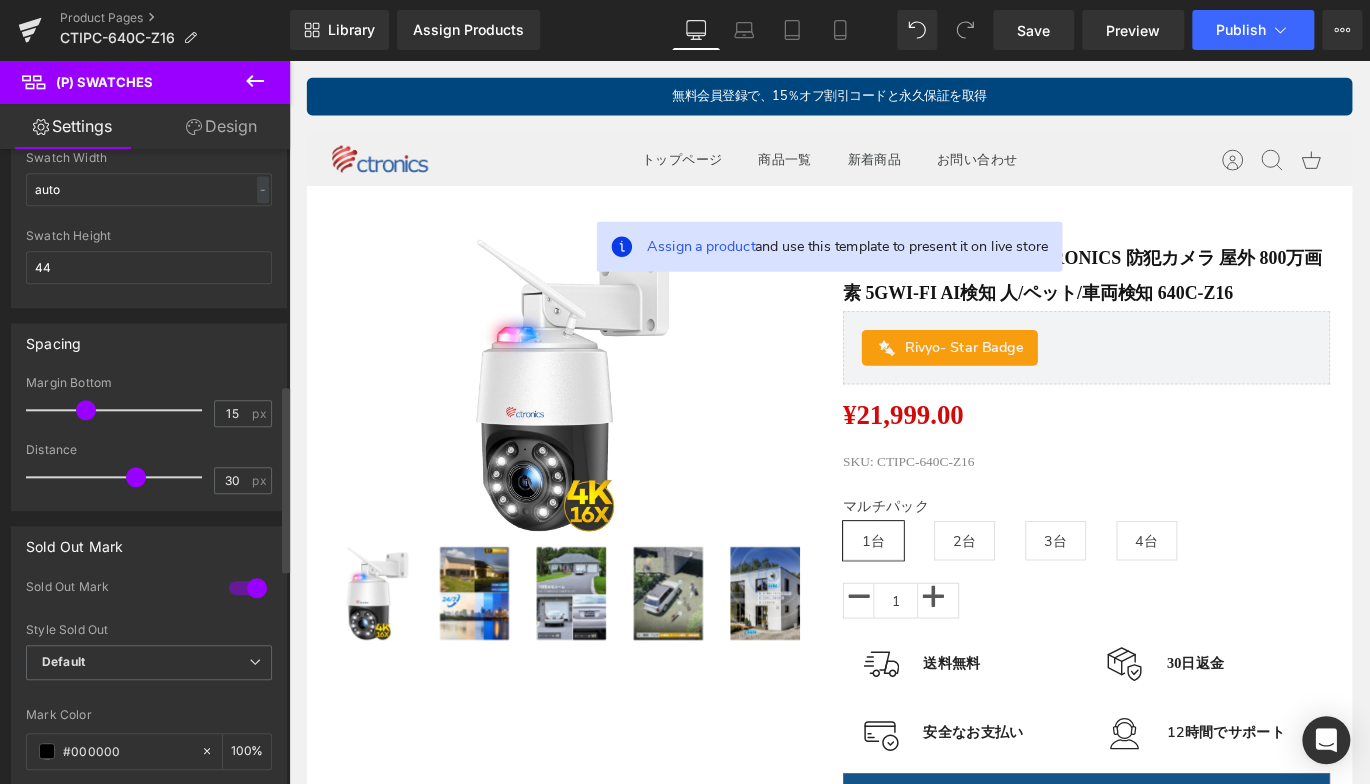 drag, startPoint x: 167, startPoint y: 474, endPoint x: 136, endPoint y: 477, distance: 31.144823 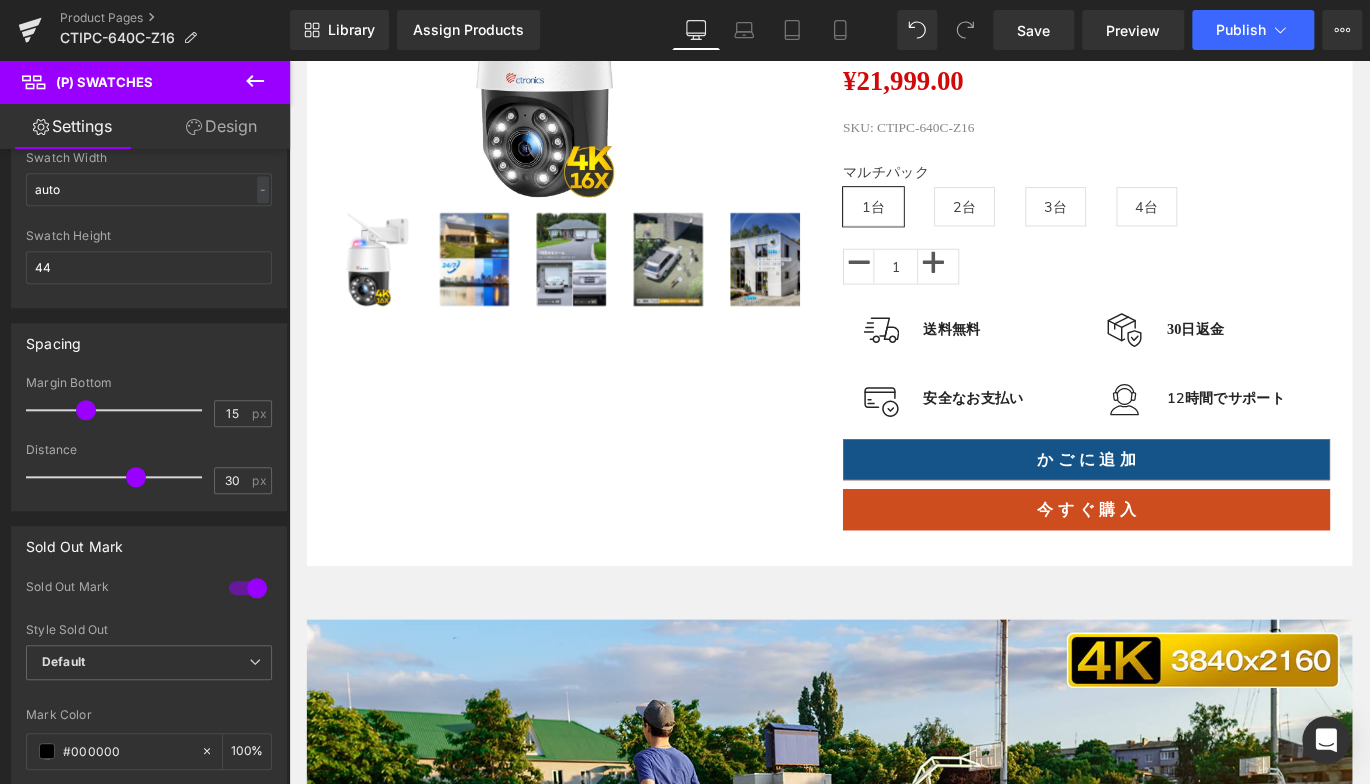 scroll, scrollTop: 300, scrollLeft: 0, axis: vertical 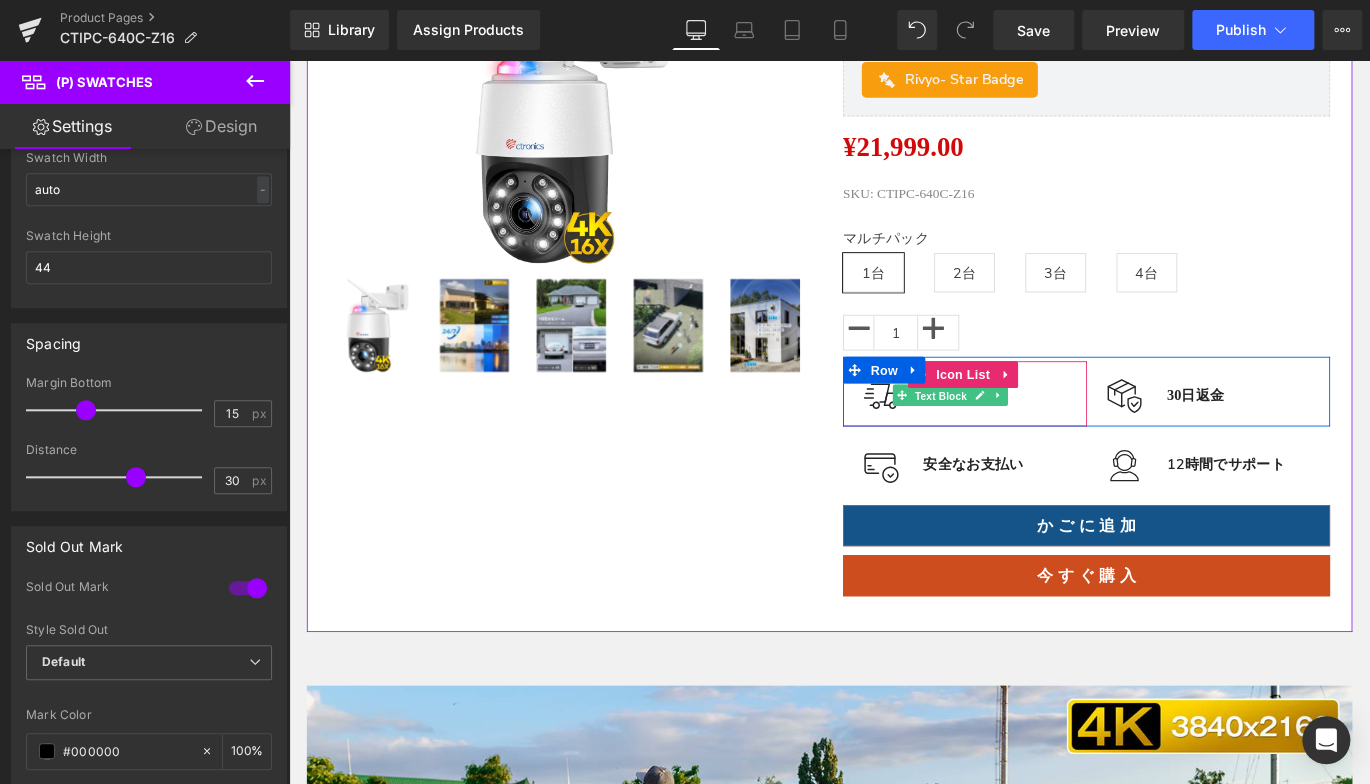 click on "Text Block" at bounding box center (1018, 435) 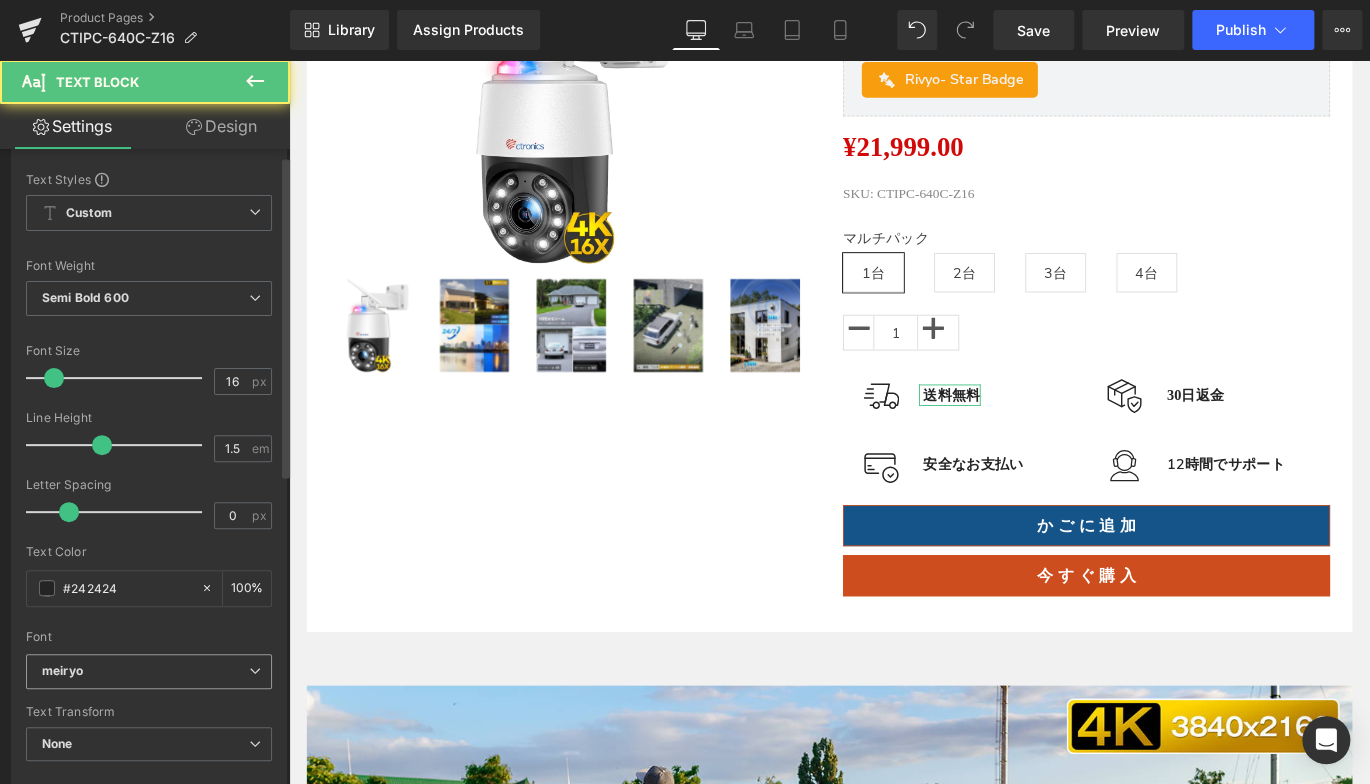 scroll, scrollTop: 100, scrollLeft: 0, axis: vertical 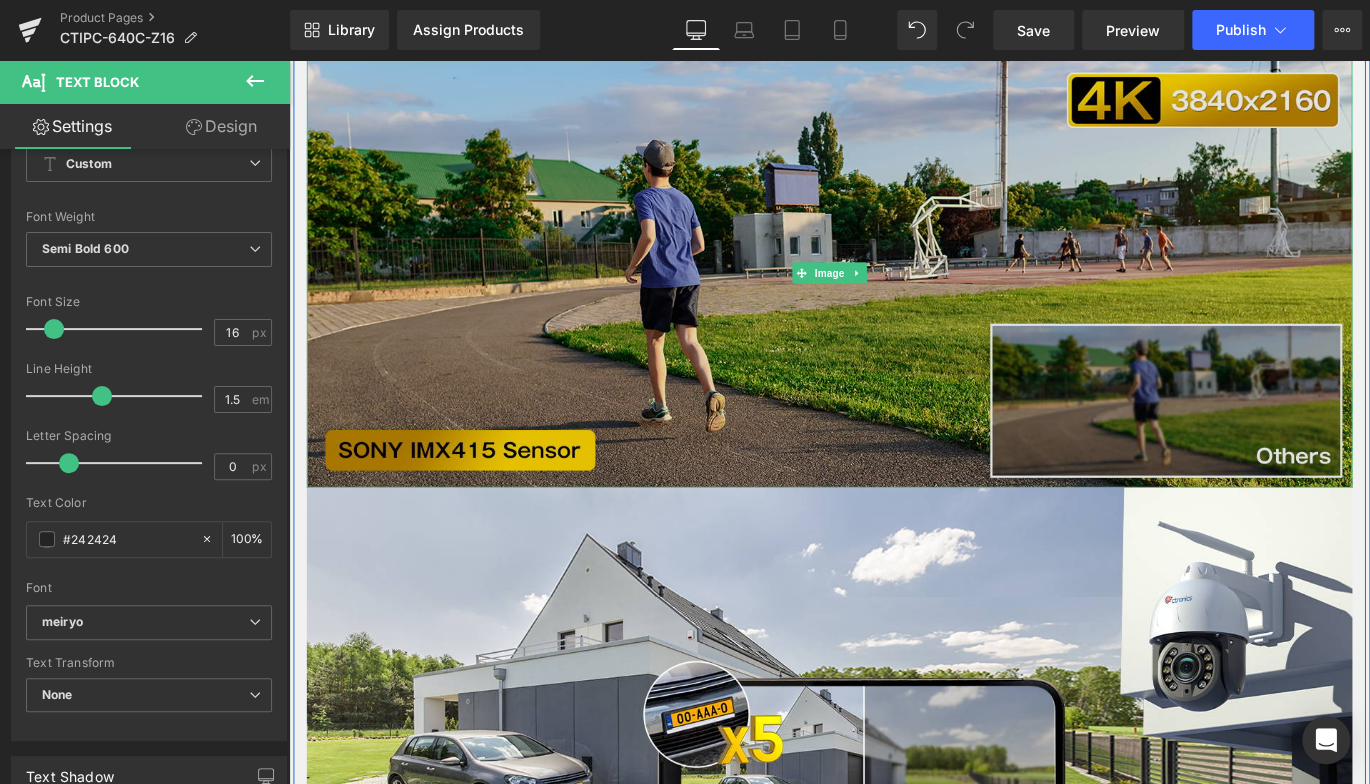 click at bounding box center (894, 300) 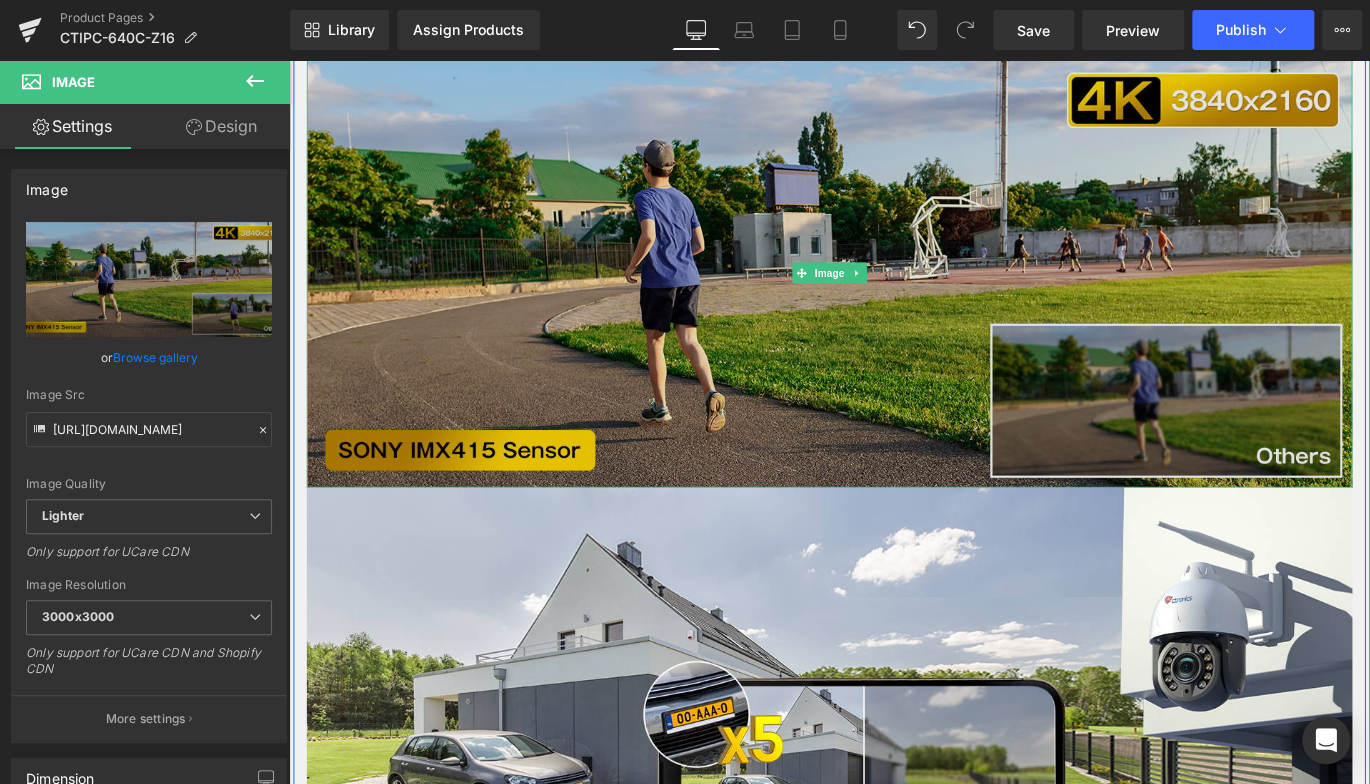 click at bounding box center (894, 300) 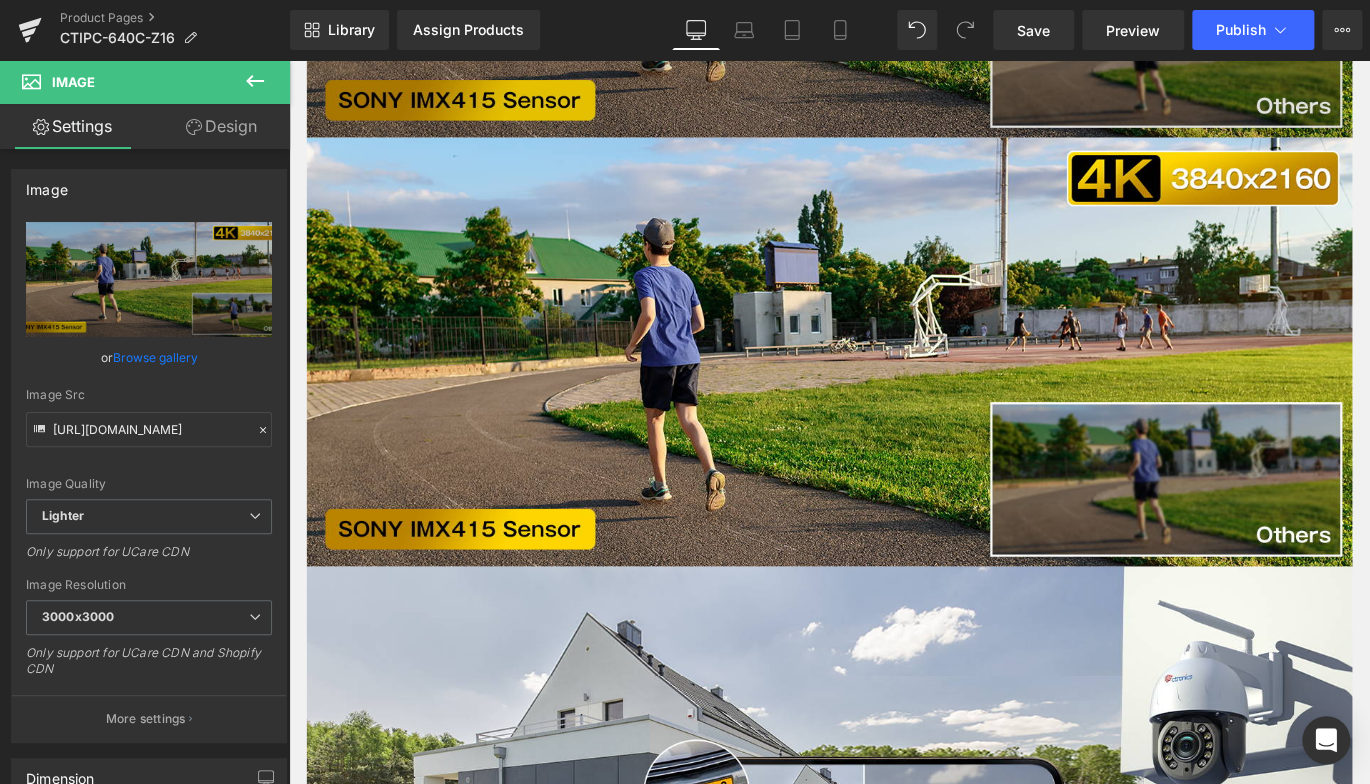 scroll, scrollTop: 1093, scrollLeft: 0, axis: vertical 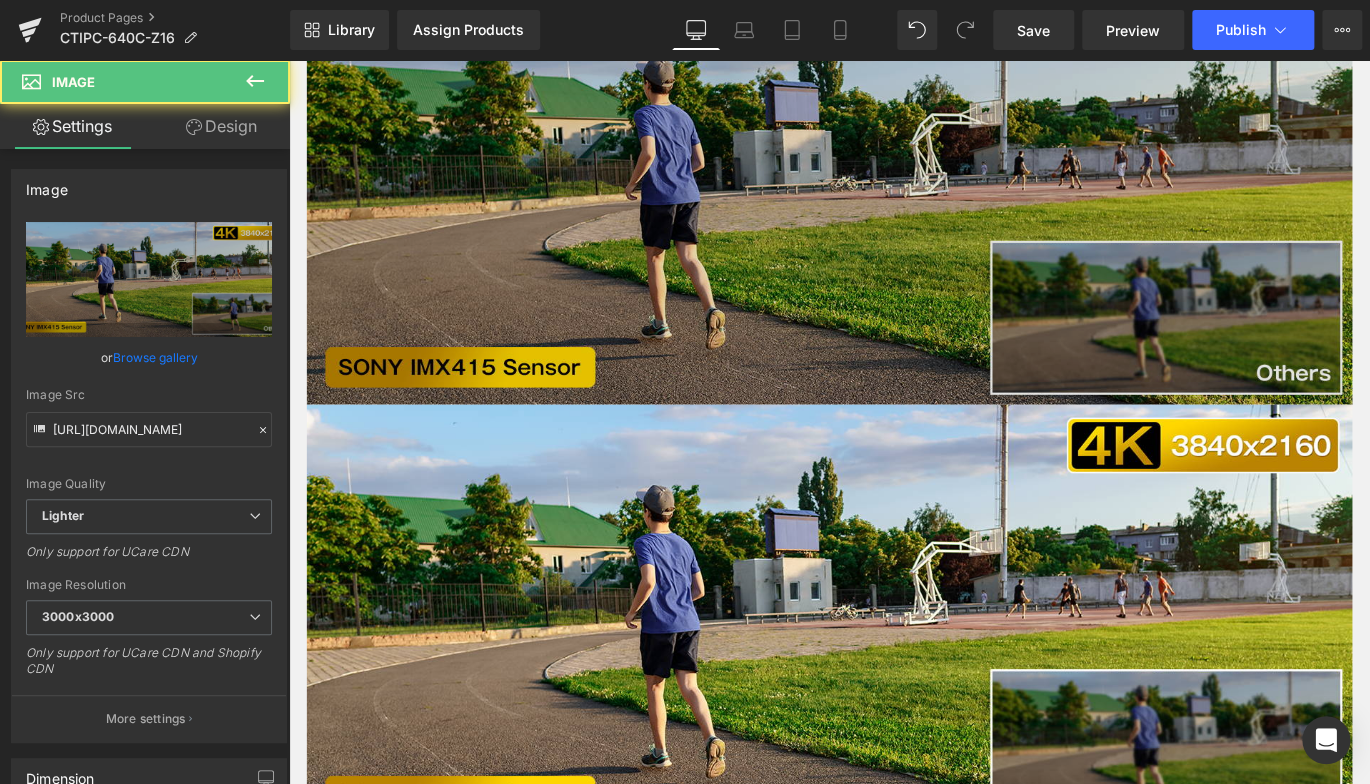 click at bounding box center (894, 207) 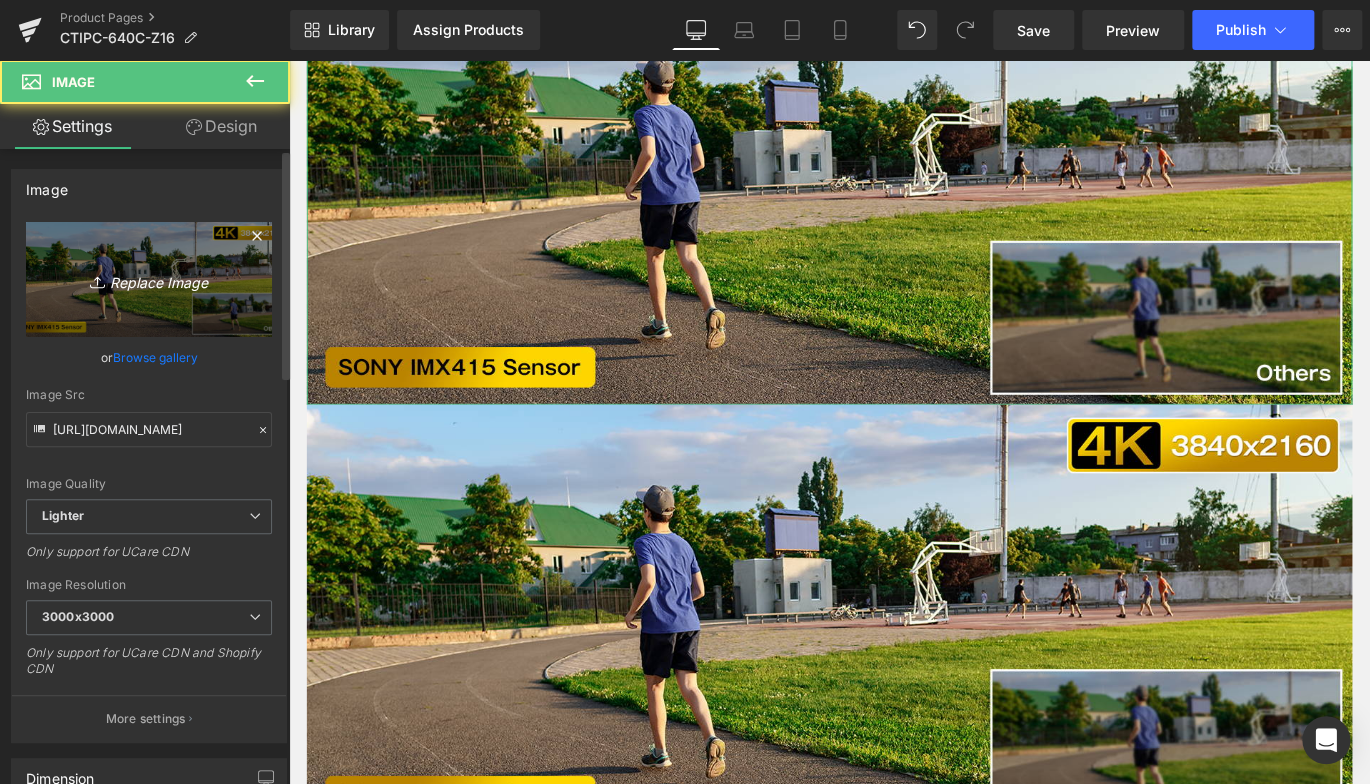 click on "Replace Image" at bounding box center [149, 279] 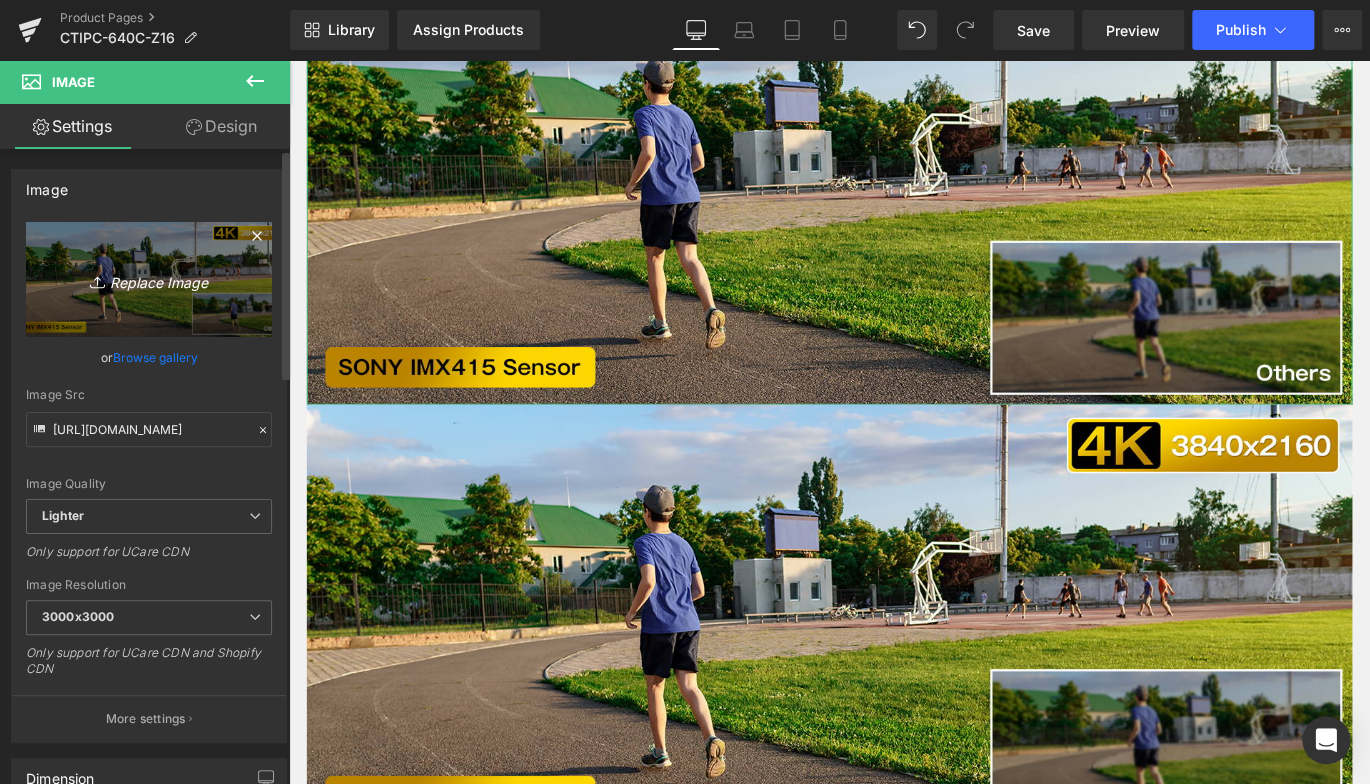 type on "C:\fakepath\1.jpg" 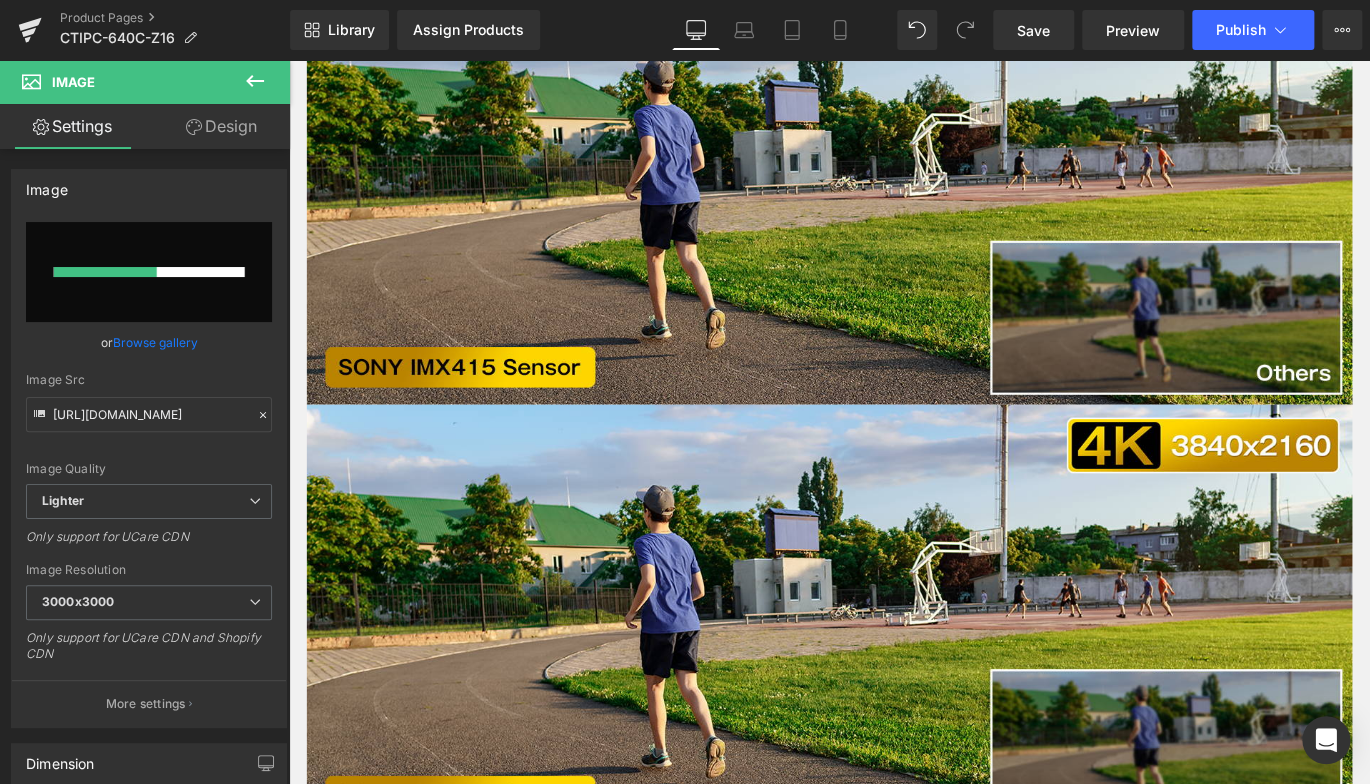 type 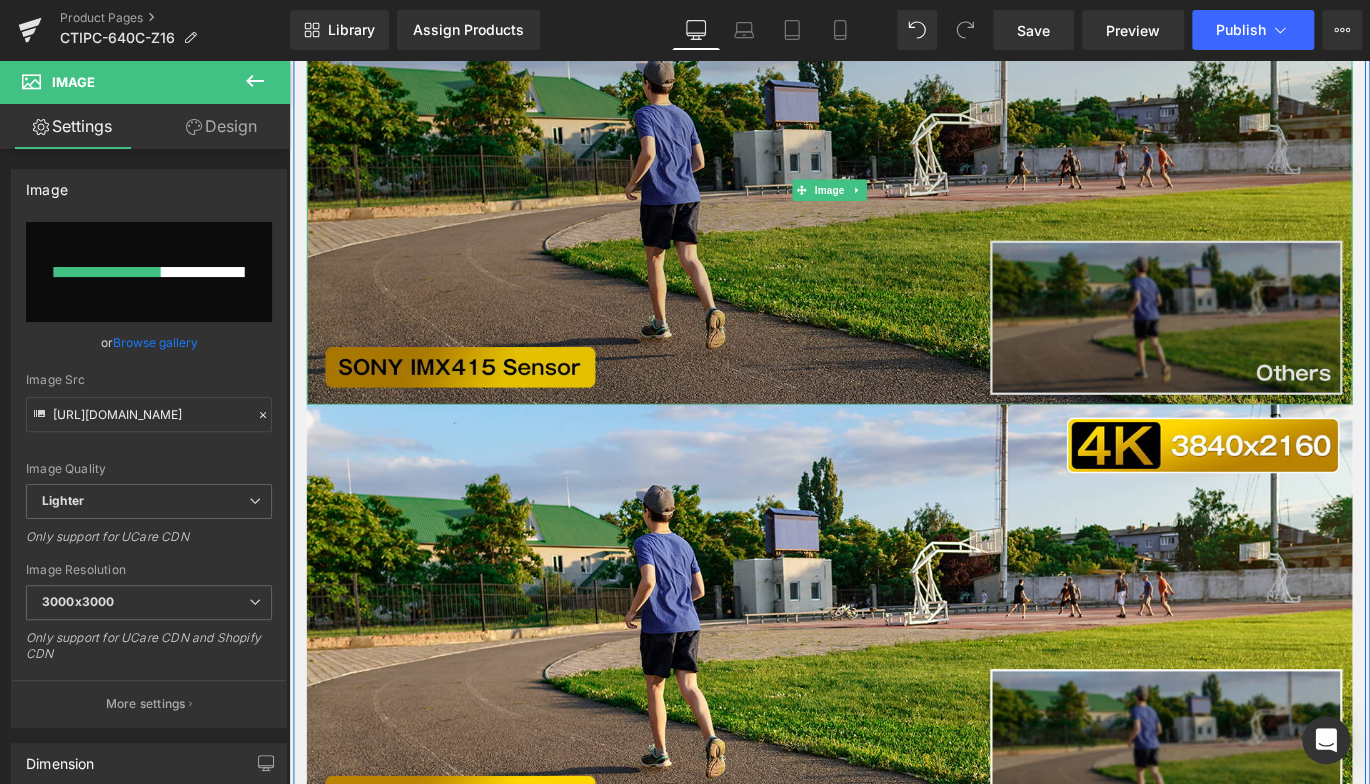 click at bounding box center [894, 207] 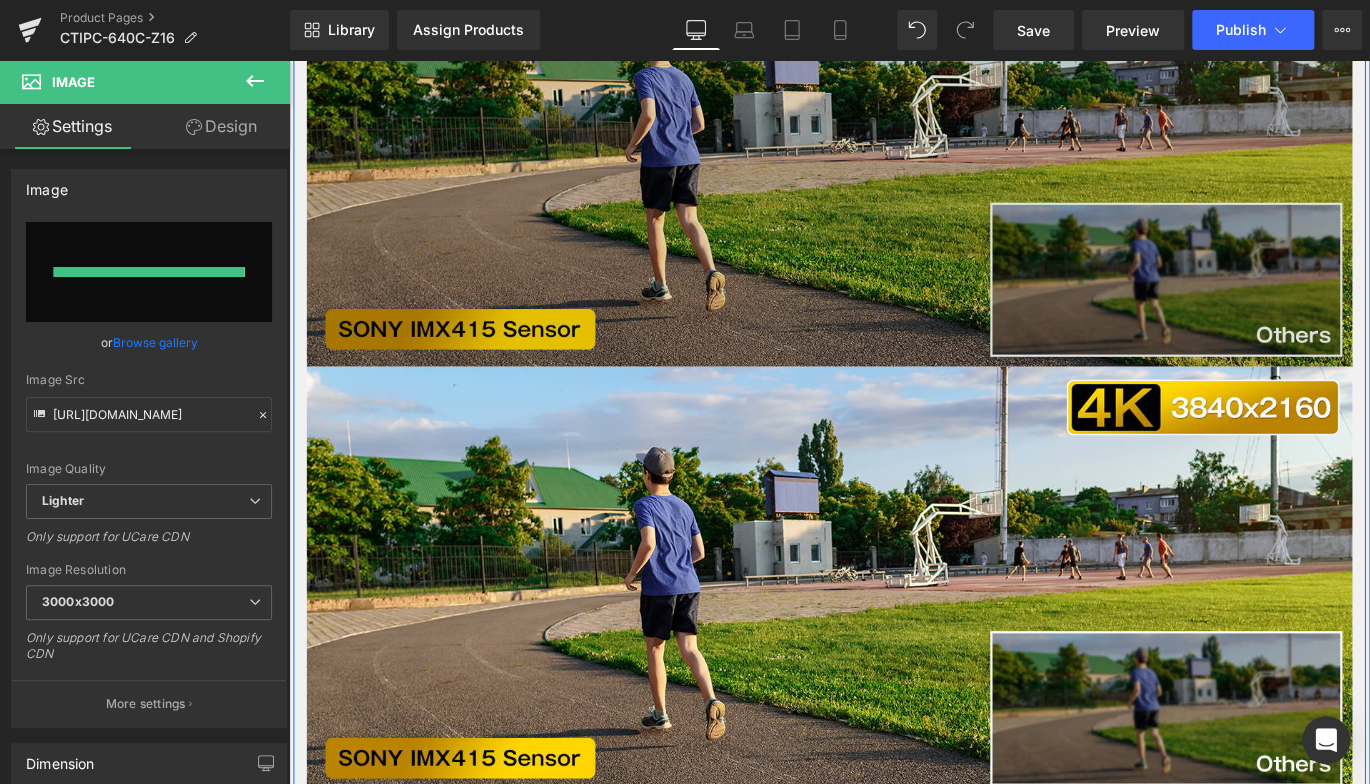 type on "https://ucarecdn.com/74165d7e-5dd8-431c-ad0d-3a639380c3ee/-/format/auto/-/preview/3000x3000/-/quality/lighter/1.jpg" 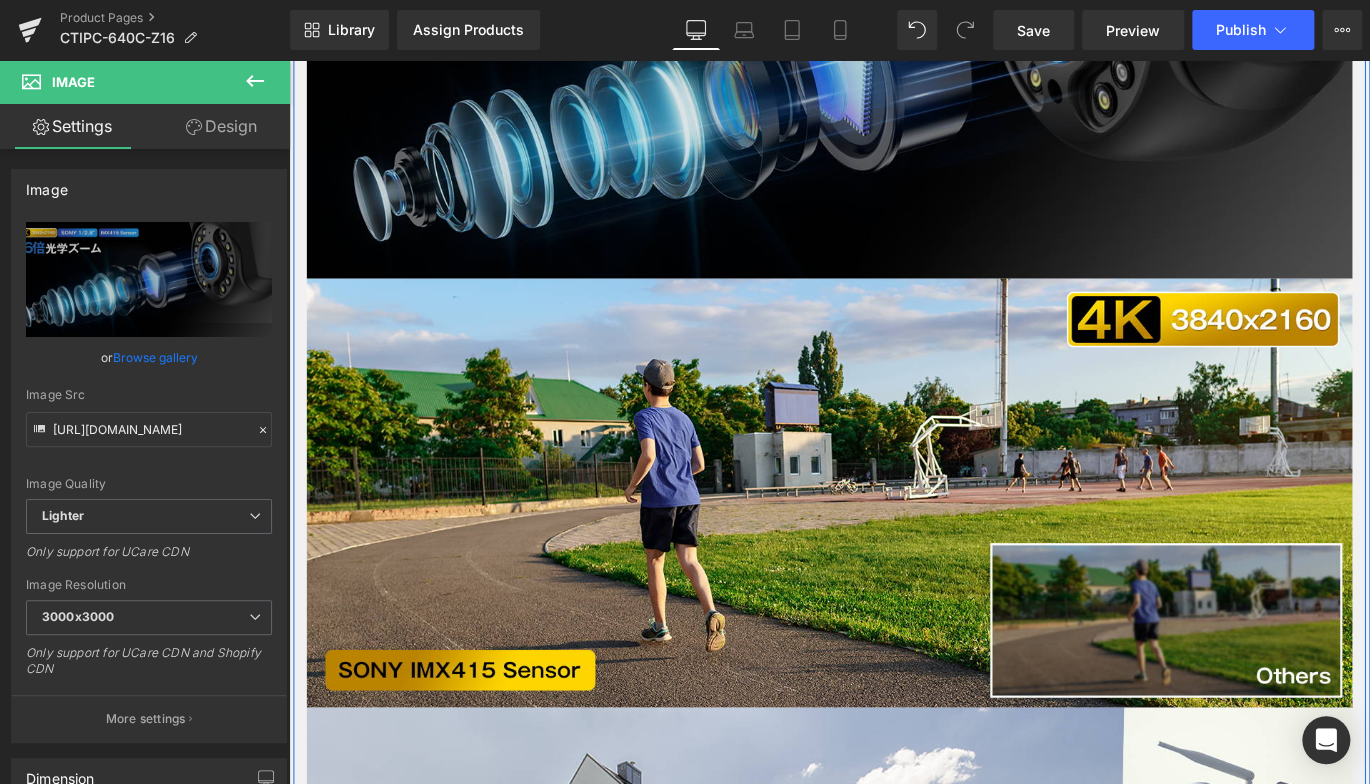 scroll, scrollTop: 1293, scrollLeft: 0, axis: vertical 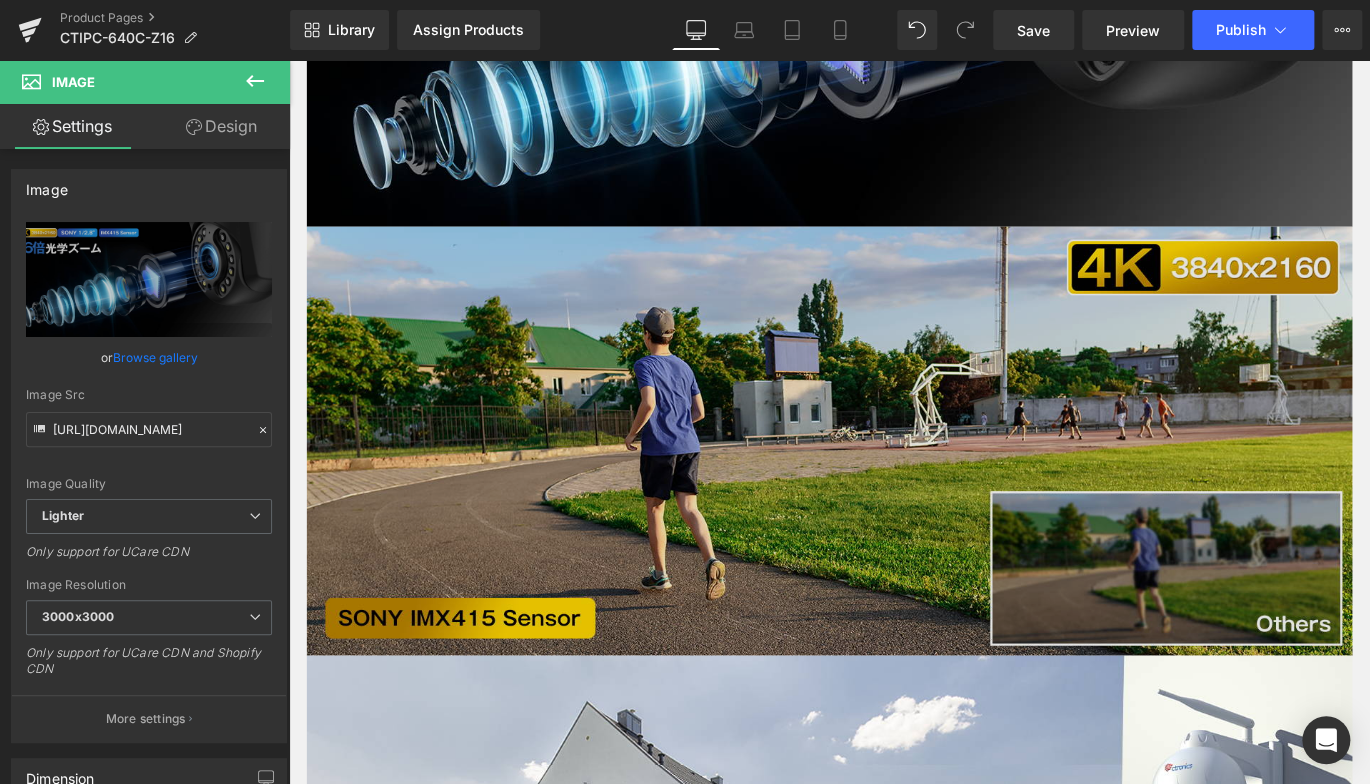 click at bounding box center (894, 486) 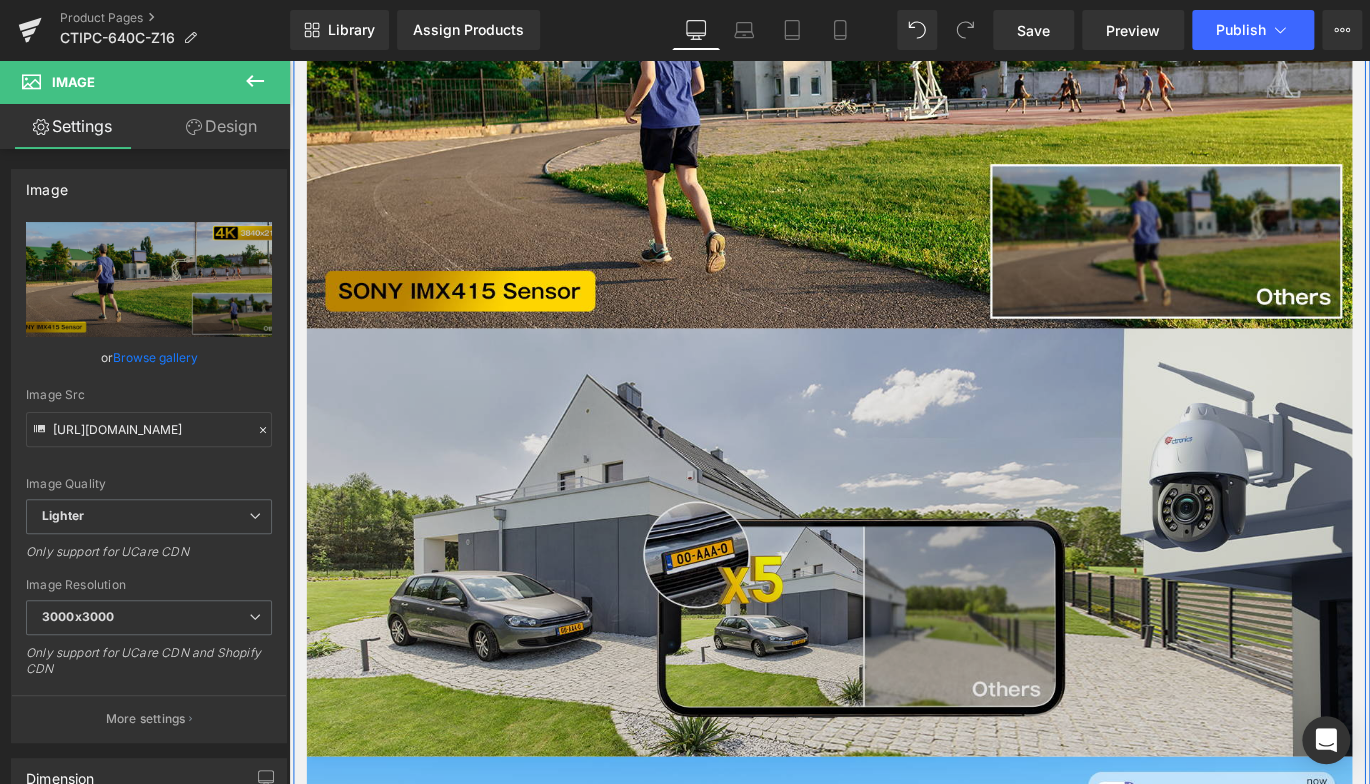 scroll, scrollTop: 1693, scrollLeft: 0, axis: vertical 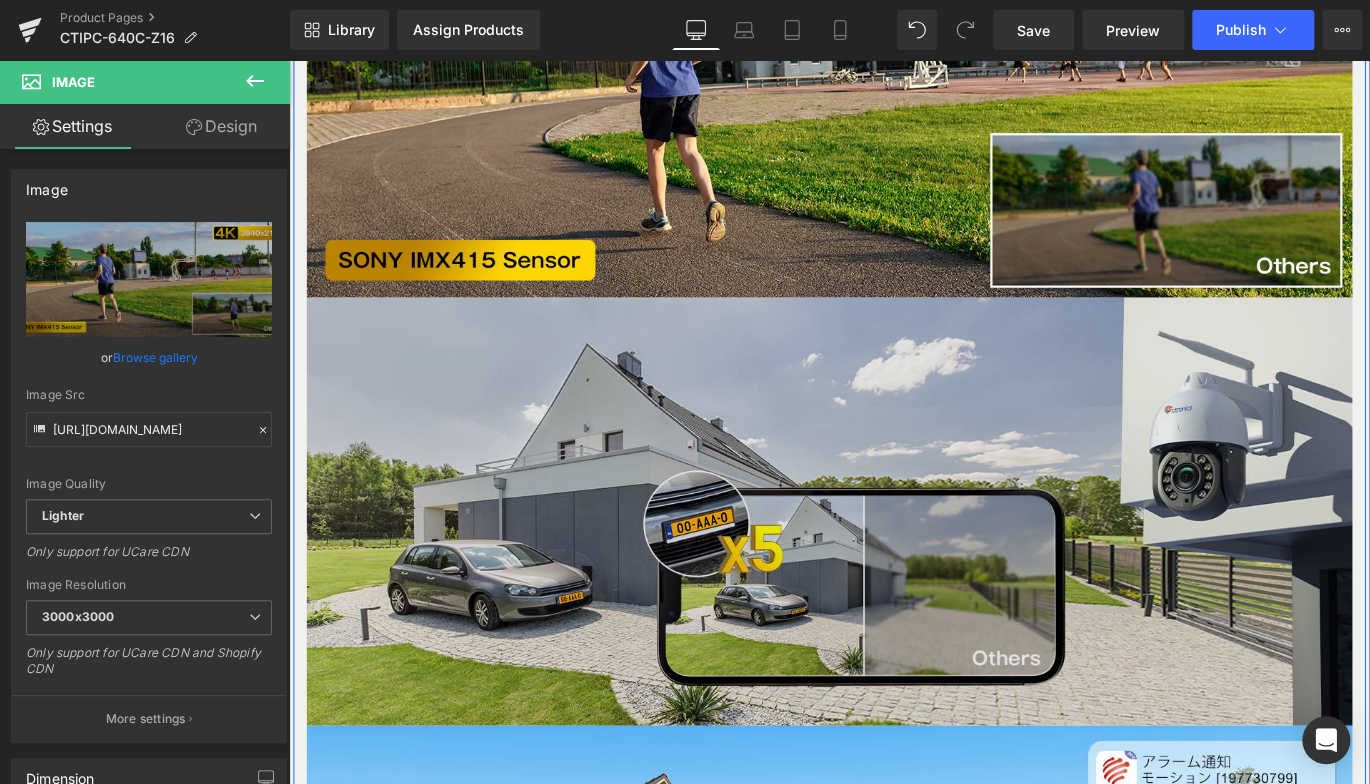 click on "Image" at bounding box center [894, 566] 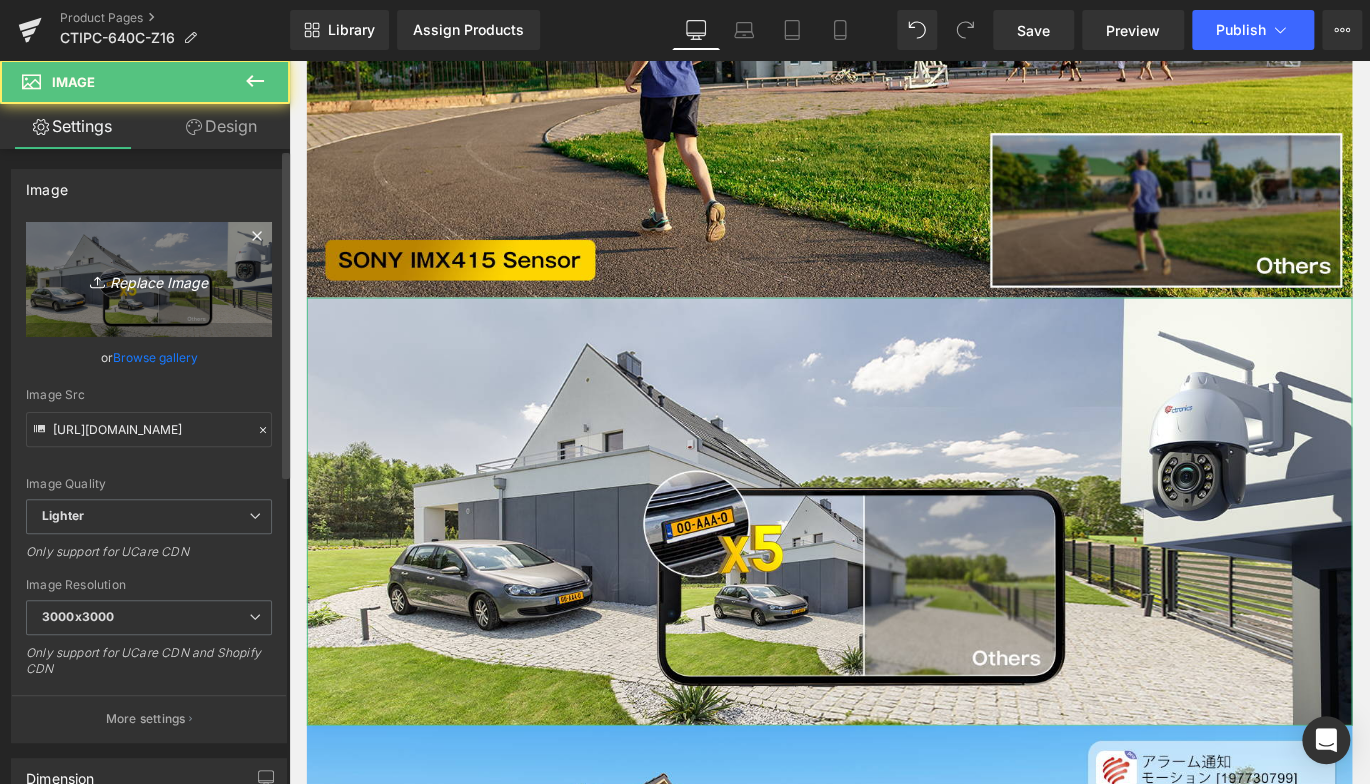 click on "Replace Image" at bounding box center (149, 279) 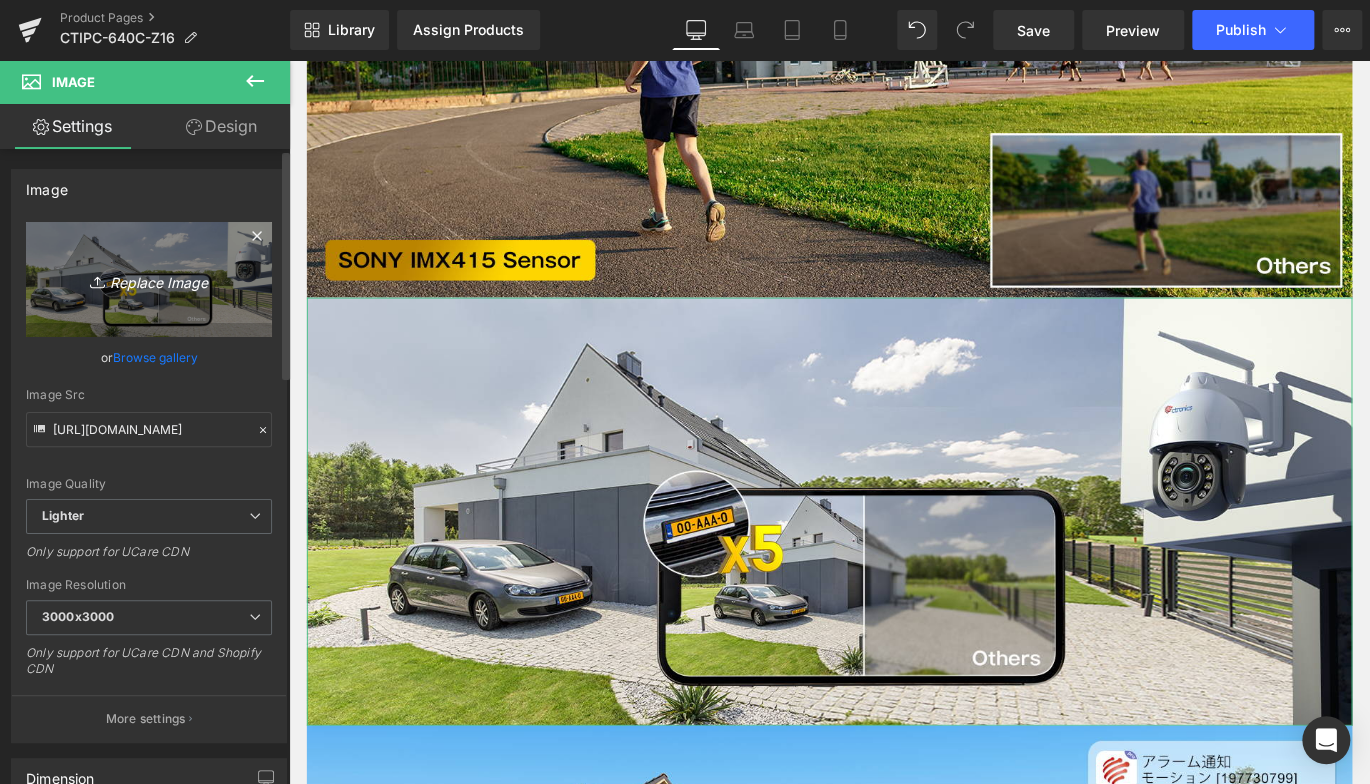 type on "C:\fakepath\2.jpg" 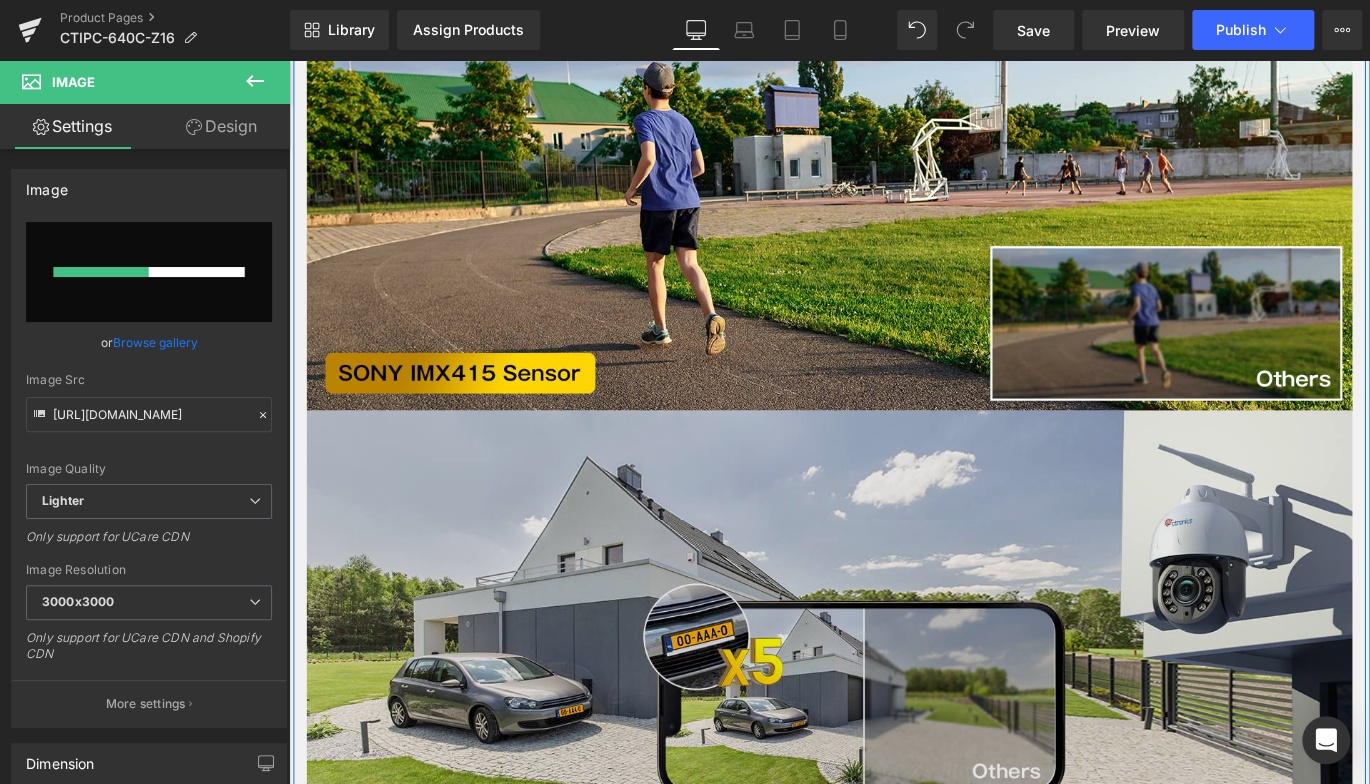 type 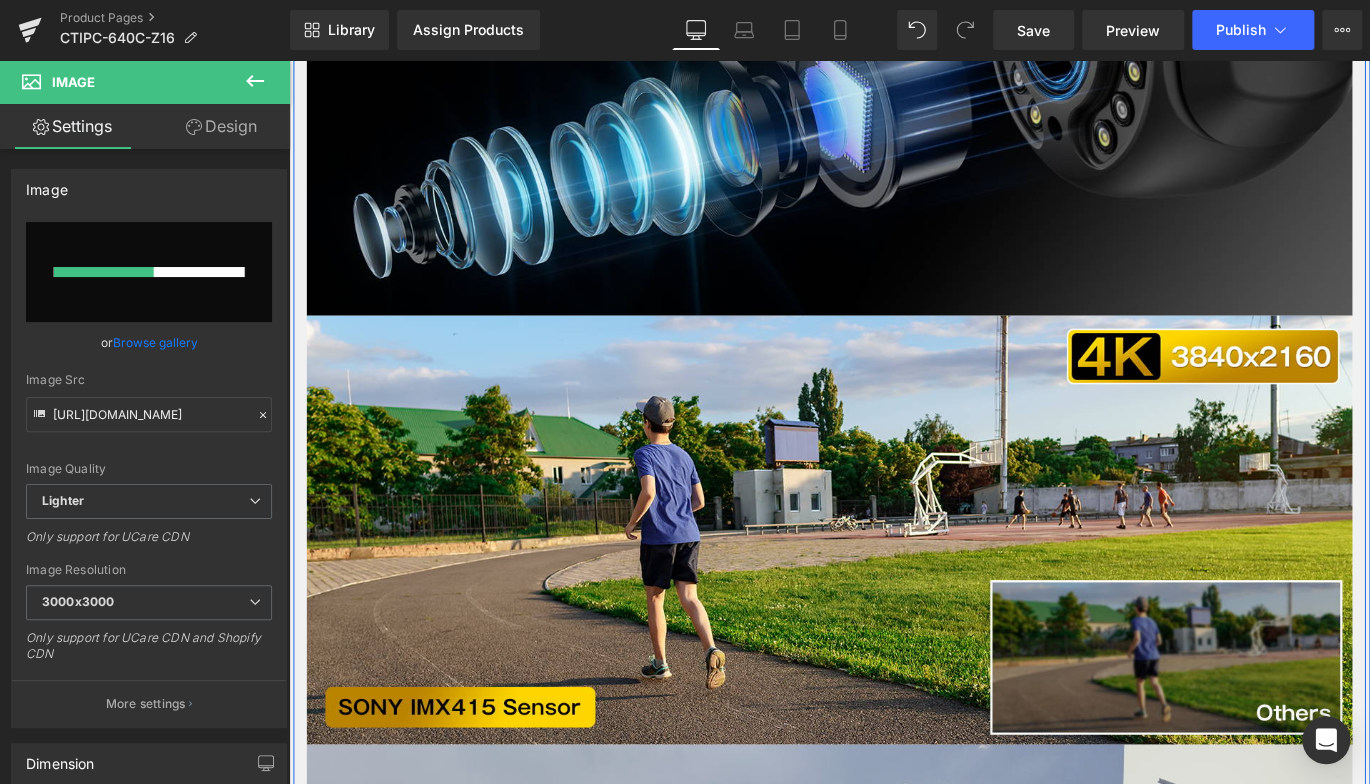 scroll, scrollTop: 1693, scrollLeft: 0, axis: vertical 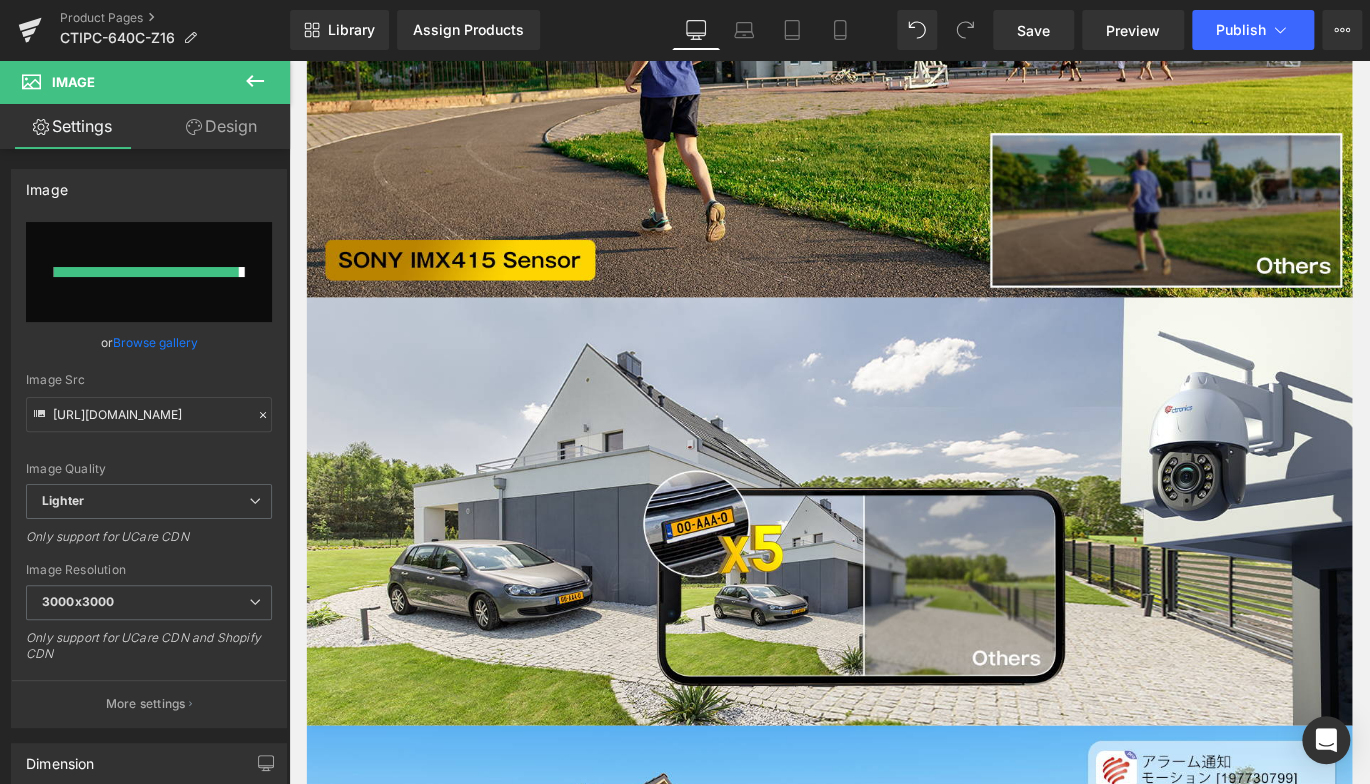 type on "https://ucarecdn.com/e76e23ba-9bc5-431f-a911-30db9f15ae06/-/format/auto/-/preview/3000x3000/-/quality/lighter/2.jpg" 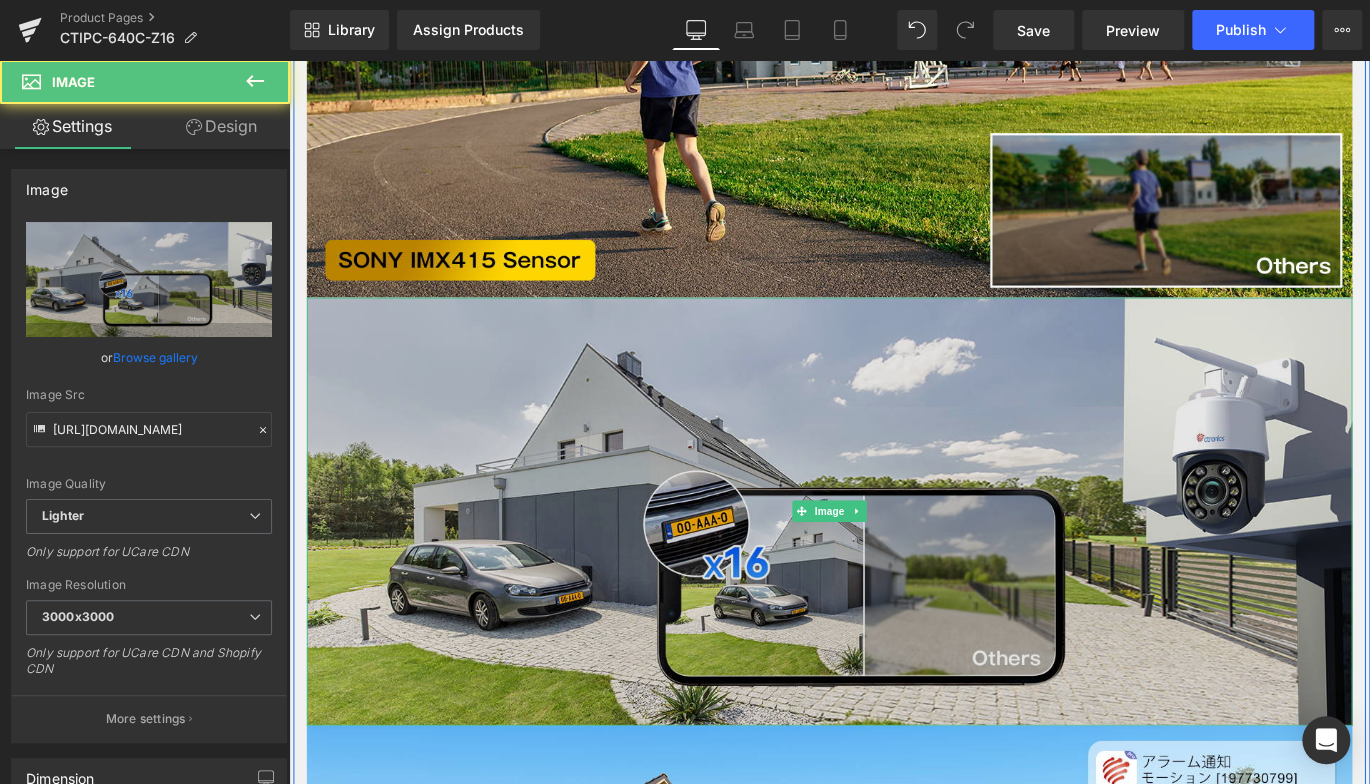 click at bounding box center [894, 566] 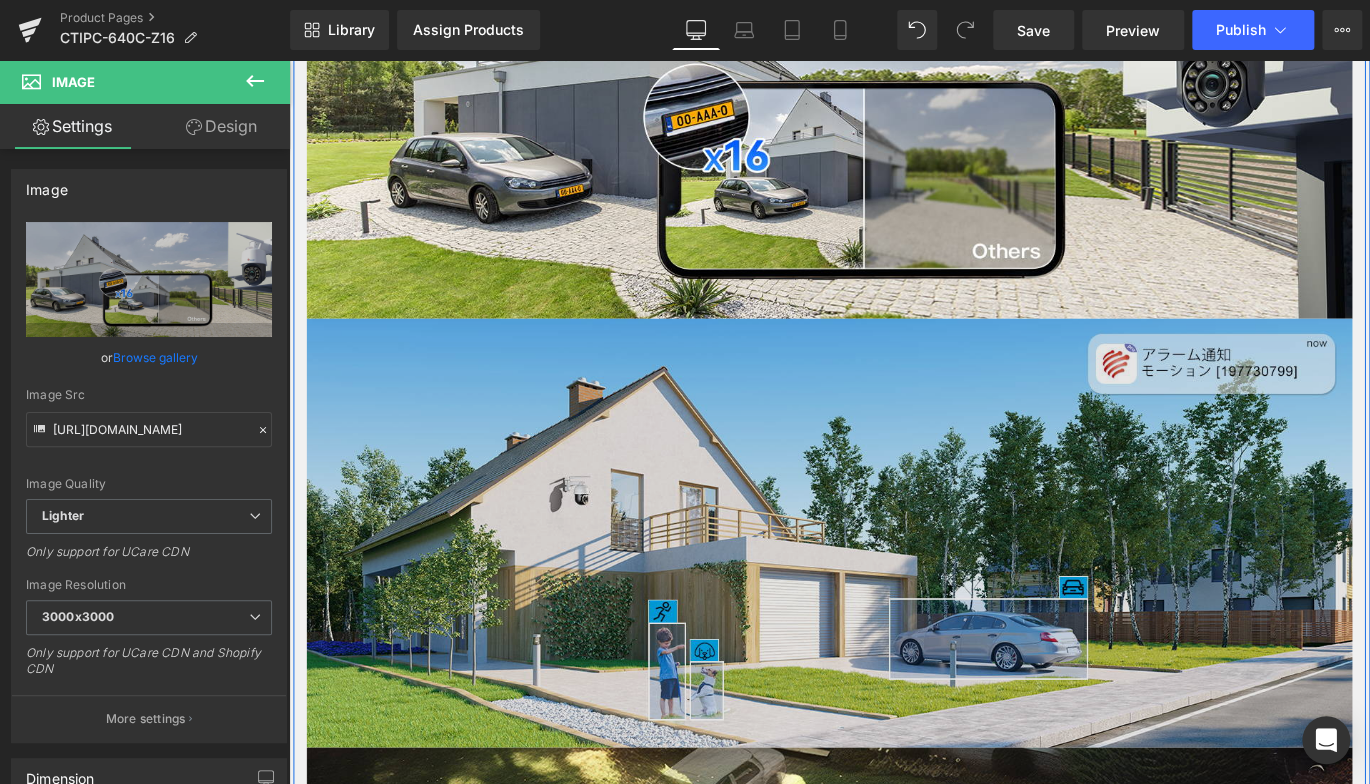 scroll, scrollTop: 2293, scrollLeft: 0, axis: vertical 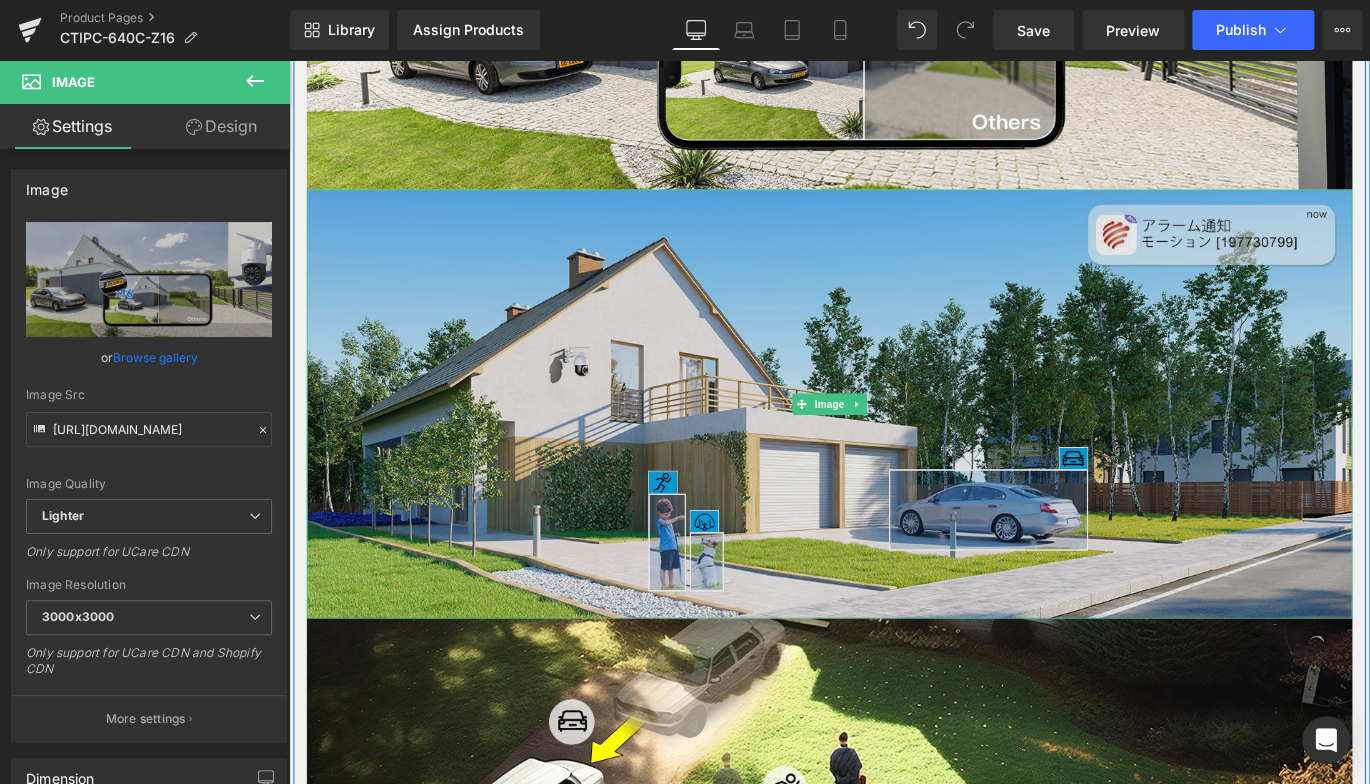 drag, startPoint x: 351, startPoint y: 444, endPoint x: 365, endPoint y: 444, distance: 14 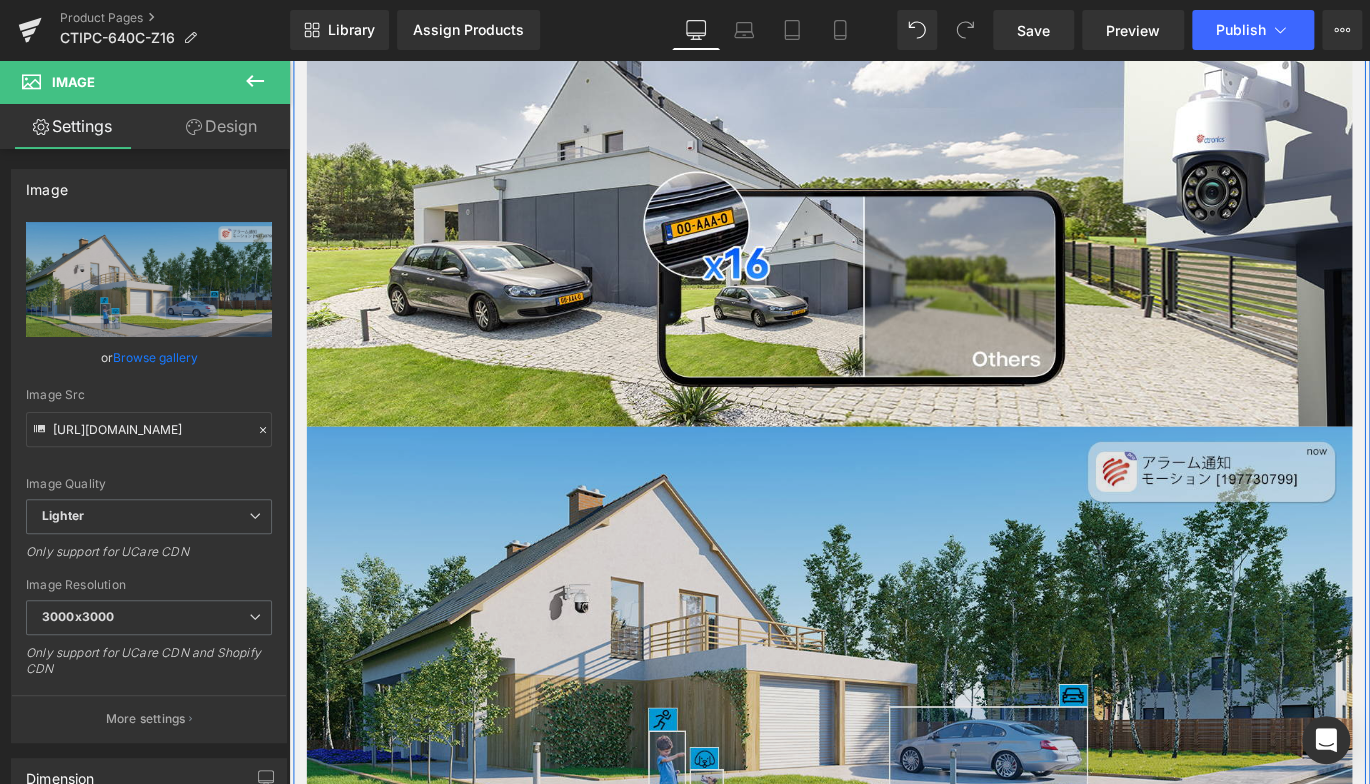 scroll, scrollTop: 2093, scrollLeft: 0, axis: vertical 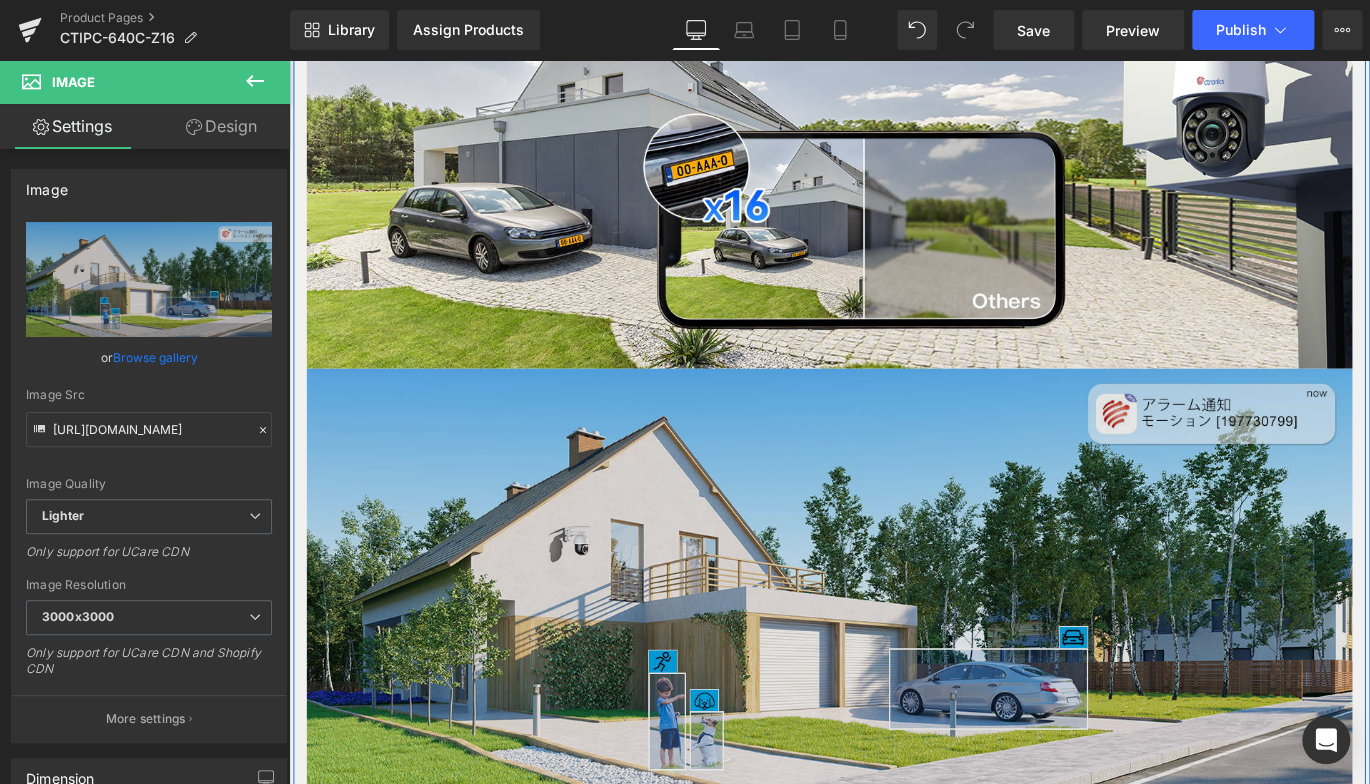 click at bounding box center [894, 645] 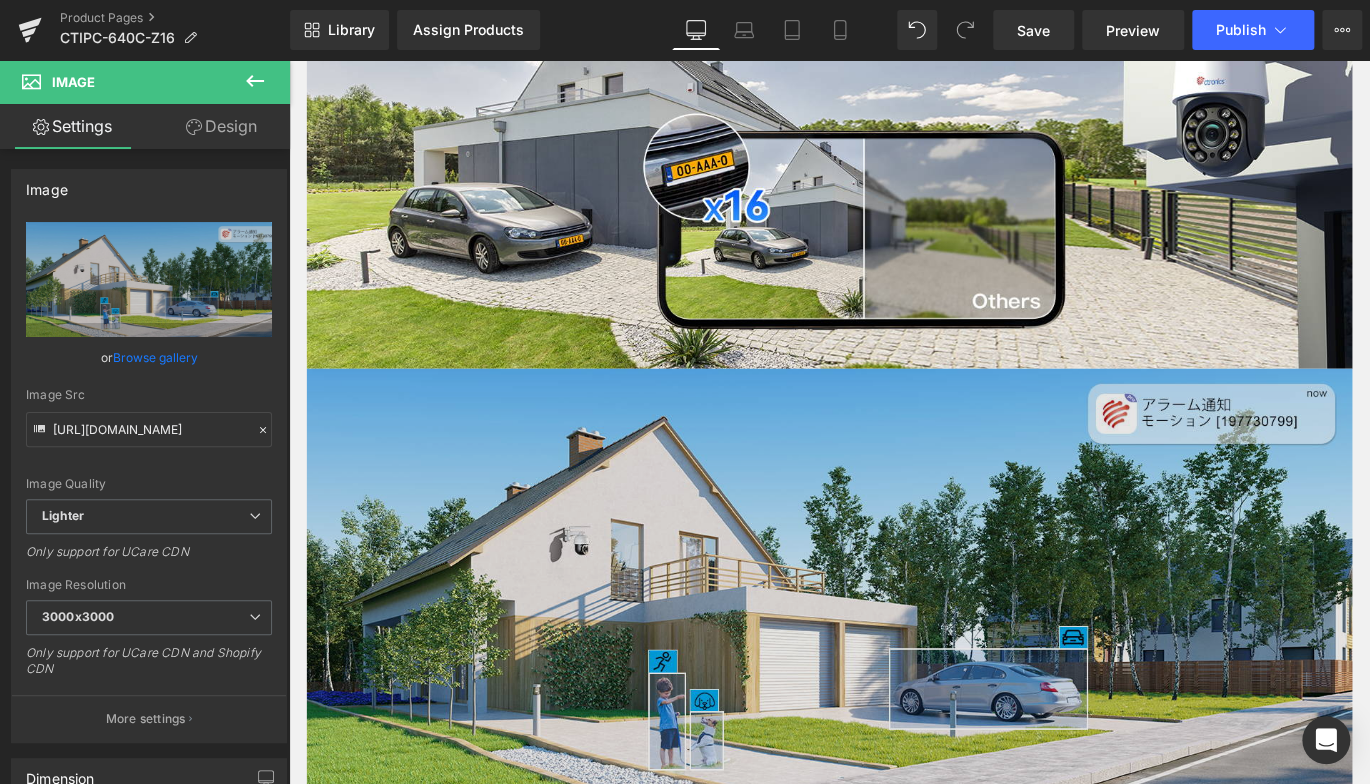 click at bounding box center (894, 645) 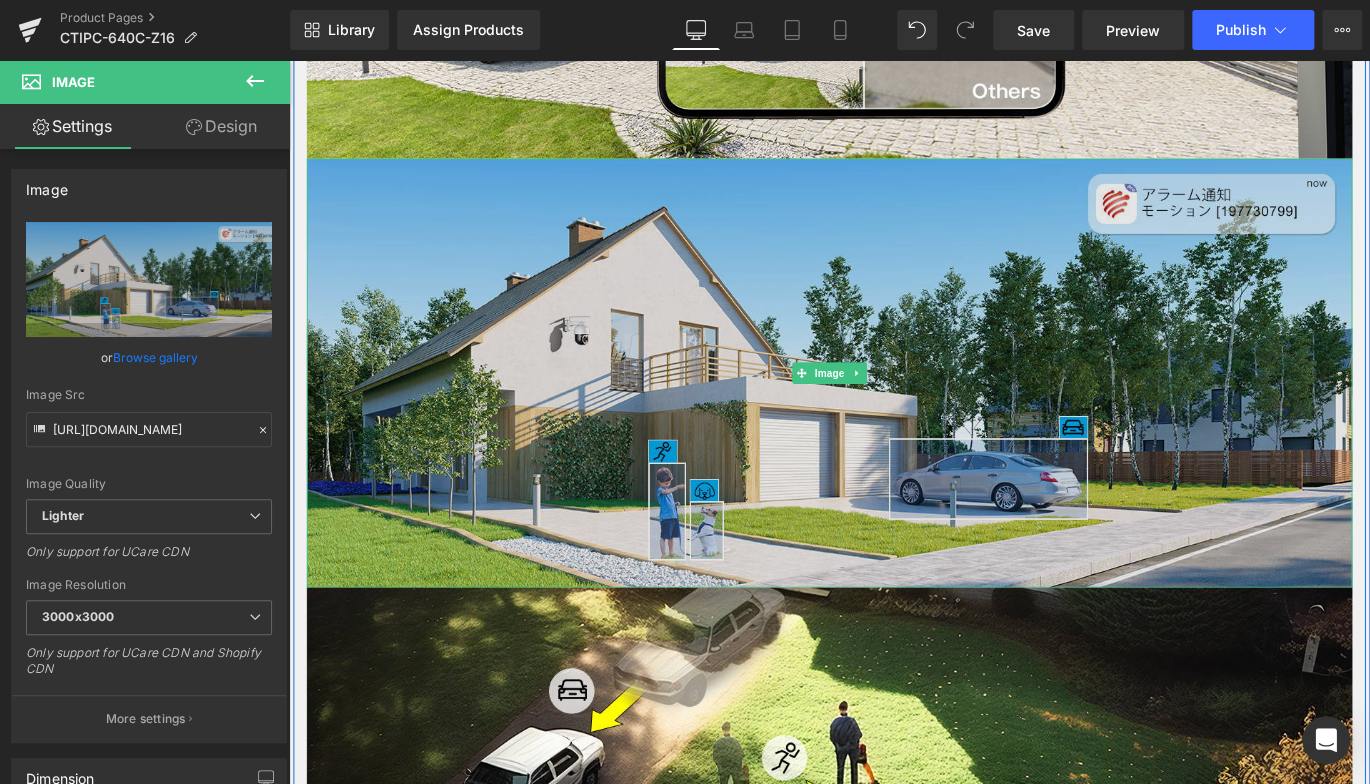 scroll, scrollTop: 2293, scrollLeft: 0, axis: vertical 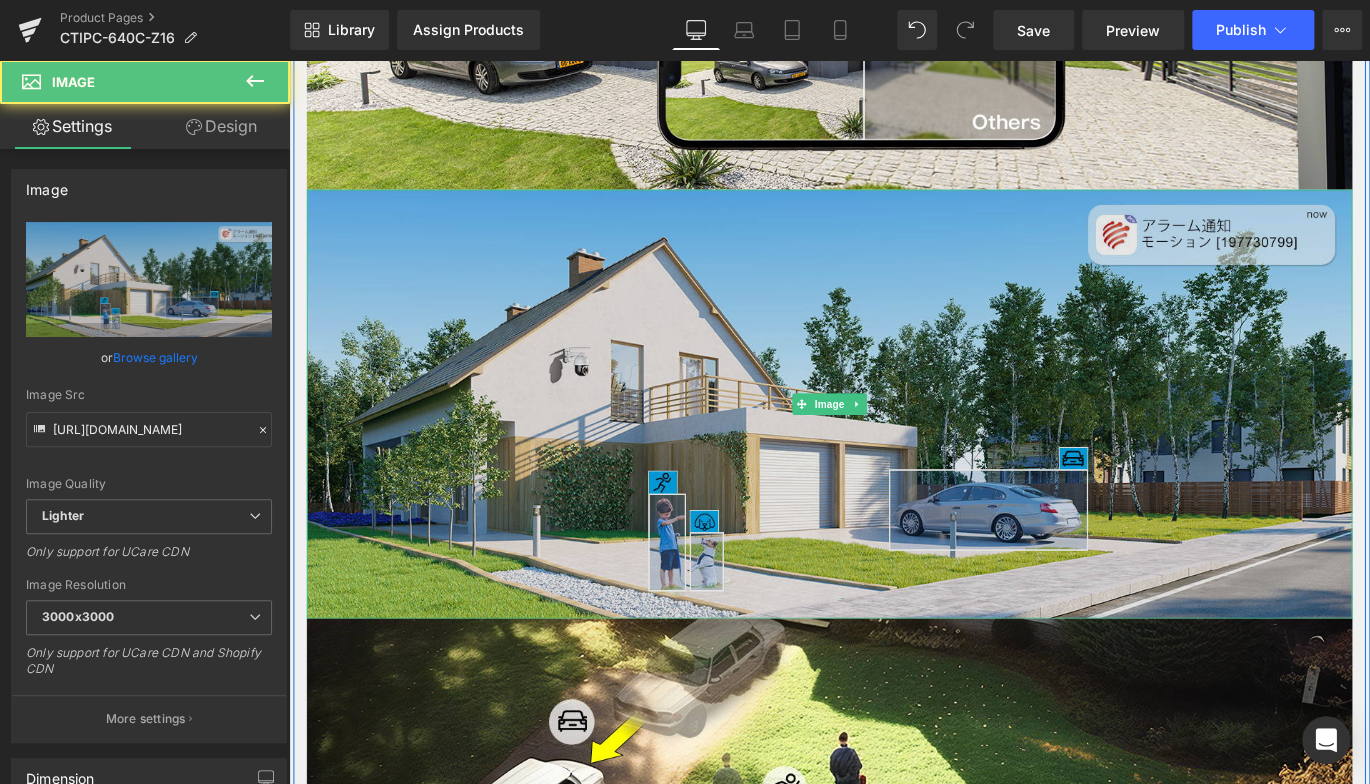 click at bounding box center (894, 445) 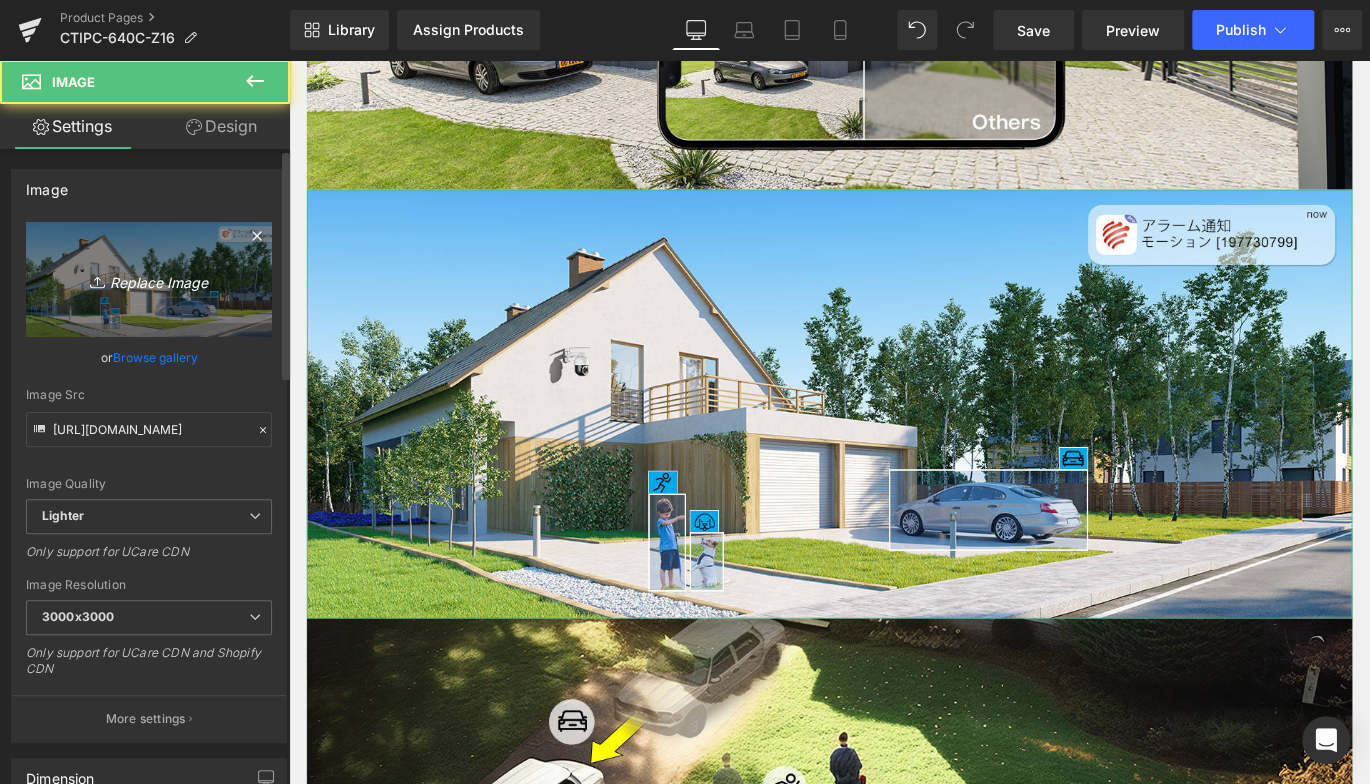 click on "Replace Image" at bounding box center [149, 279] 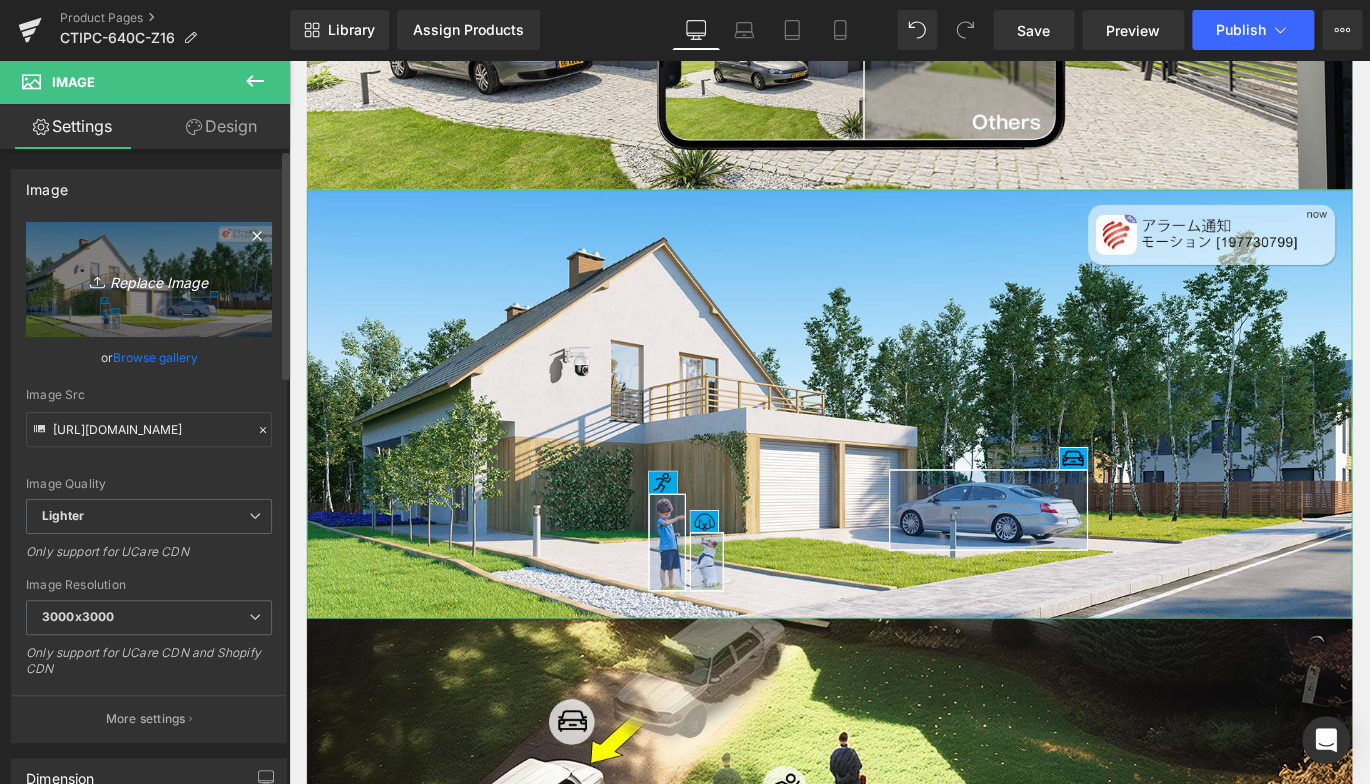 type on "C:\fakepath\3.jpg" 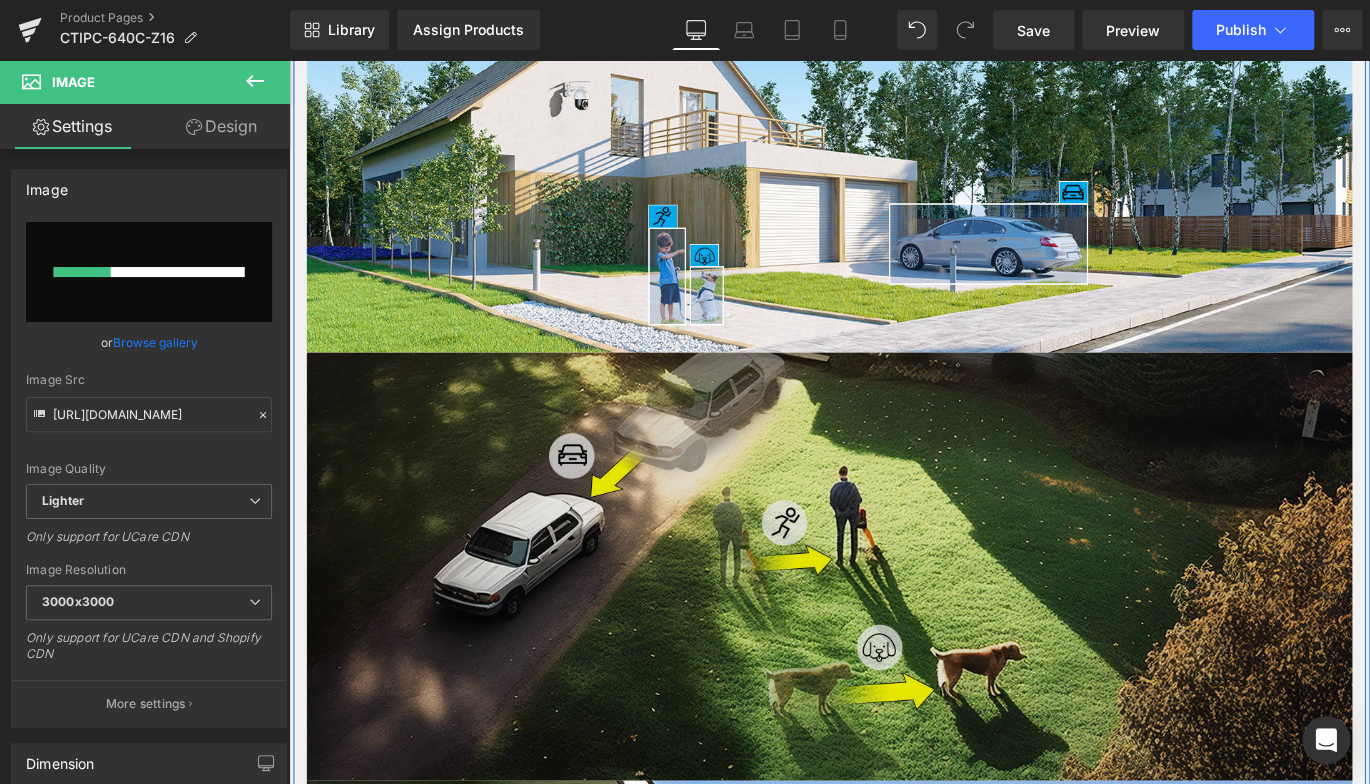 scroll, scrollTop: 2593, scrollLeft: 0, axis: vertical 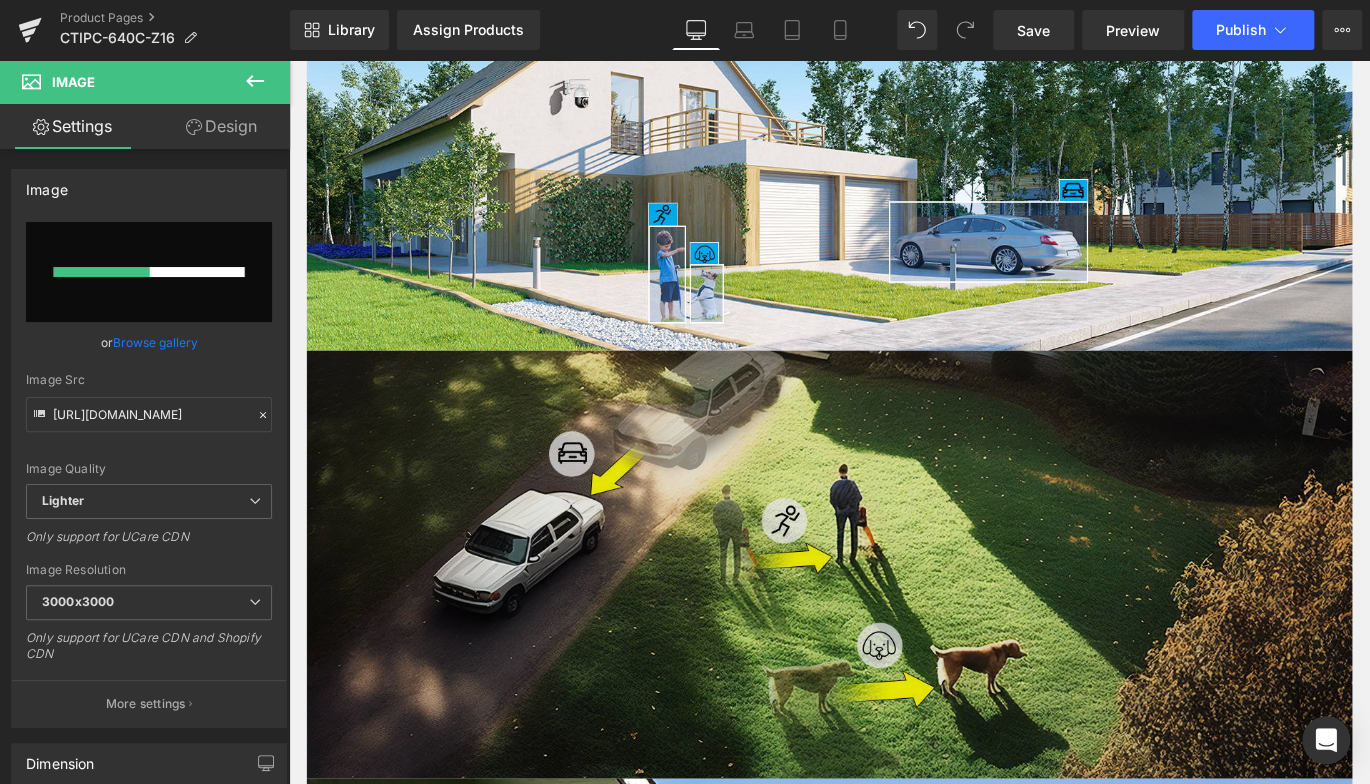type 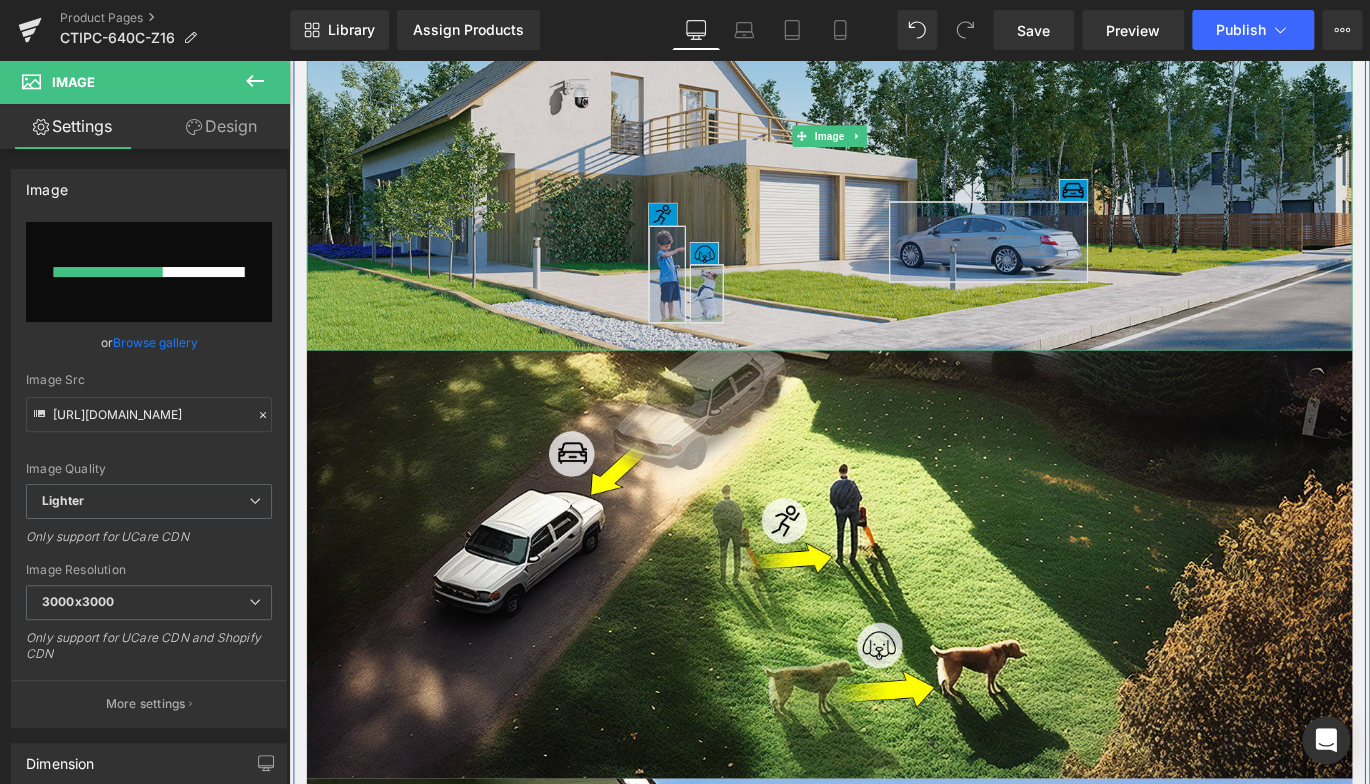 click at bounding box center (894, 145) 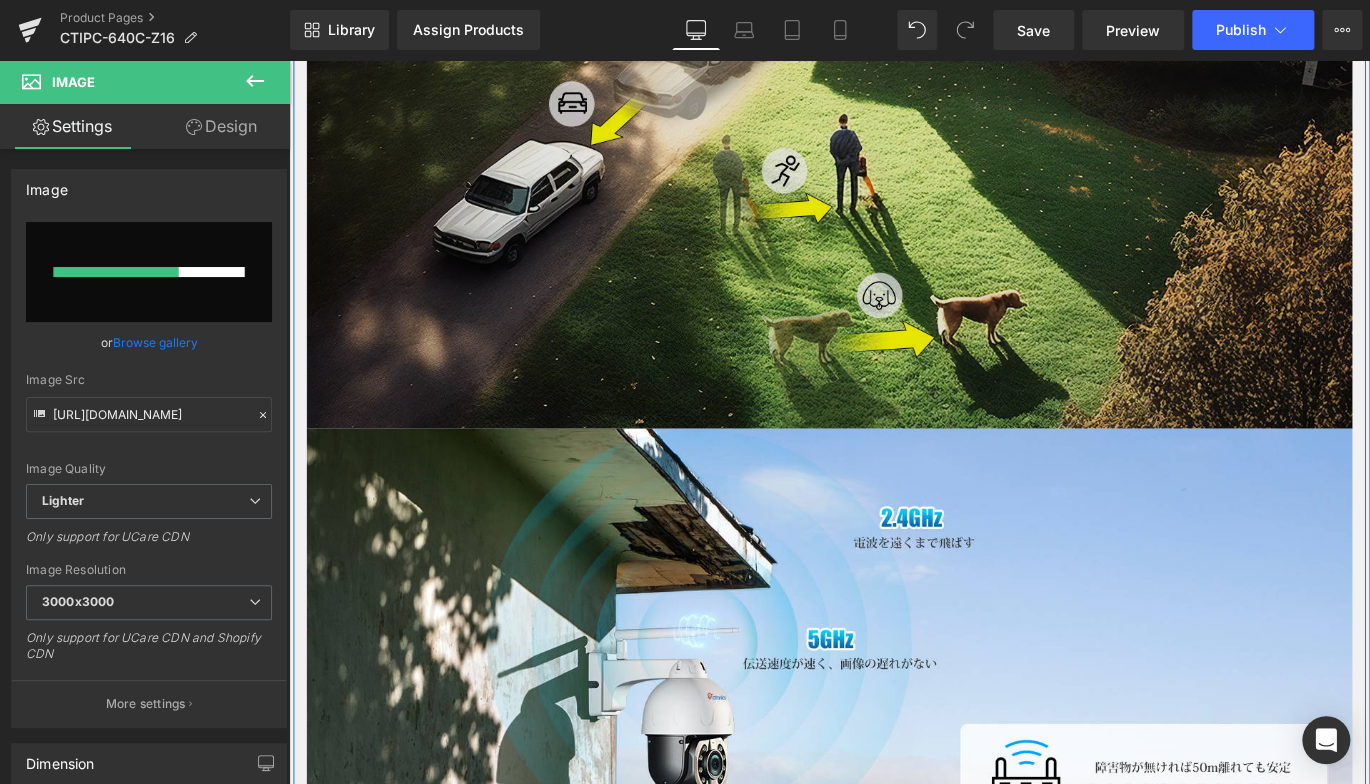 scroll, scrollTop: 3093, scrollLeft: 0, axis: vertical 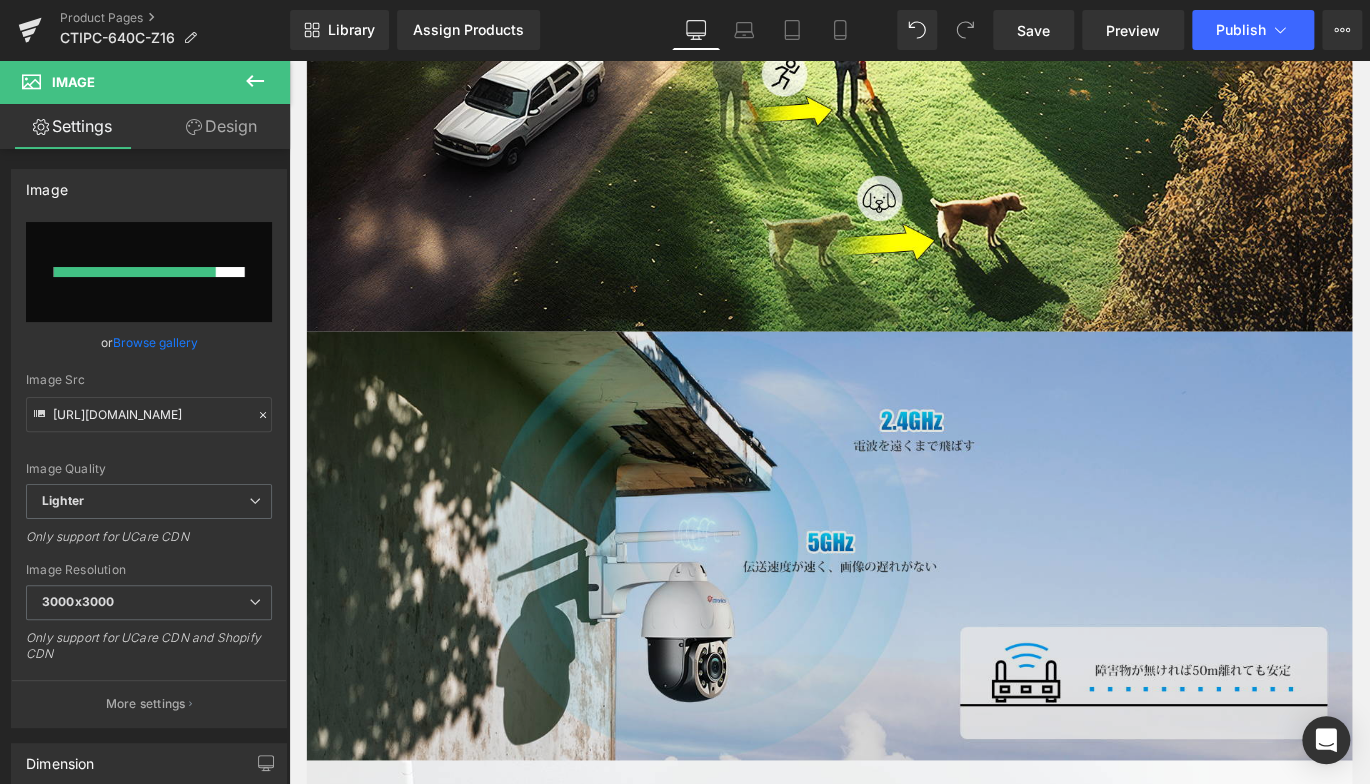 click at bounding box center [894, 604] 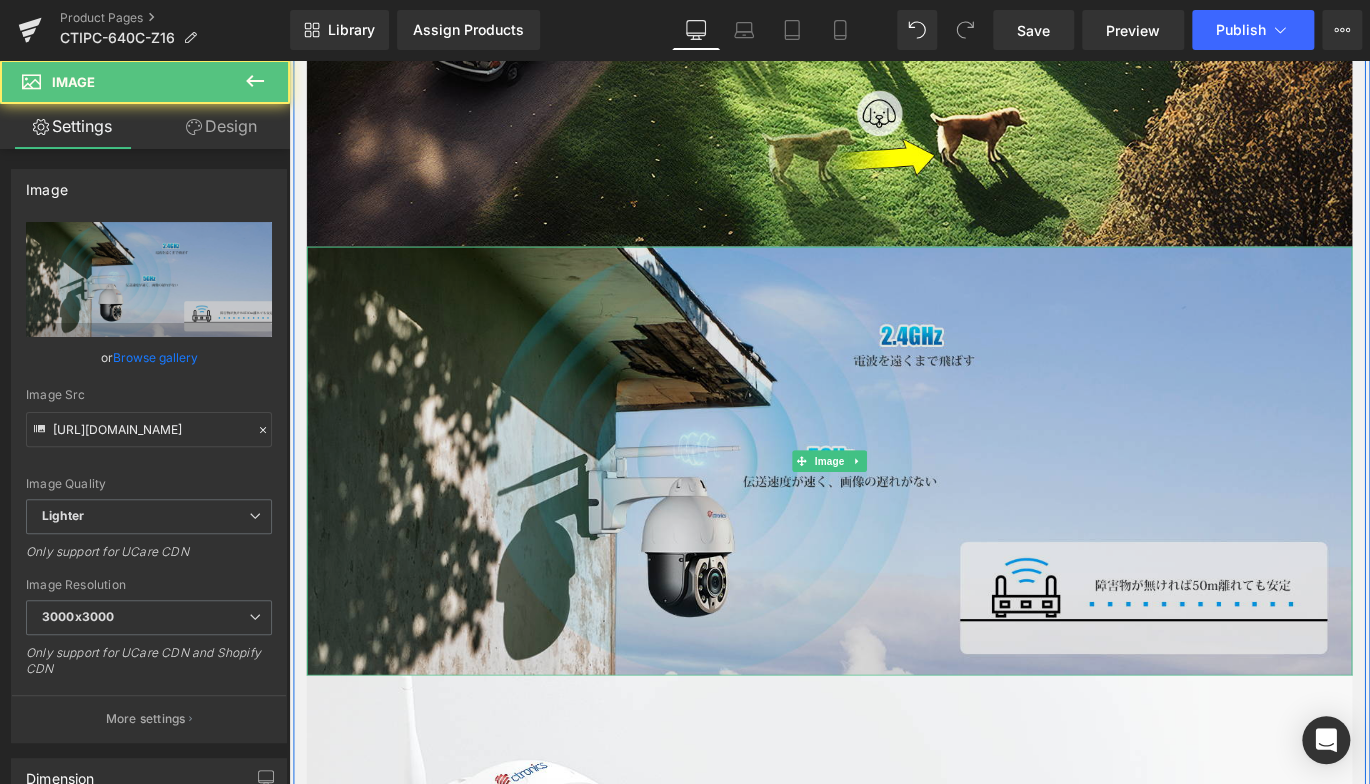 scroll, scrollTop: 3293, scrollLeft: 0, axis: vertical 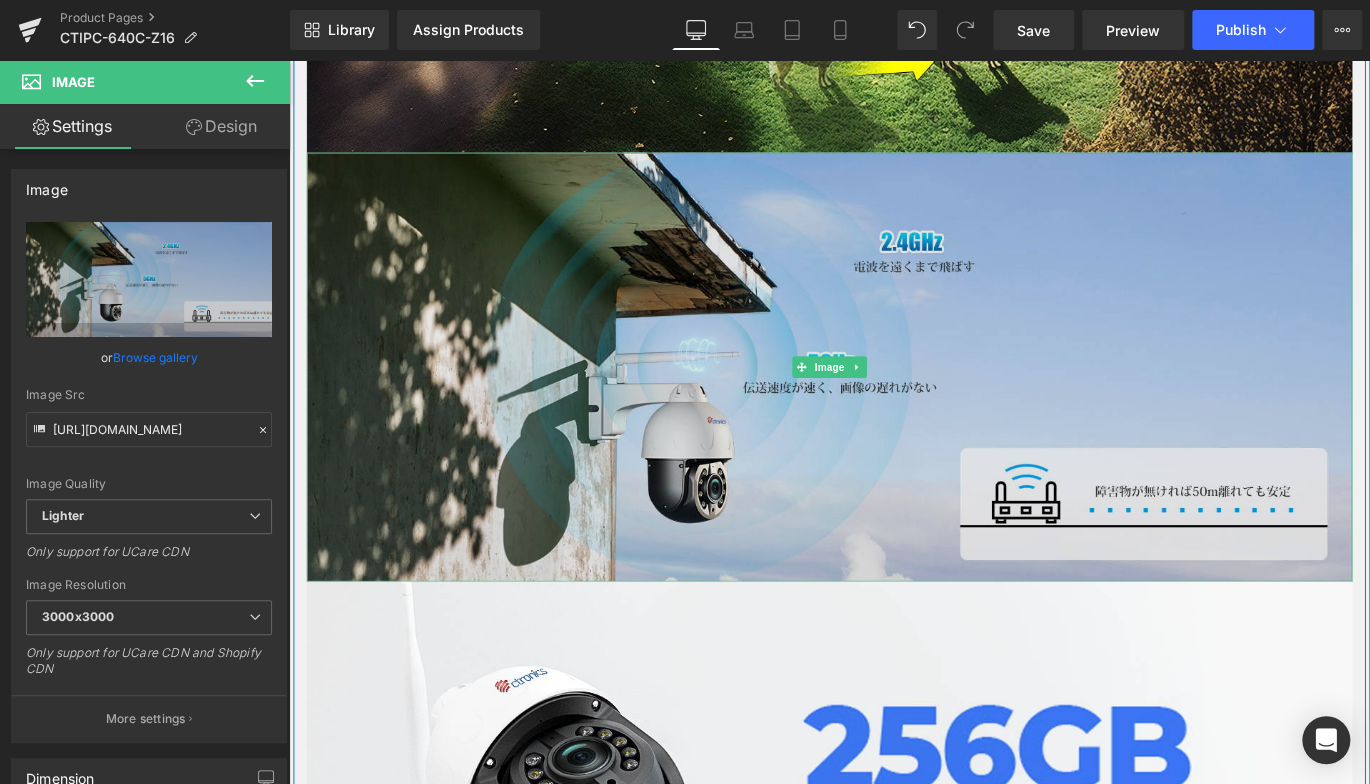 click at bounding box center (894, 404) 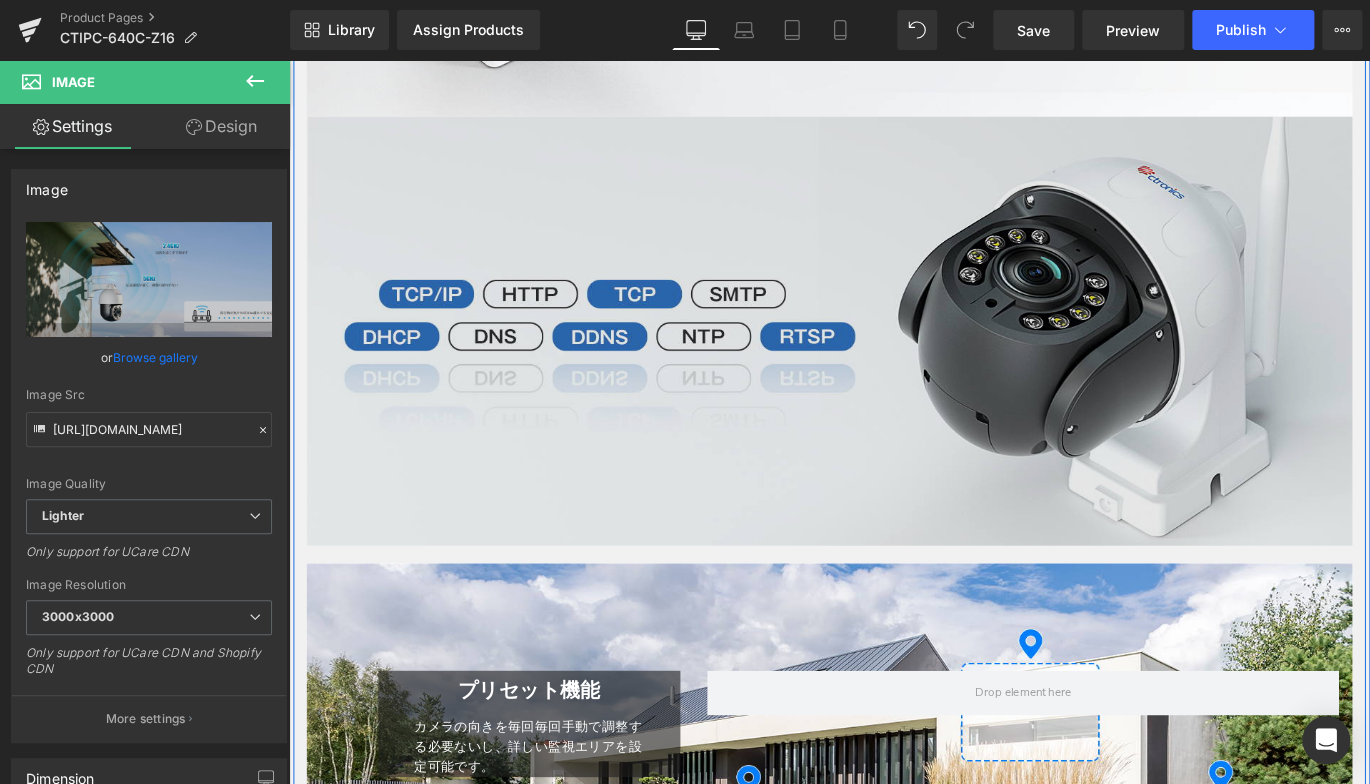scroll, scrollTop: 3993, scrollLeft: 0, axis: vertical 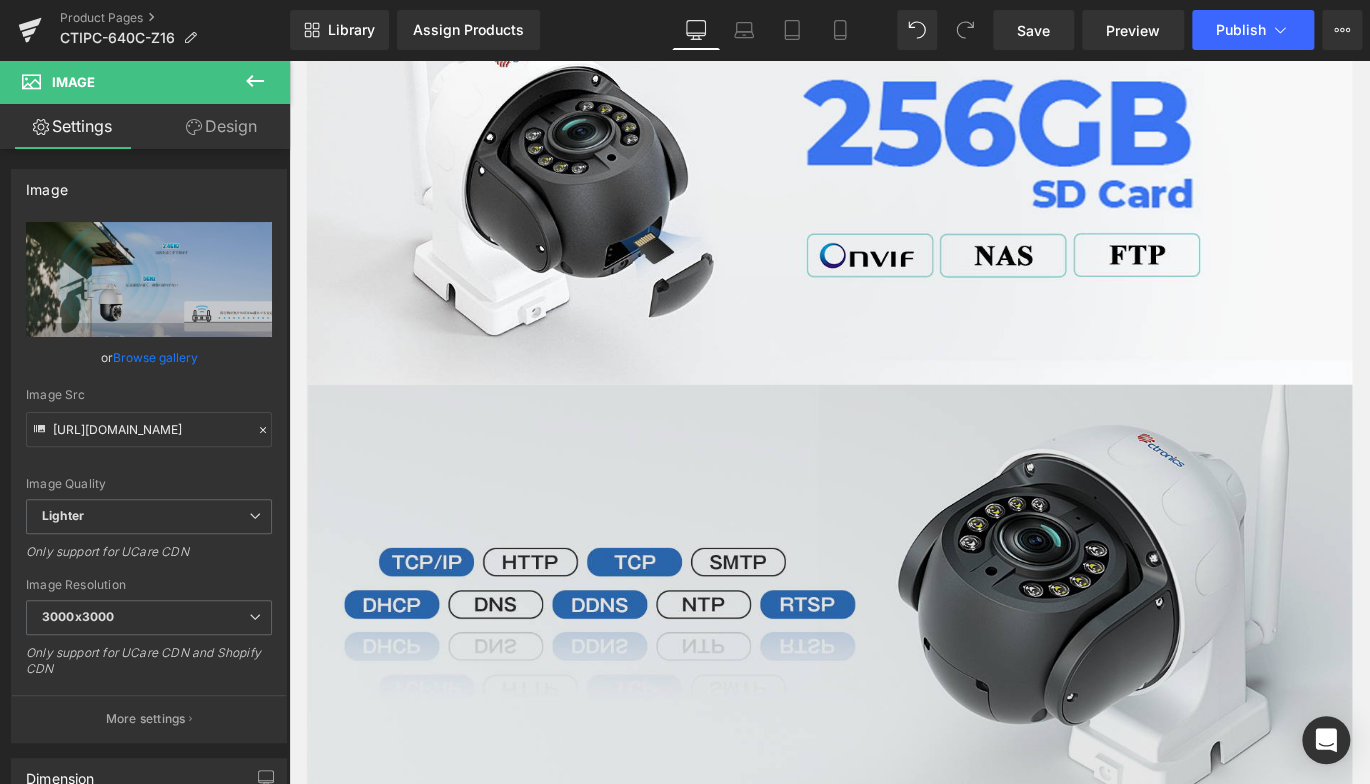 click at bounding box center (894, 663) 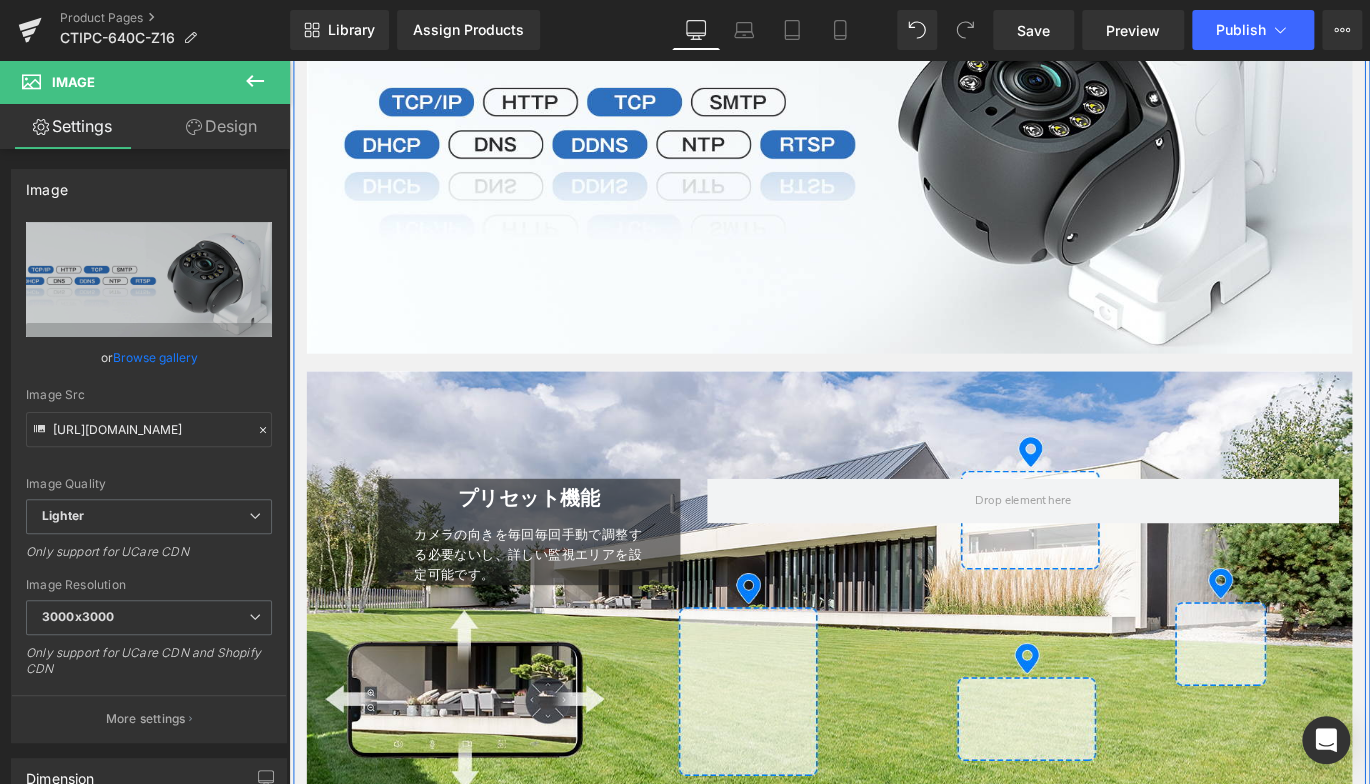 scroll, scrollTop: 4593, scrollLeft: 0, axis: vertical 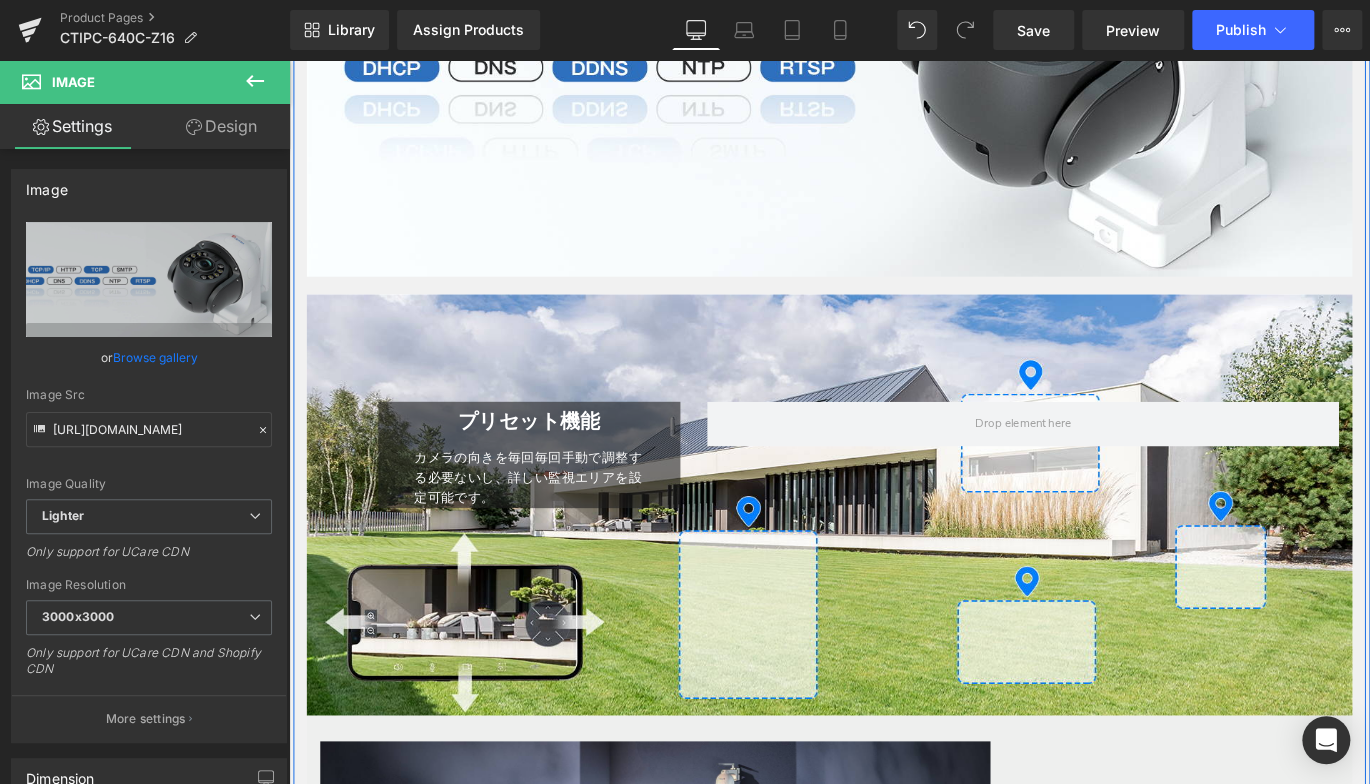 click on "プリセット機能
Heading
カメラの向きを毎回毎回手動で調整する必要ないし、詳しい監視エリアを設定可能です。
Text Block
Row
Row" at bounding box center (894, 492) 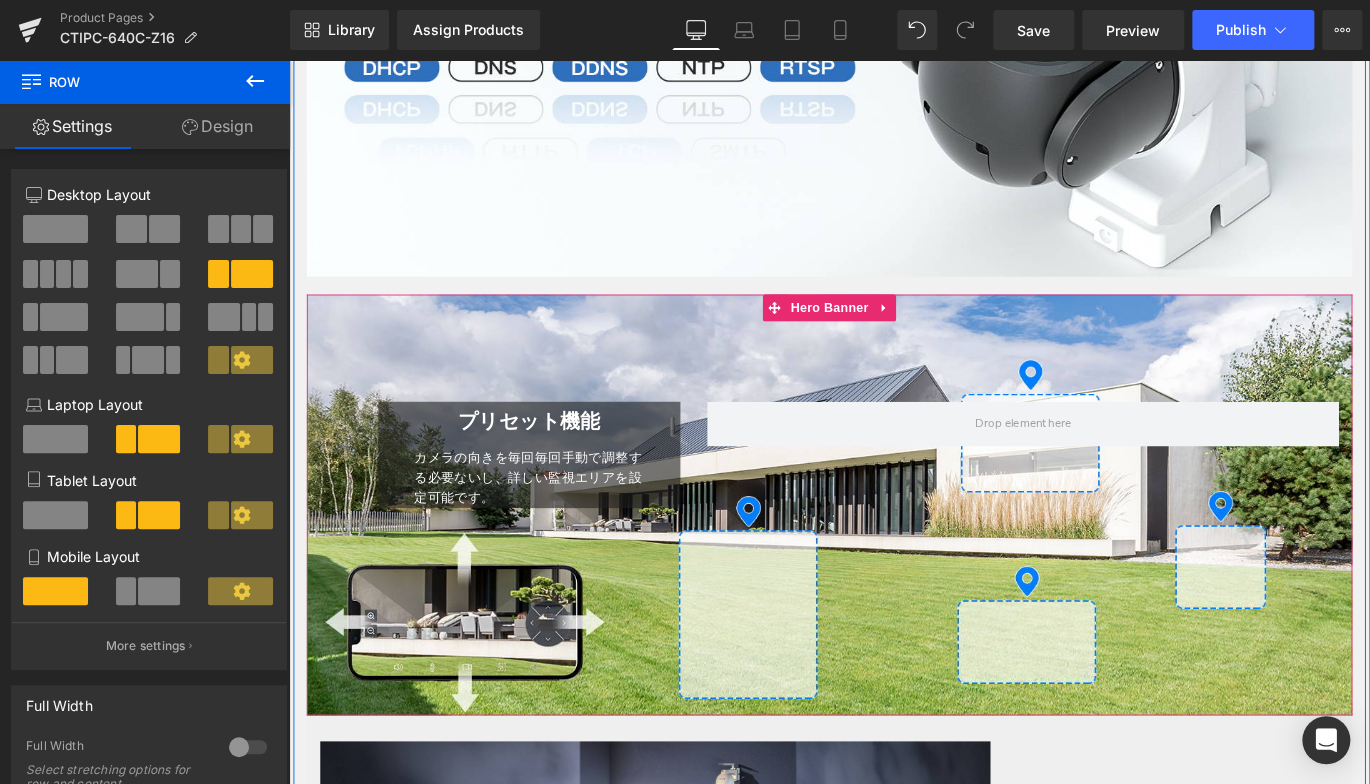 click at bounding box center (894, 558) 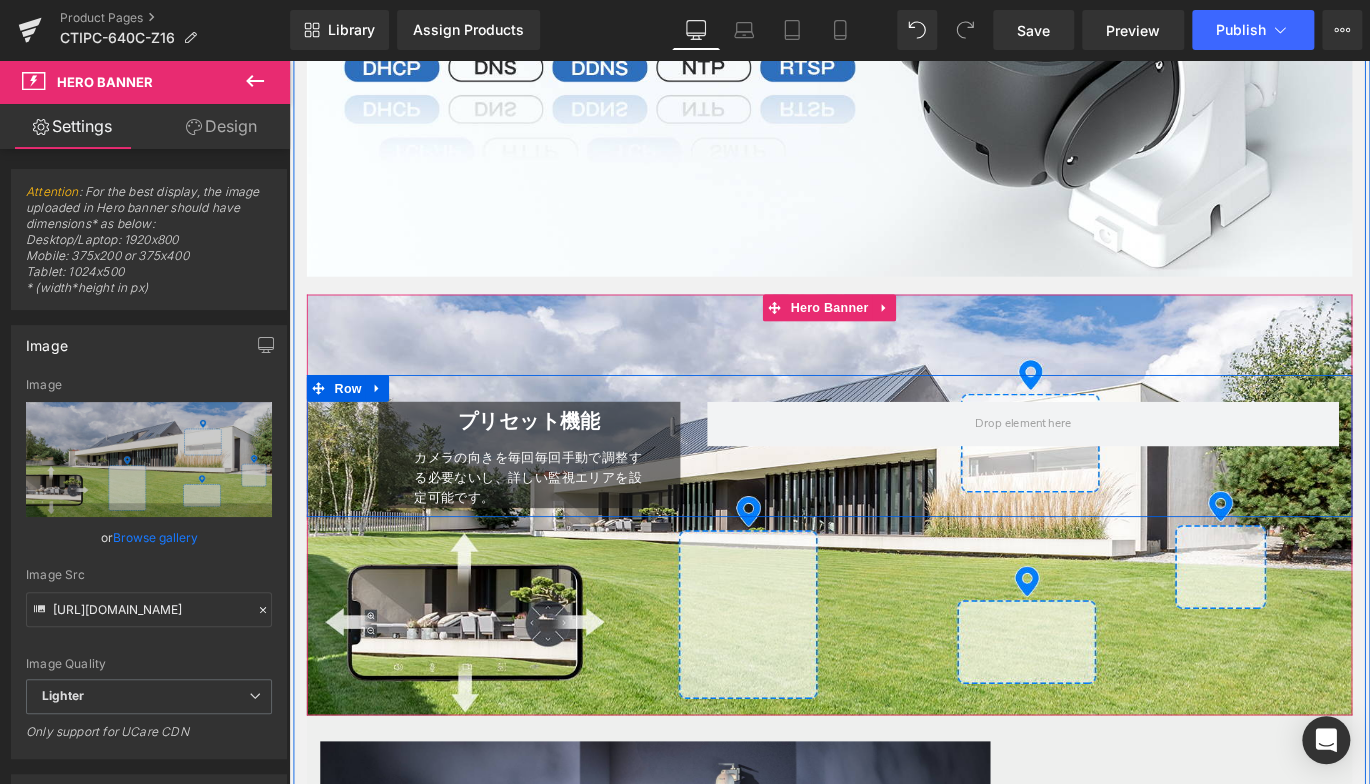click on "プリセット機能
Heading
カメラの向きを毎回毎回手動で調整する必要ないし、詳しい監視エリアを設定可能です。
Text Block
Row
Row" at bounding box center (894, 492) 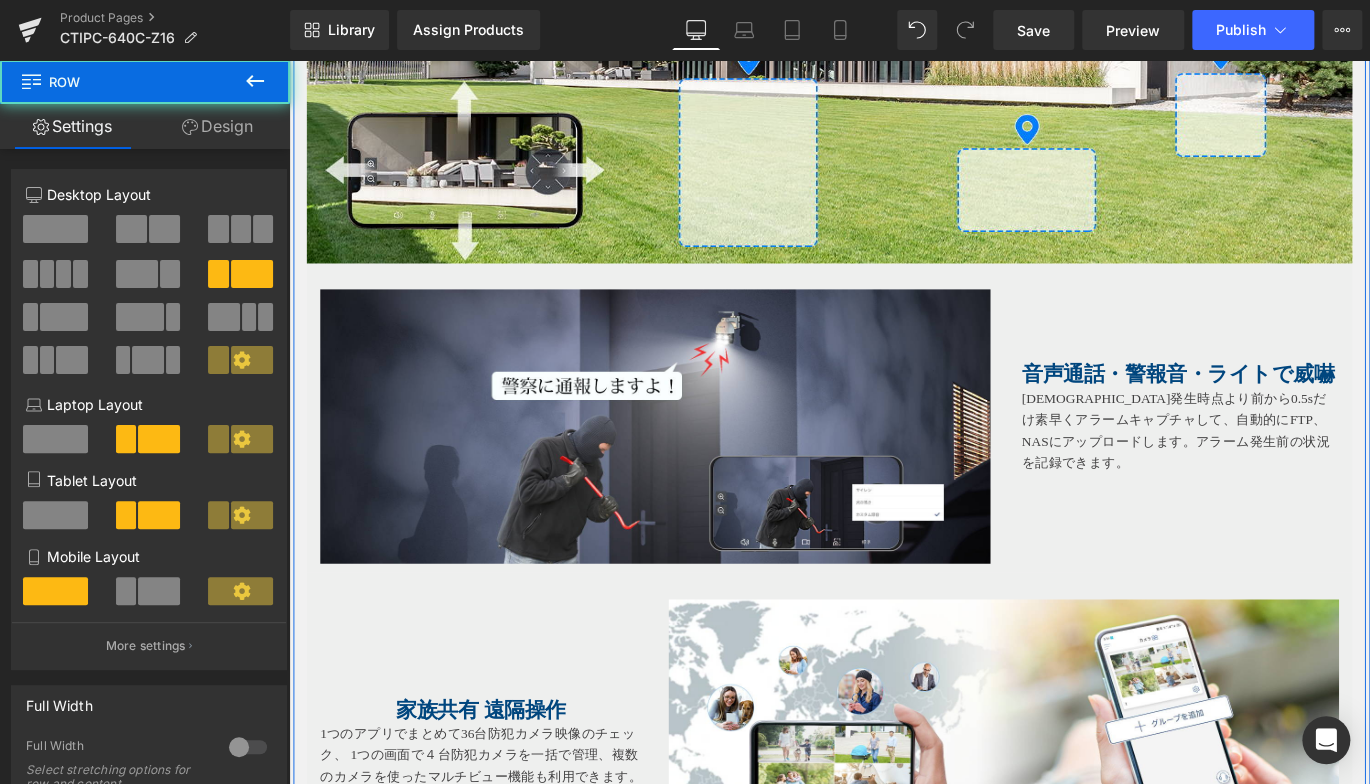 scroll, scrollTop: 5193, scrollLeft: 0, axis: vertical 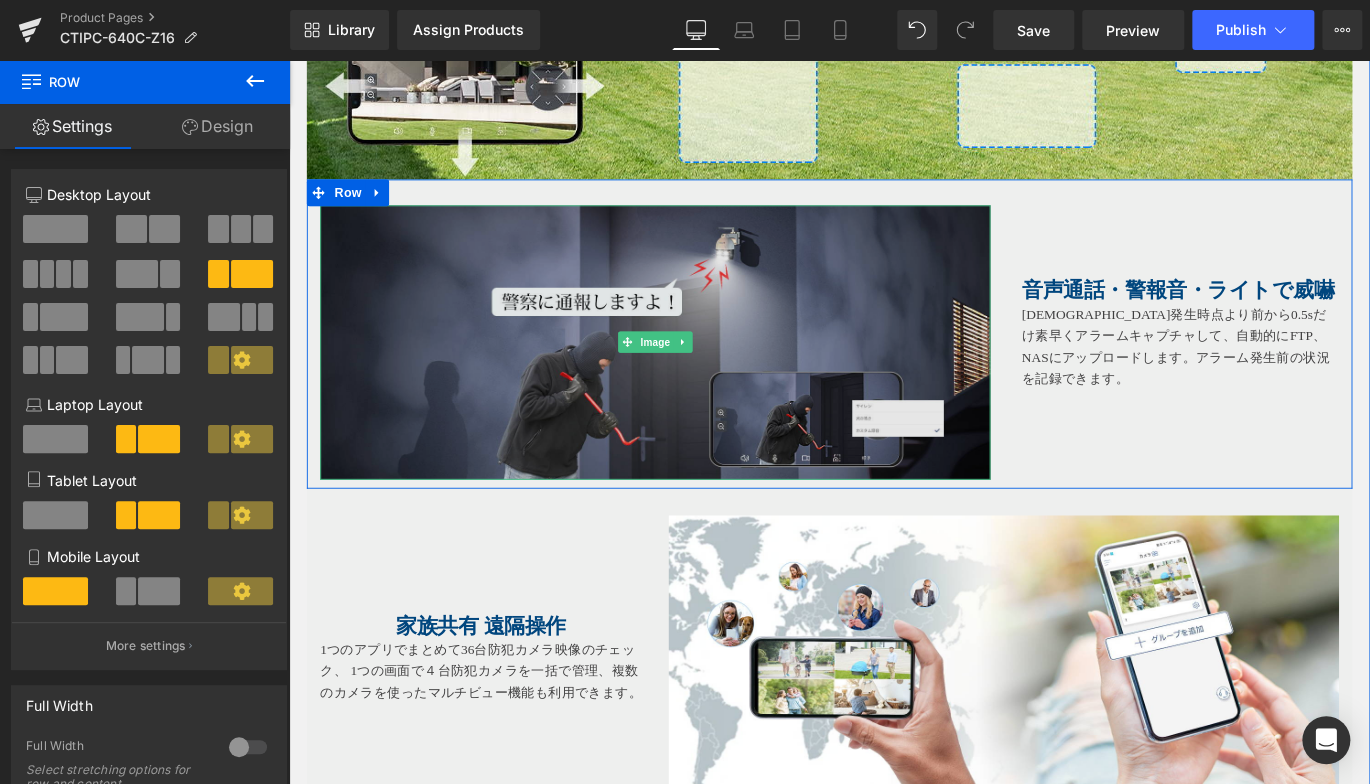click at bounding box center (699, 376) 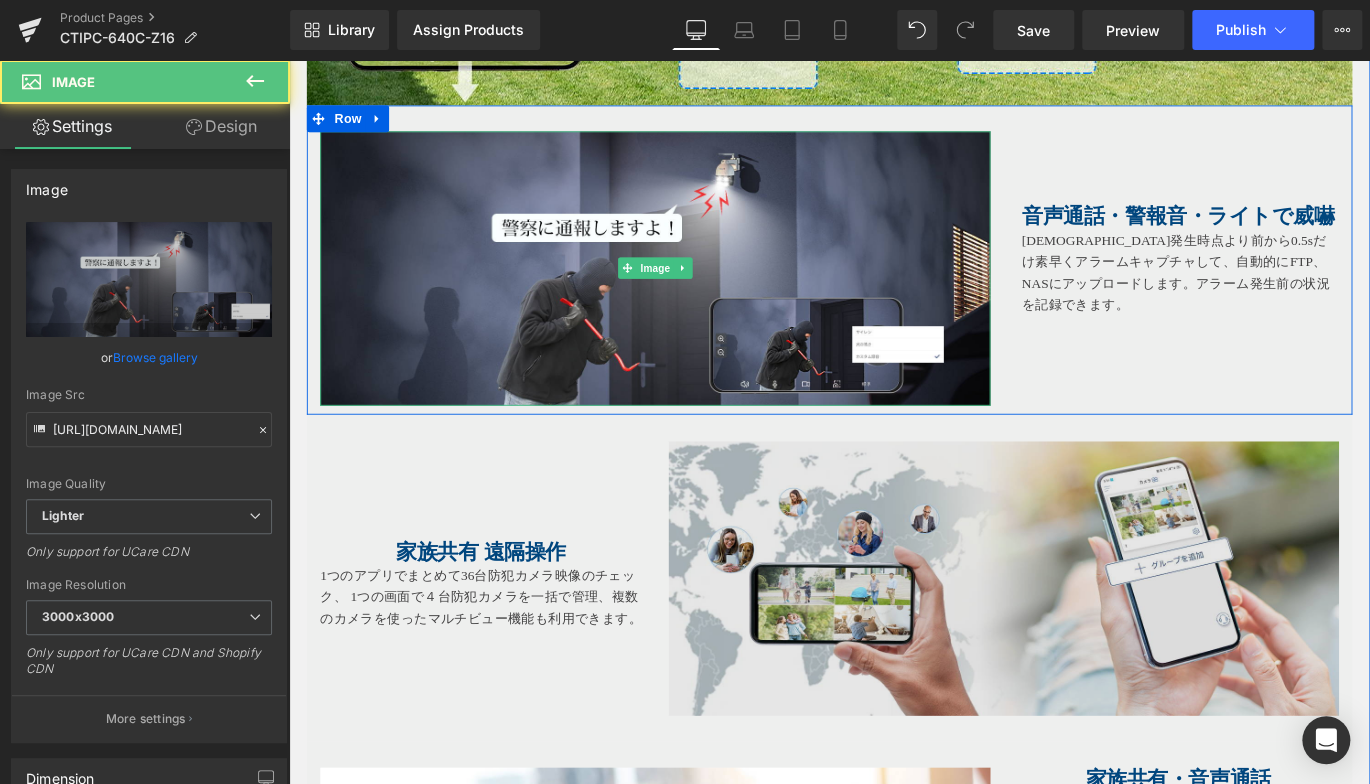 scroll, scrollTop: 5493, scrollLeft: 0, axis: vertical 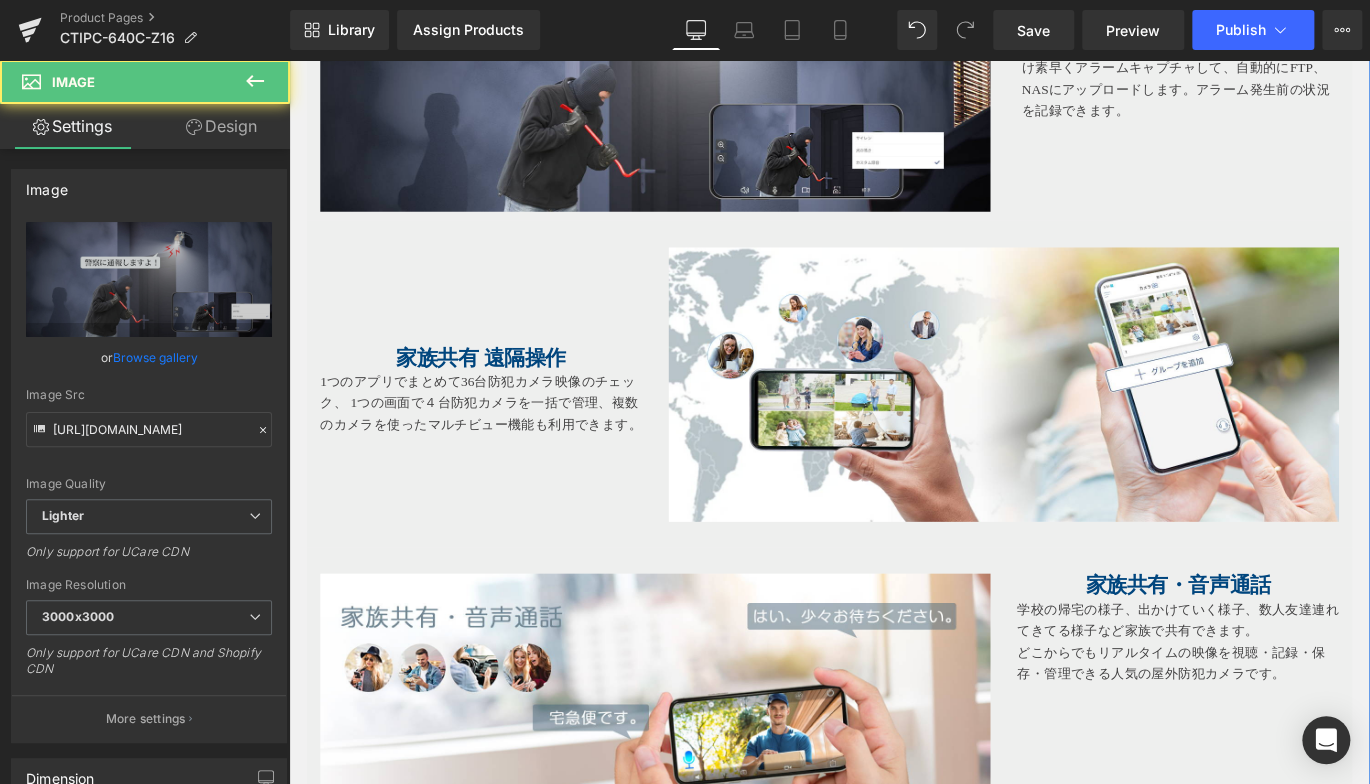 click on "Image         Image         Image         Image         Image         Image         Image         Image
プリセット機能
Heading
カメラの向きを毎回毎回手動で調整する必要ないし、詳しい監視エリアを設定可能です。
Text Block
Row
Row
Hero Banner         Image         音声通話・警報音・ライトで威嚇 Heading         アラーム発生時点より前から0.5sだけ素早くアラームキャプチャして、自動的にFTP、NASにアップロードします。アラーム発生前の状況を記録できます。 Text Block         Row         家族共有 遠隔操作 Heading         Text Block" at bounding box center [894, -1567] 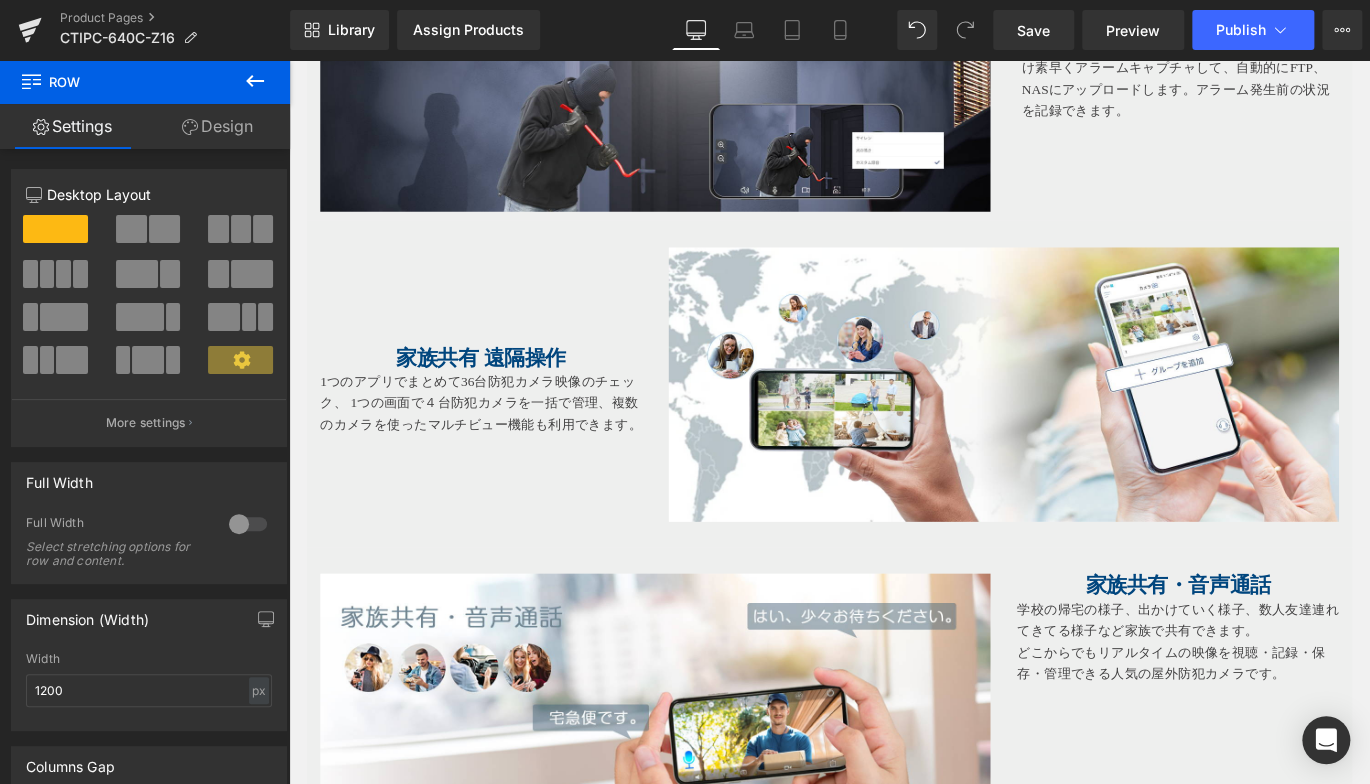 click on "家族共有 遠隔操作 Heading         1つのアプリでまとめて36台防犯カメラ映像のチェック、 1つの画面で４台防犯カメラを一括で管理、複数のカメラを使ったマルチビュー機能も利用できます。 Text Block         Image         Row" at bounding box center [894, 423] 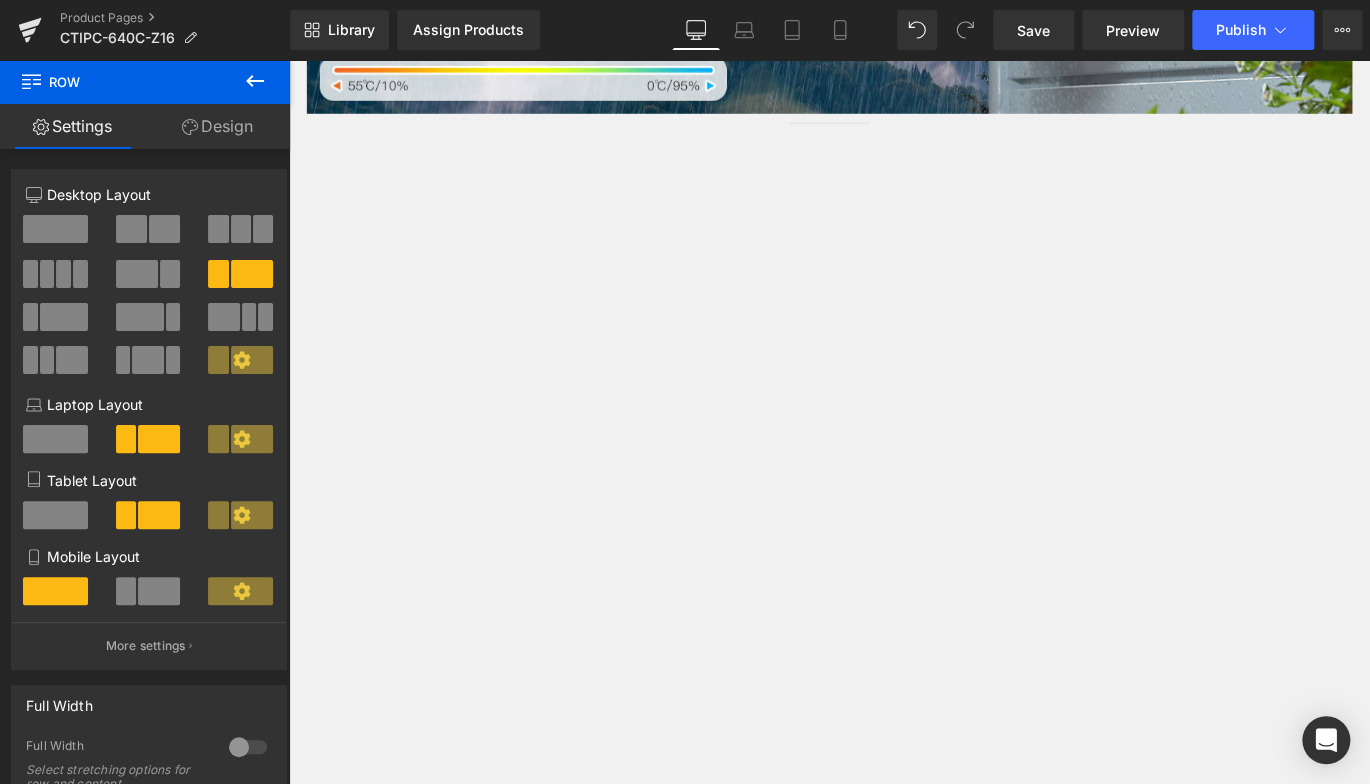 scroll, scrollTop: 7193, scrollLeft: 0, axis: vertical 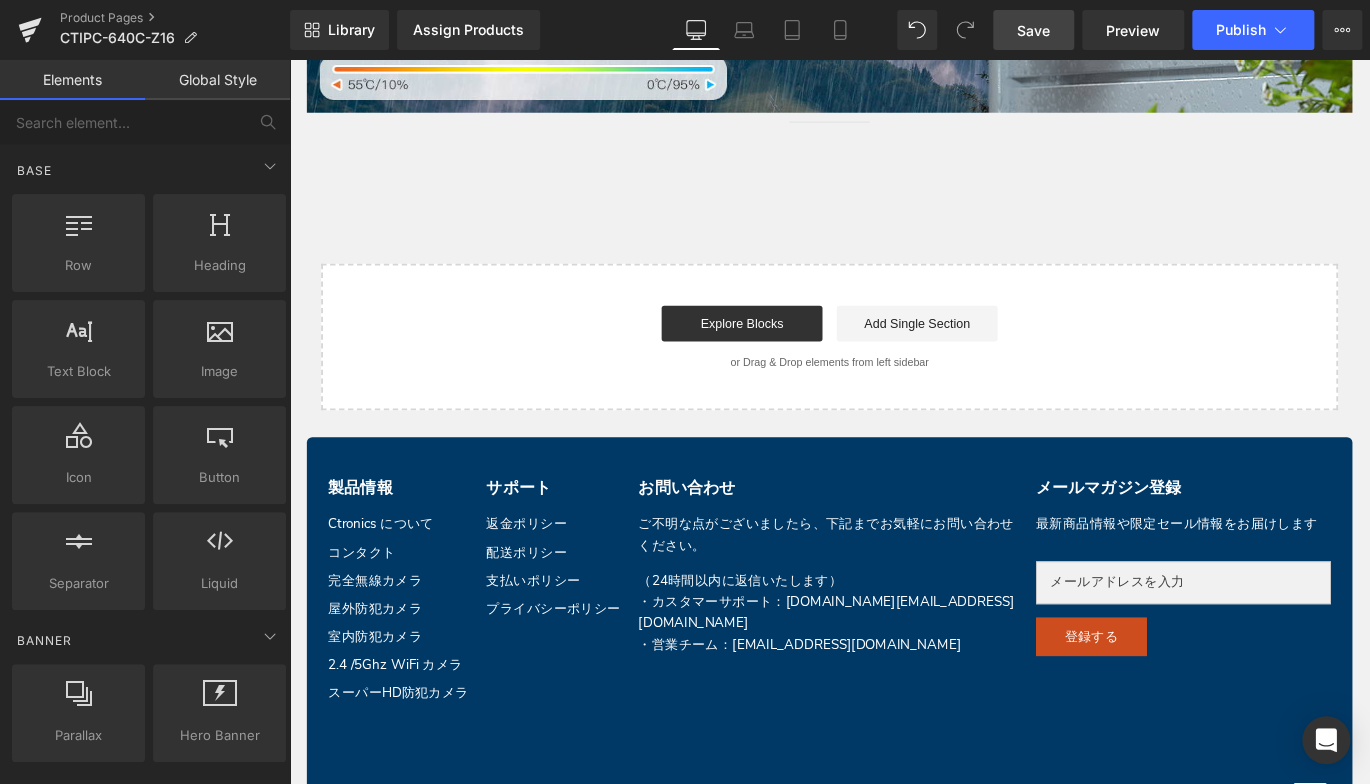 click on "Save" at bounding box center [1033, 30] 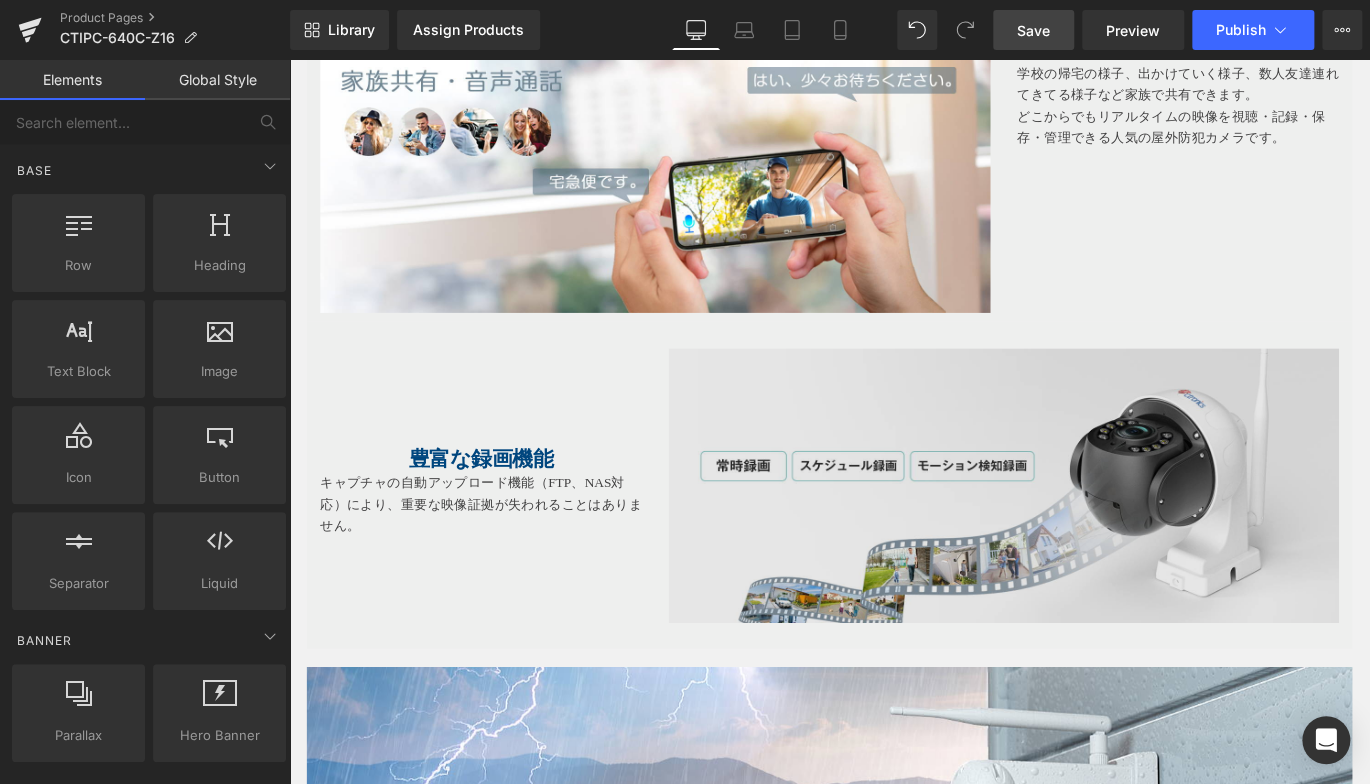 scroll, scrollTop: 6893, scrollLeft: 0, axis: vertical 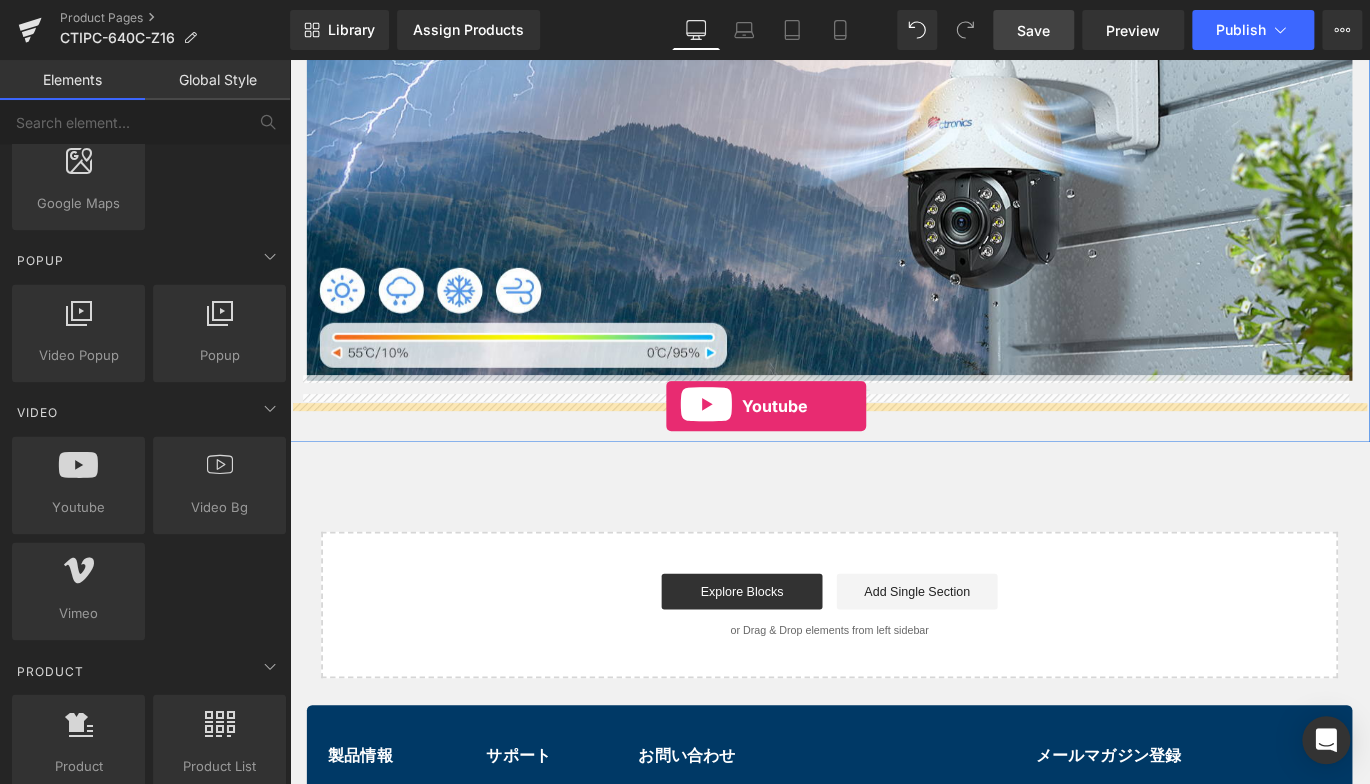 drag, startPoint x: 381, startPoint y: 557, endPoint x: 711, endPoint y: 447, distance: 347.85056 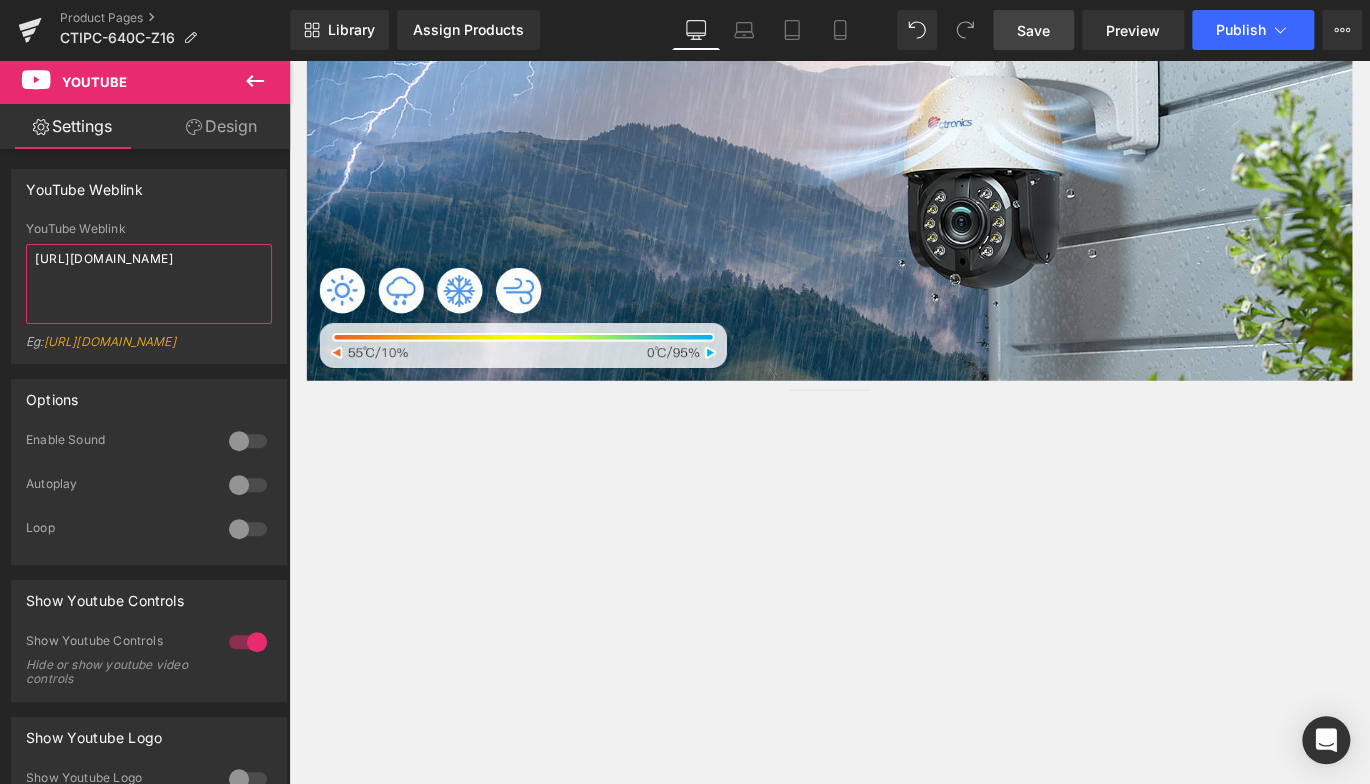 drag, startPoint x: 168, startPoint y: 295, endPoint x: -16, endPoint y: 267, distance: 186.11824 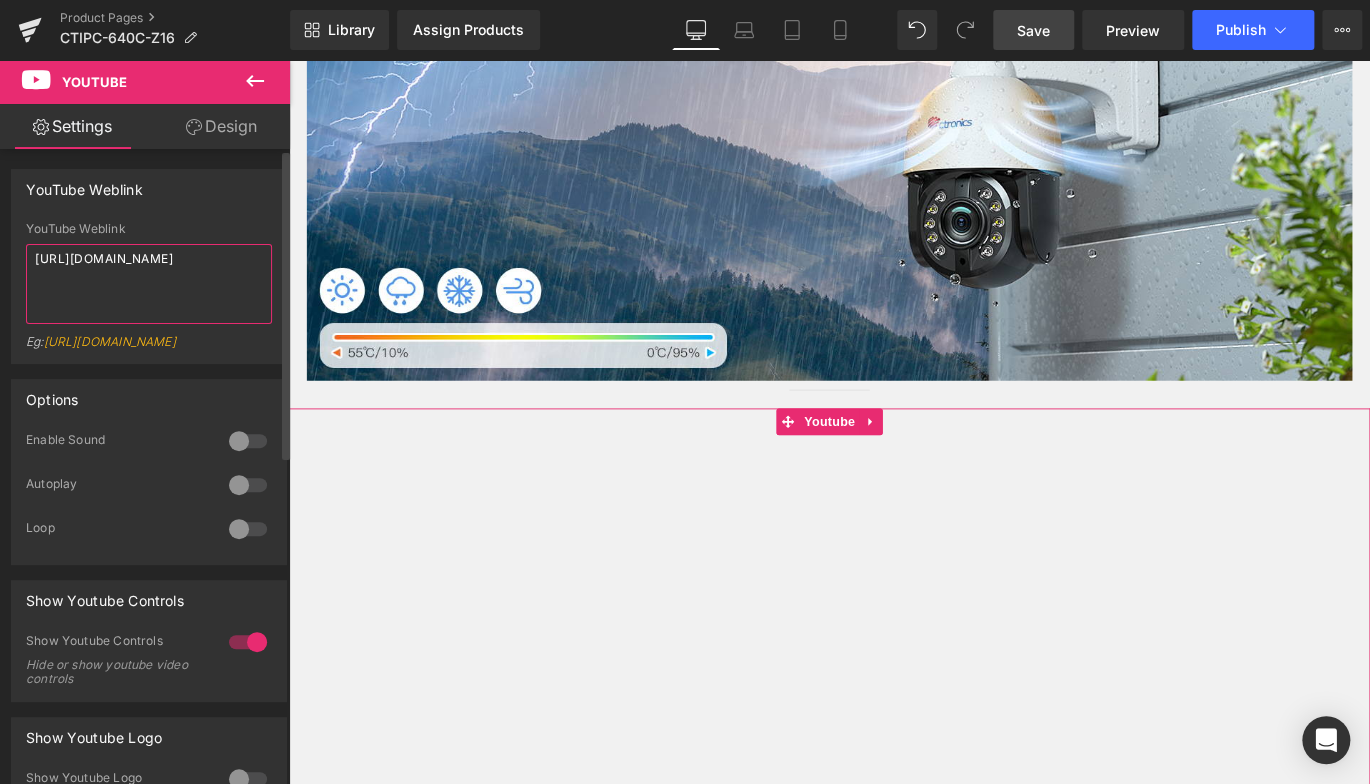 click on "[URL][DOMAIN_NAME]" at bounding box center [149, 284] 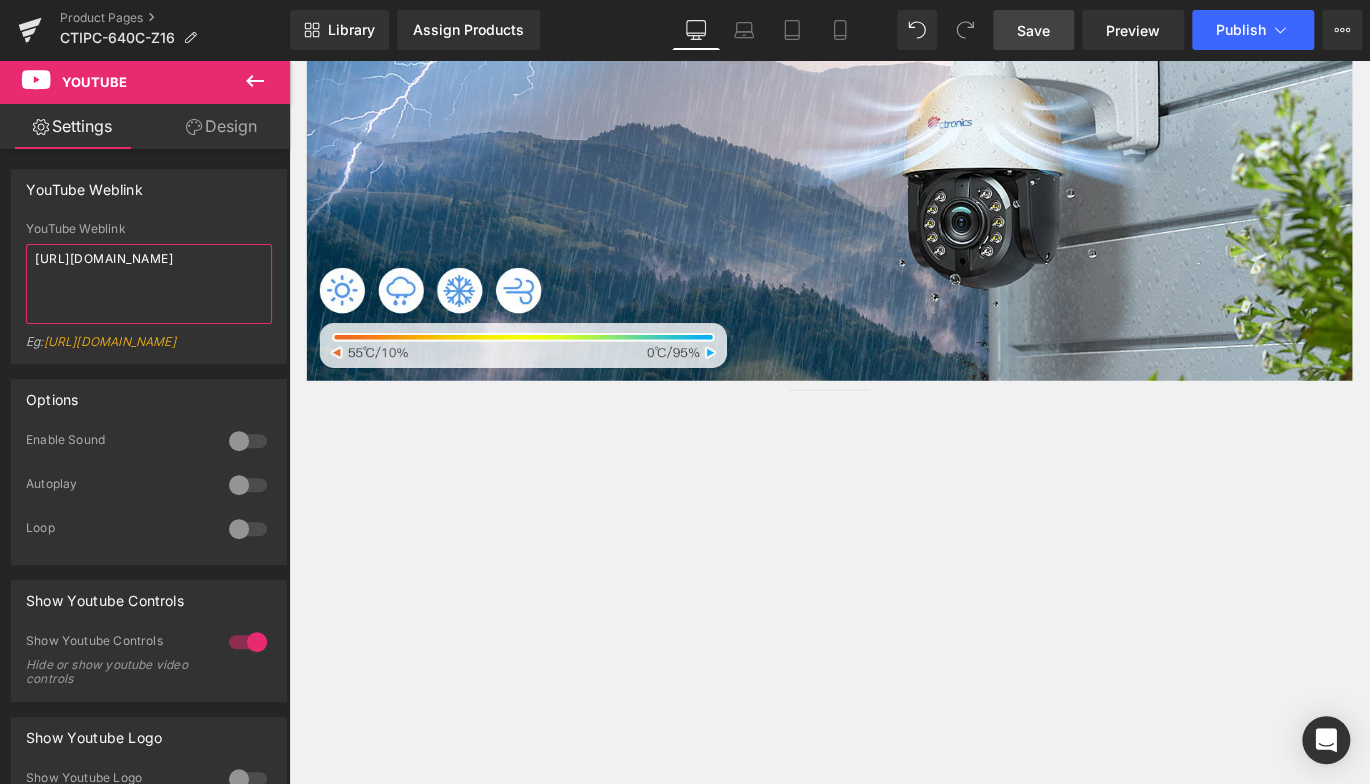 click on "Youtube  You are previewing how the   will restyle your page. You can not edit Elements in Preset Preview Mode.  Product Pages CTIPC-640C-Z16 Library Assign Products  Product Preview
No product match your search.  Please try another keyword  Manage assigned products Desktop Desktop Laptop Tablet Mobile Save Preview Publish Scheduled View Live Page View with current Template Save Template to Library Schedule Publish Publish Settings Shortcuts  Your page can’t be published   You've reached the maximum number of published pages on your plan  (18/999999).  You need to upgrade your plan or unpublish all your pages to get 1 publish slot.   Unpublish pages   Upgrade plan  Elements Global Style Base Row  rows, columns, layouts, div Heading  headings, titles, h1,h2,h3,h4,h5,h6 Text Block  texts, paragraphs, contents, blocks Image  images, photos, alts, uploads Icon  icons, symbols Button  button, call to action, cta Separator  separators, dividers, horizontal lines Liquid  Banner Stack" at bounding box center (685, 392) 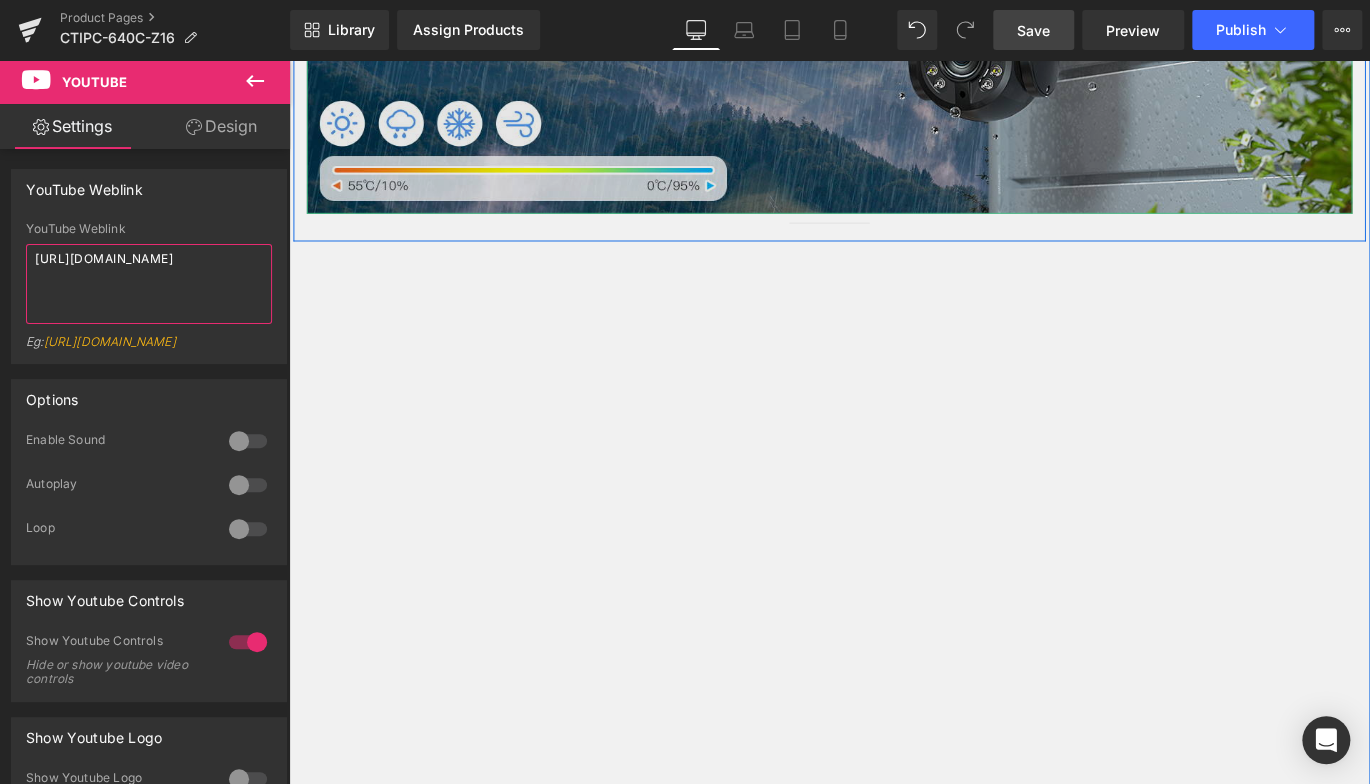 scroll, scrollTop: 7093, scrollLeft: 0, axis: vertical 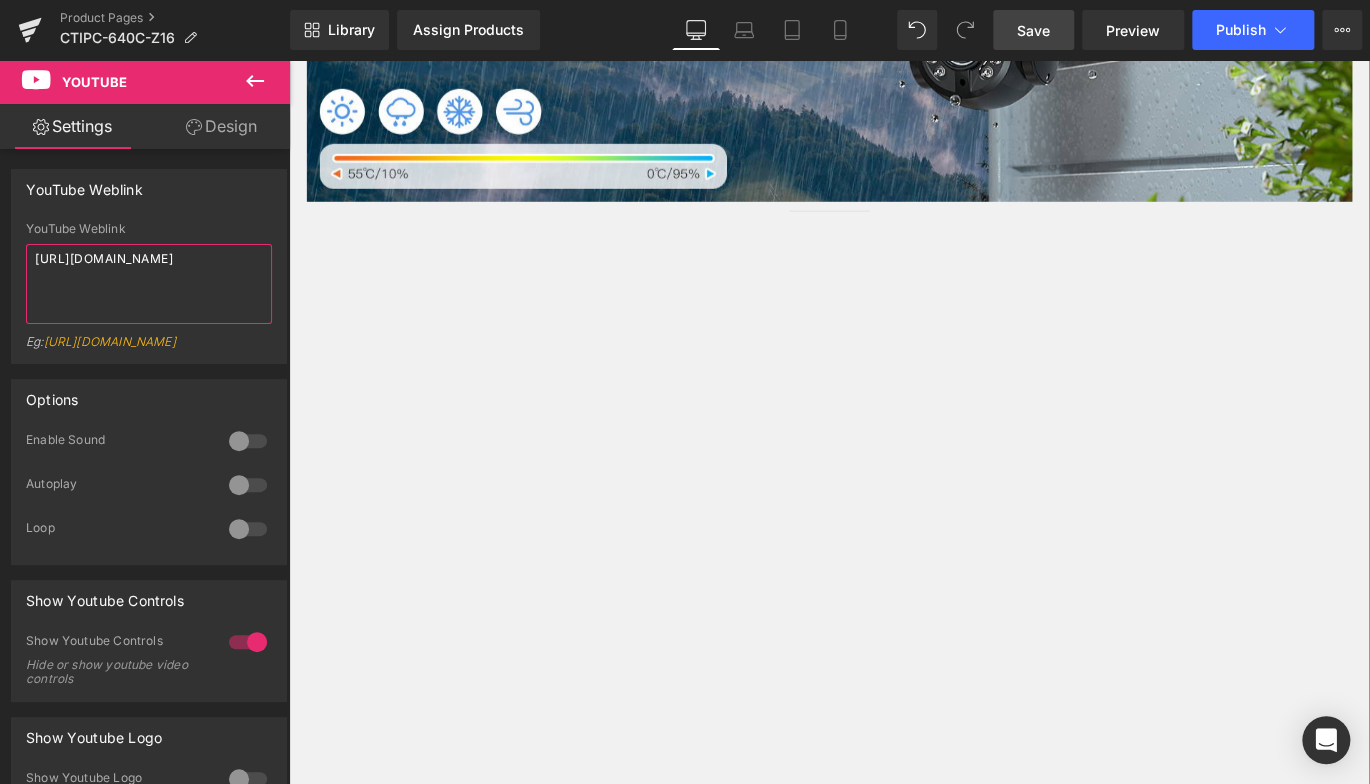 type on "https://youtu.be/OR2j6ITfk2o" 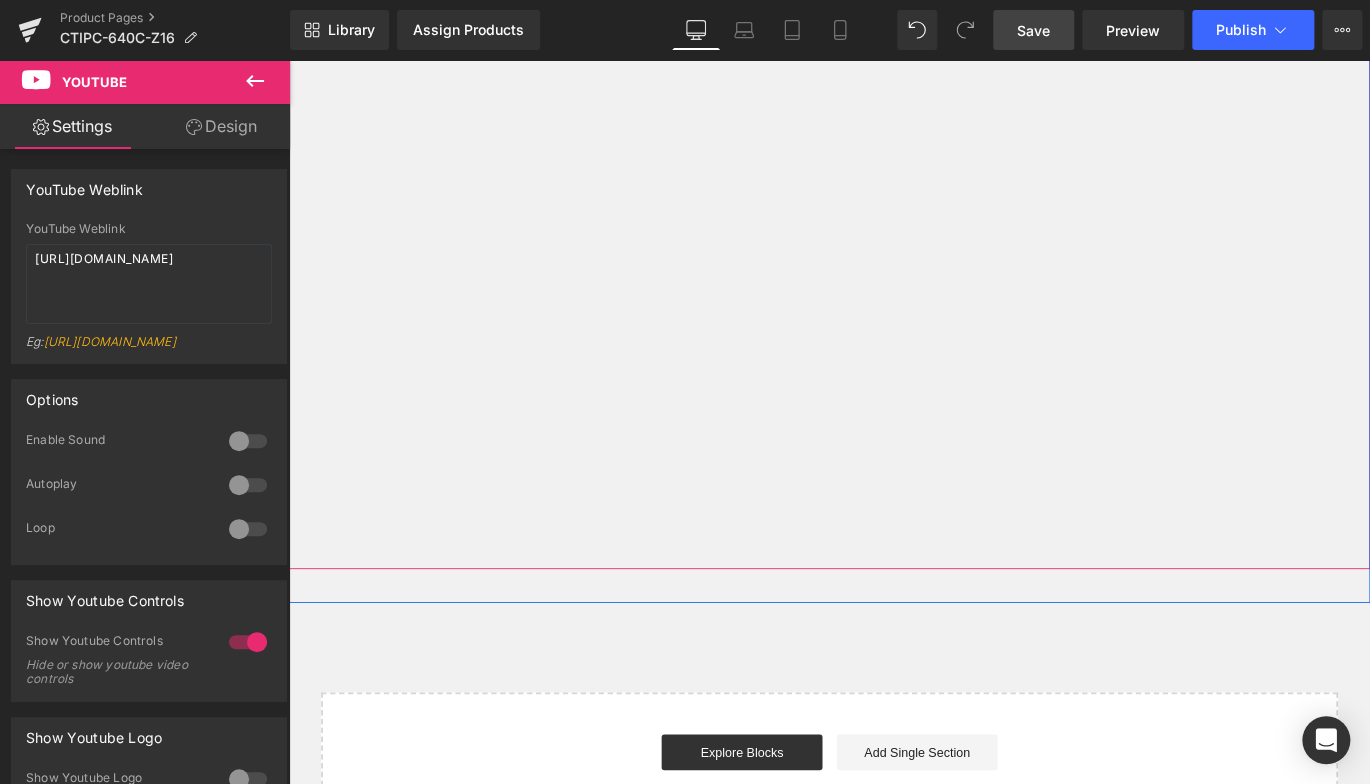 scroll, scrollTop: 7093, scrollLeft: 0, axis: vertical 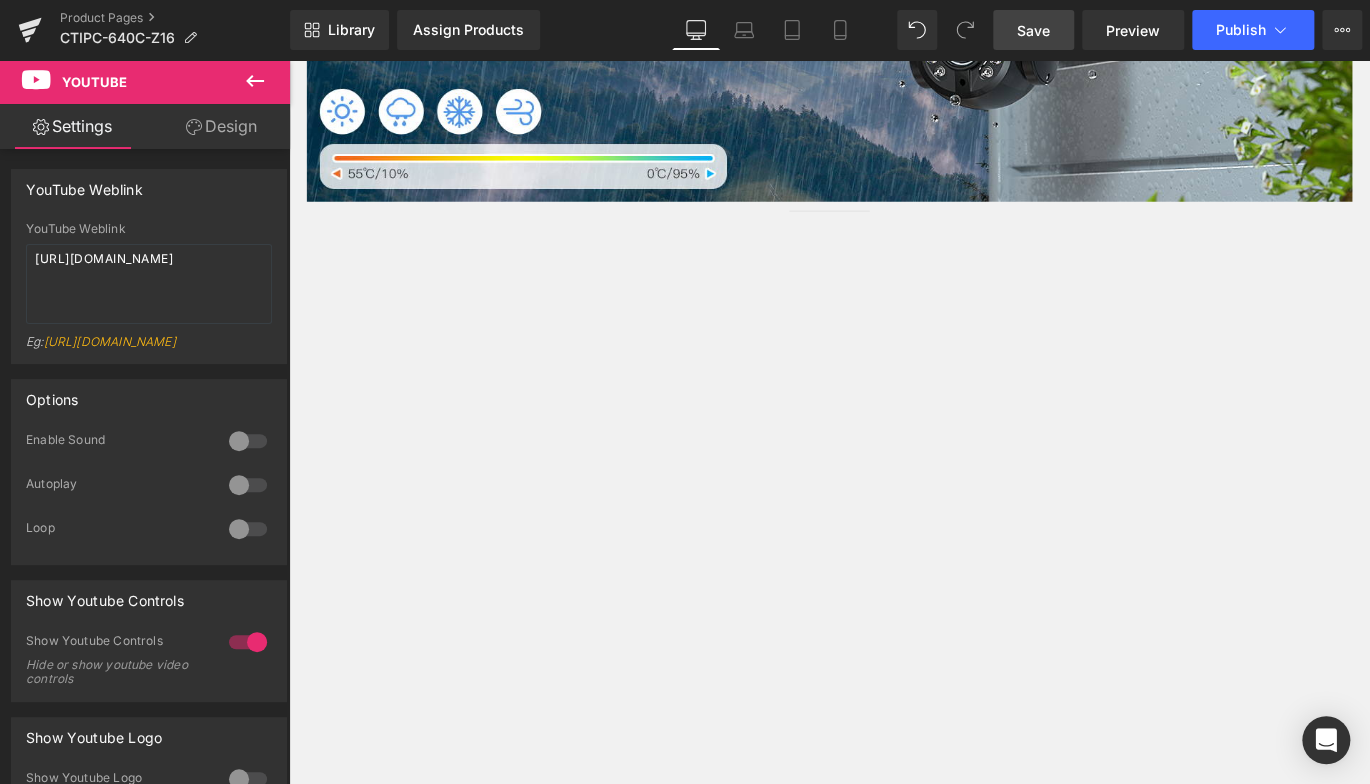 click on "Save" at bounding box center (1033, 30) 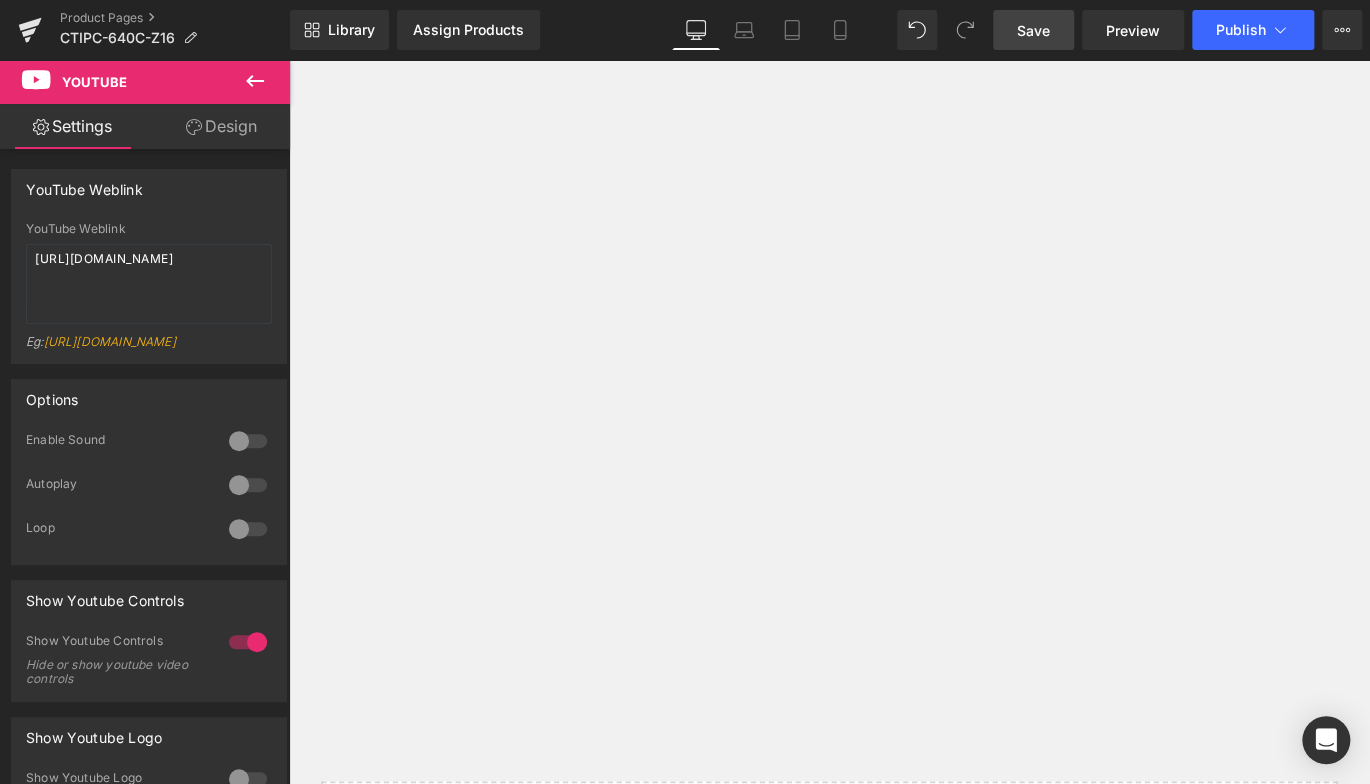 scroll, scrollTop: 7193, scrollLeft: 0, axis: vertical 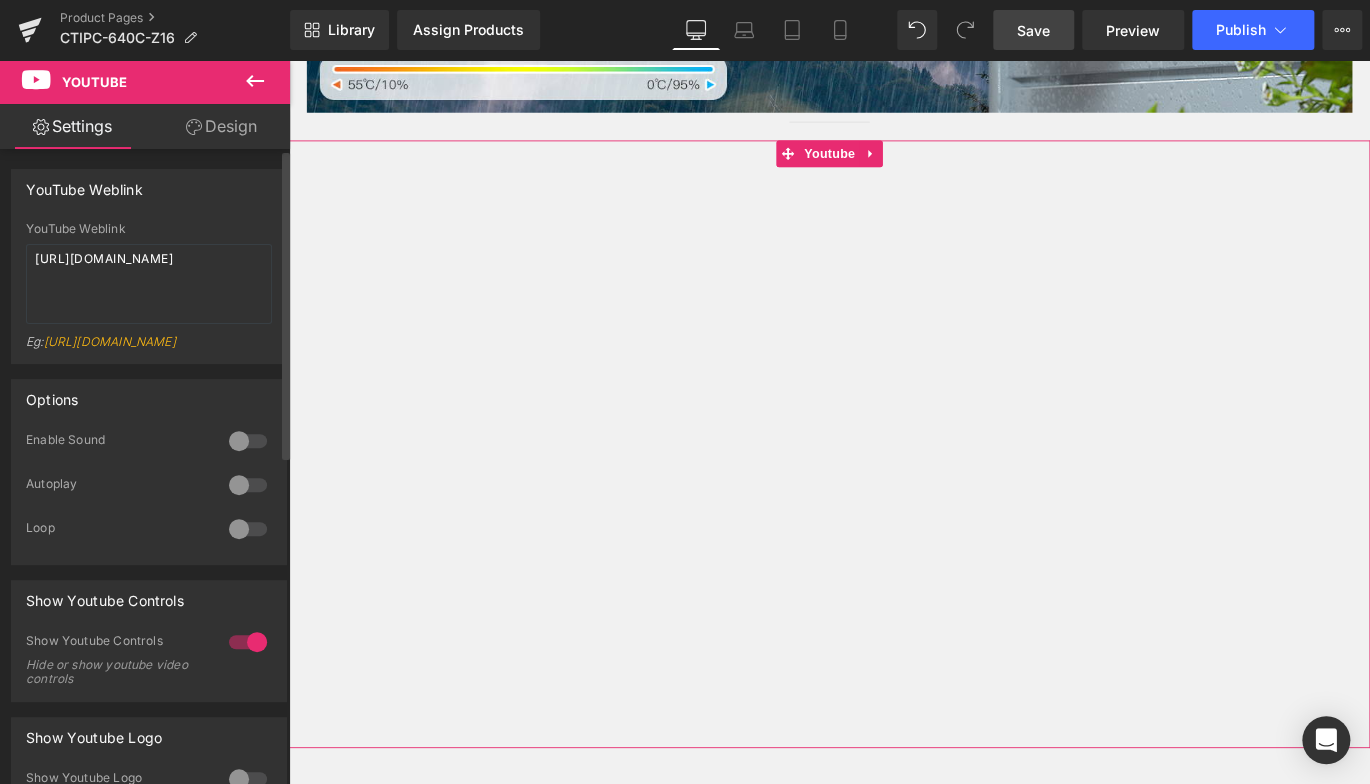 click at bounding box center [248, 441] 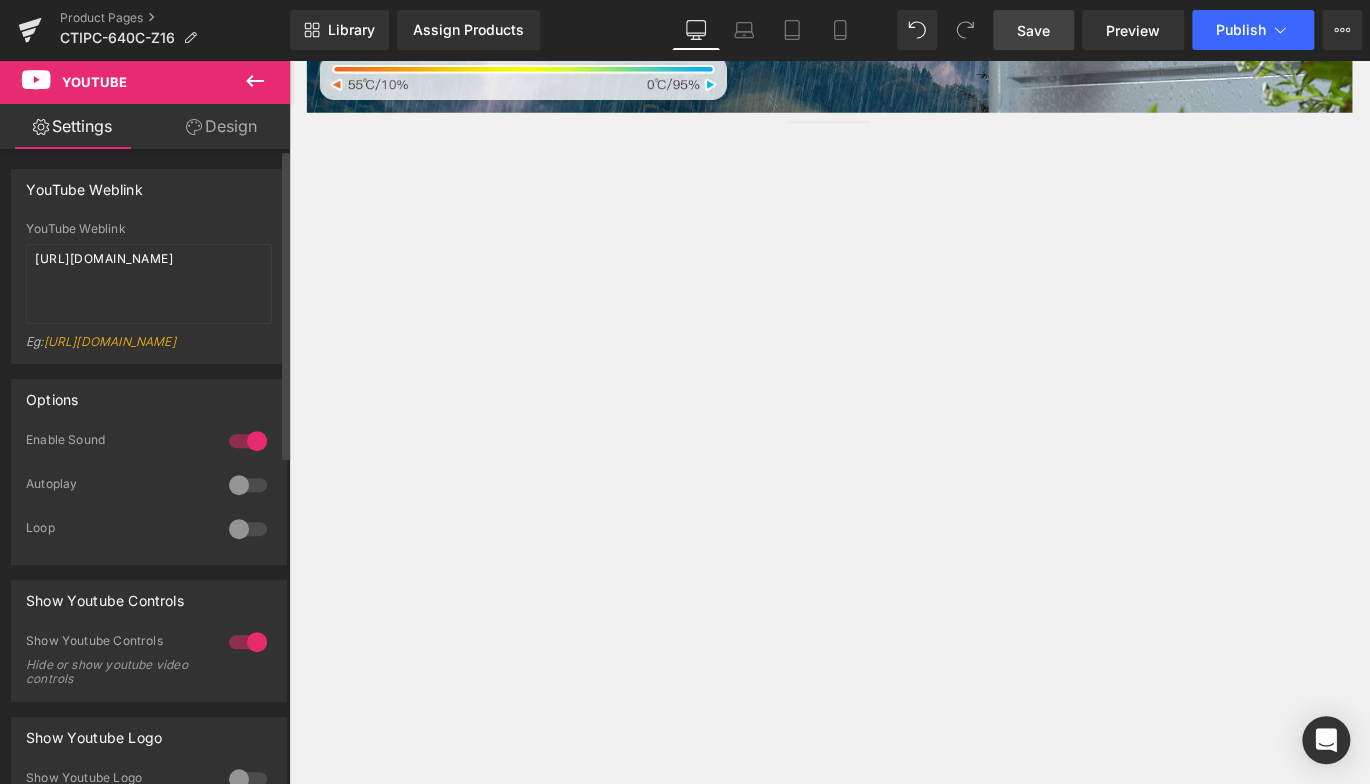 click at bounding box center [248, 441] 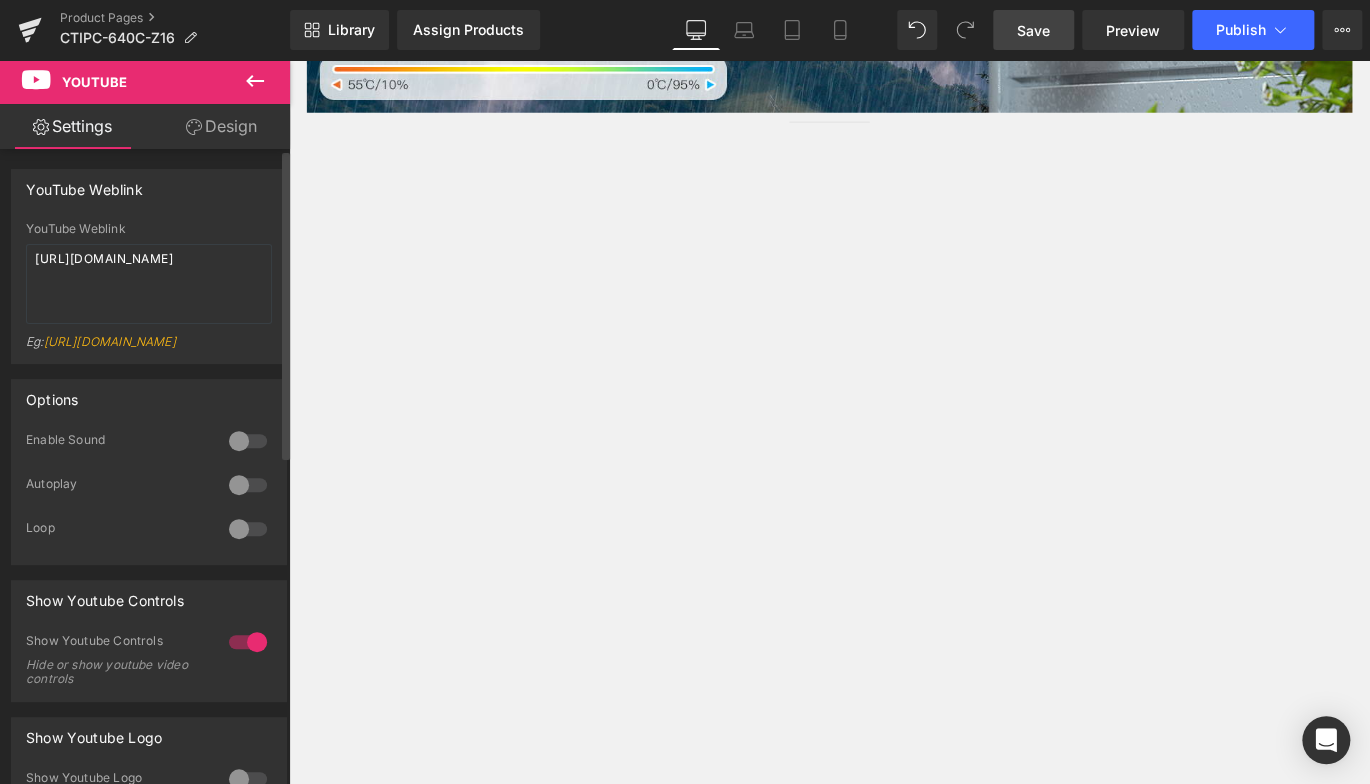 click at bounding box center (248, 441) 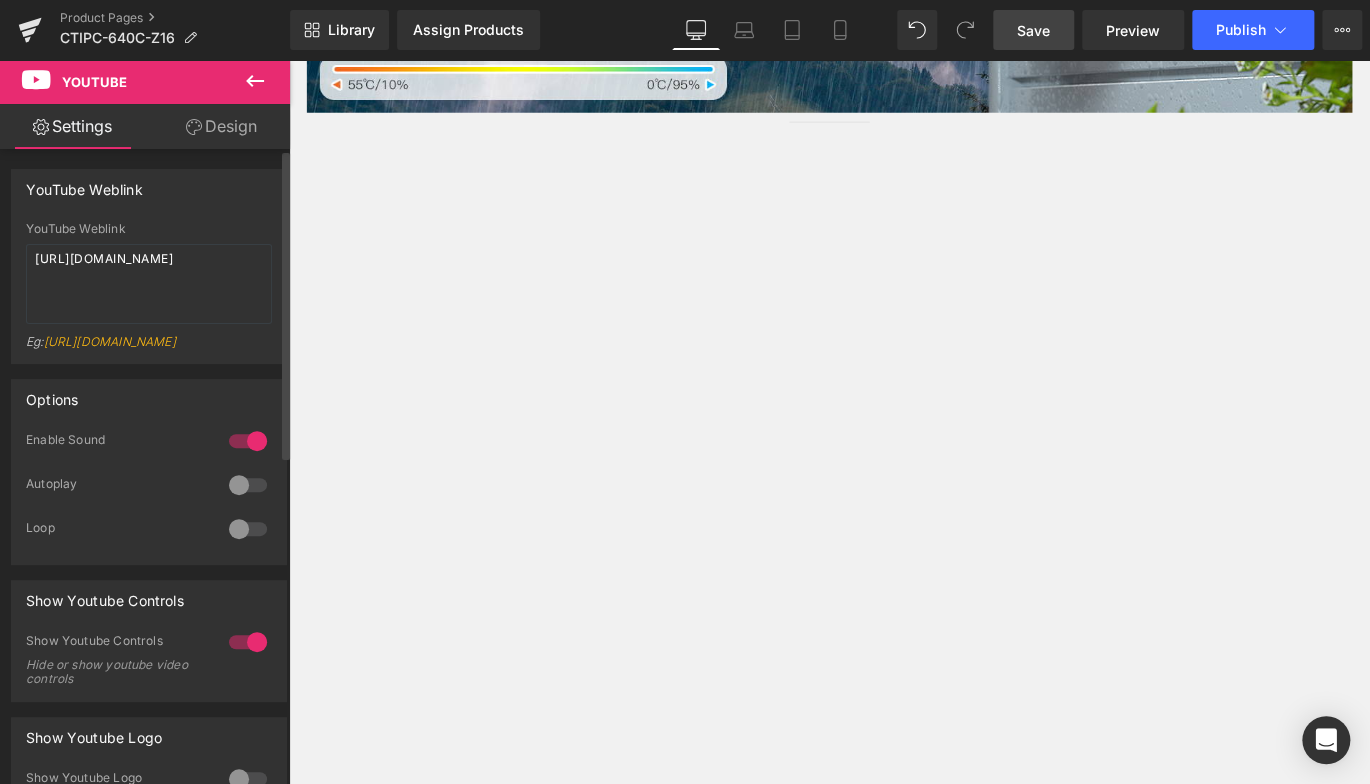 click at bounding box center (248, 441) 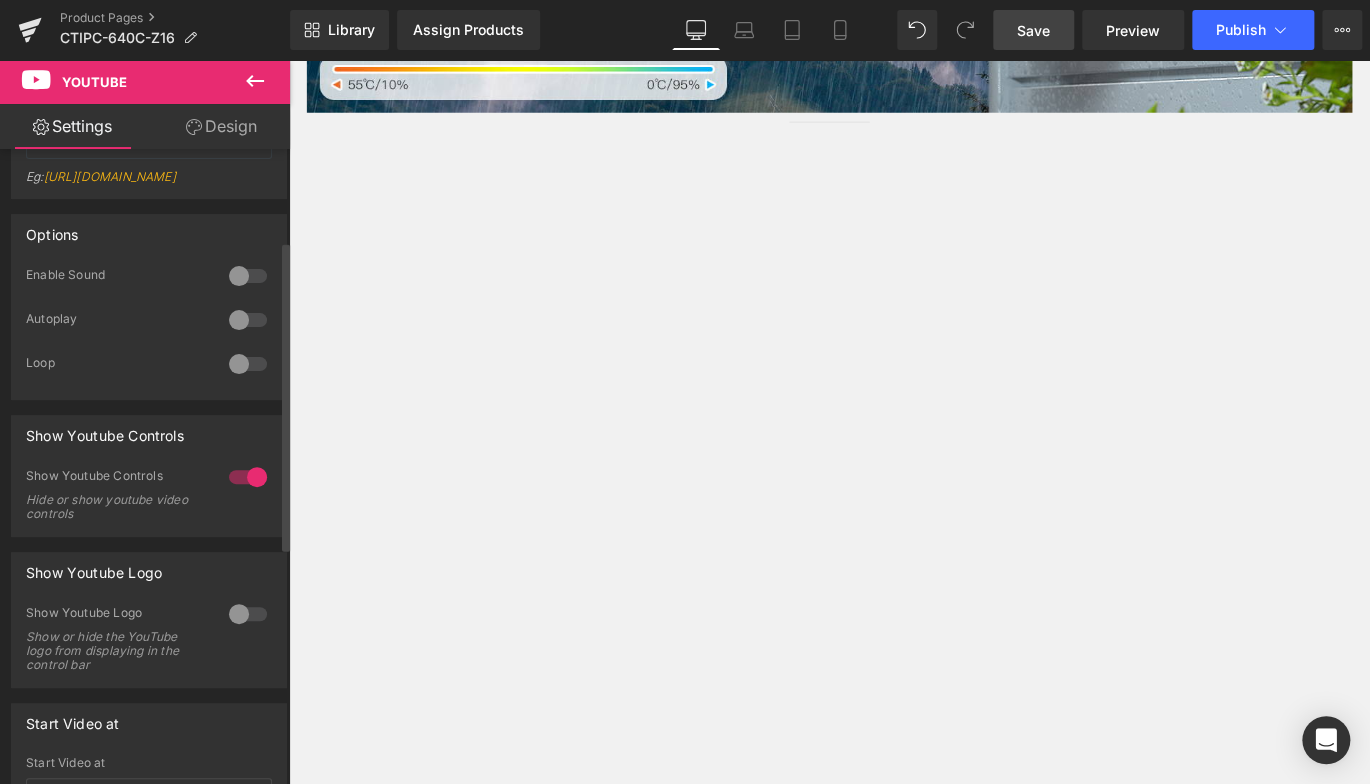 scroll, scrollTop: 200, scrollLeft: 0, axis: vertical 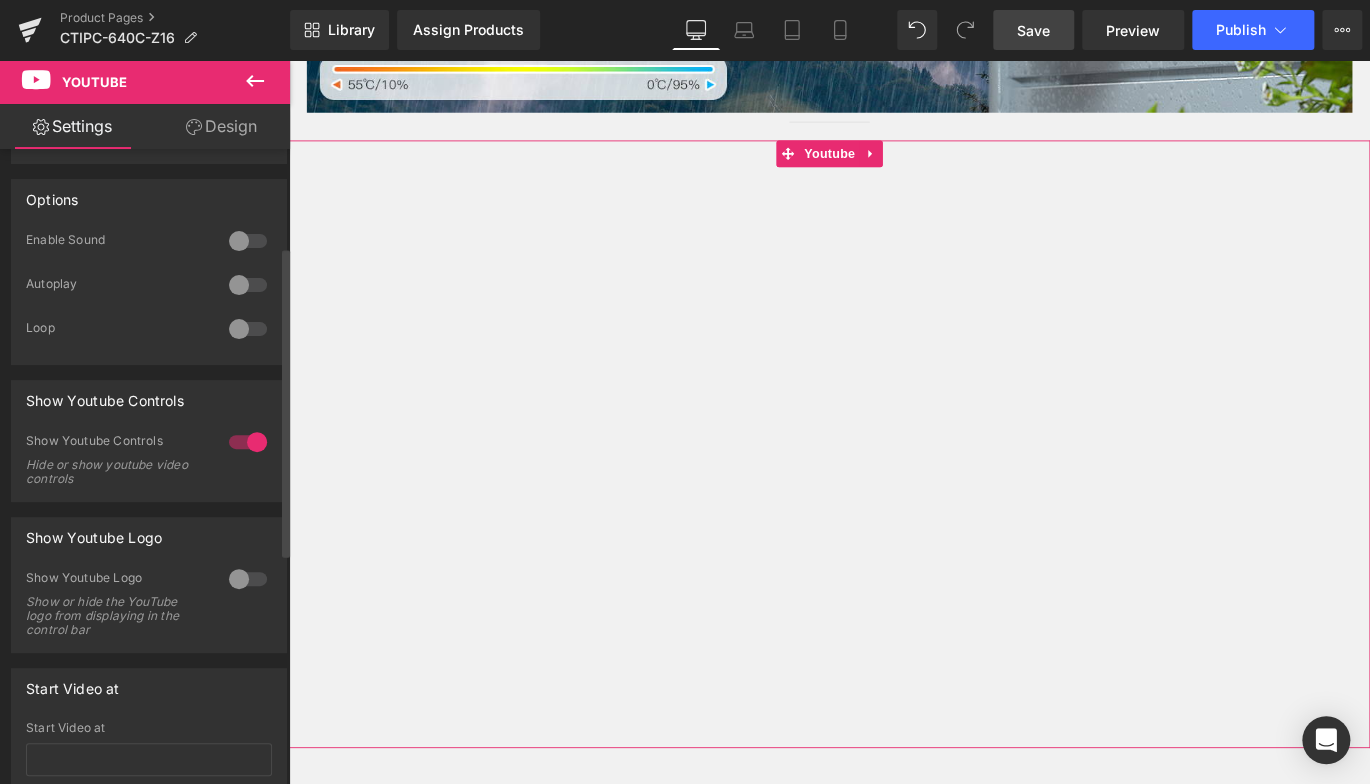 click at bounding box center (248, 285) 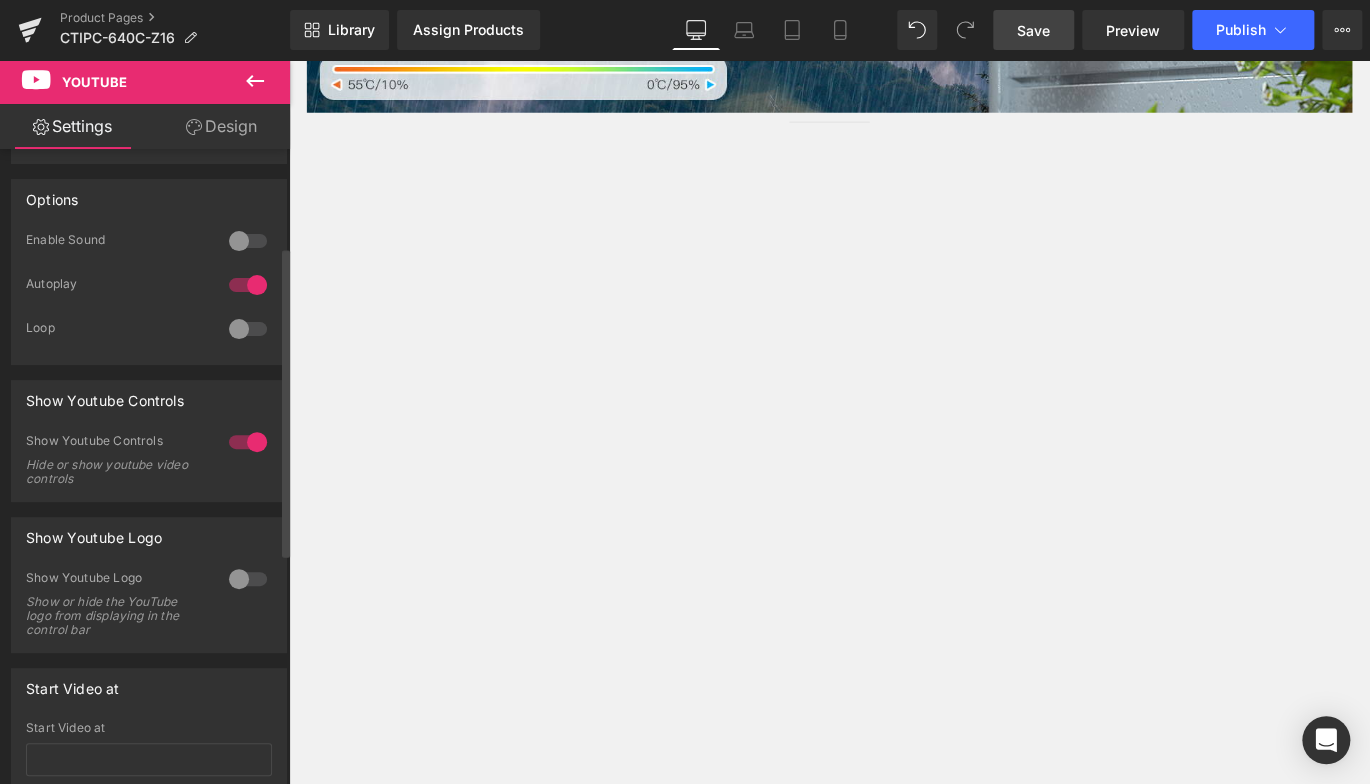 click at bounding box center [248, 329] 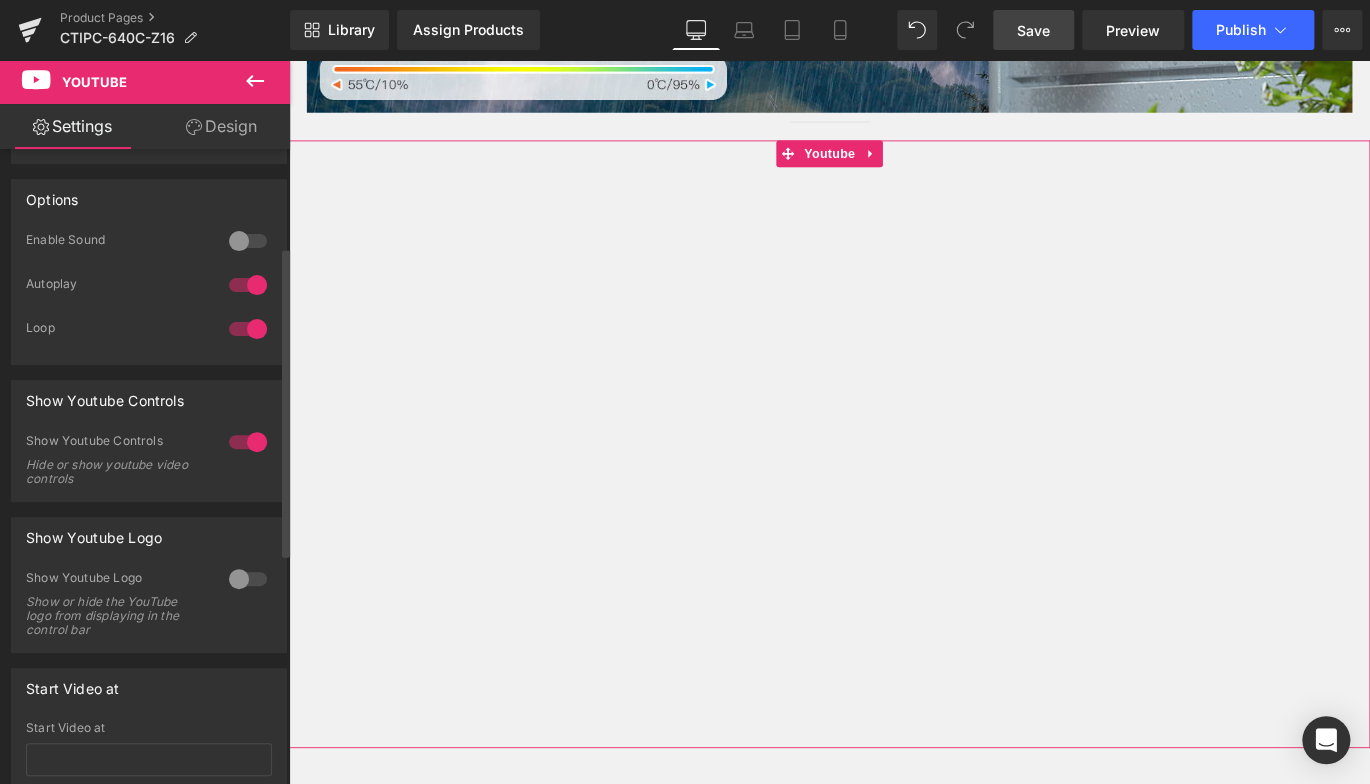 click at bounding box center [248, 442] 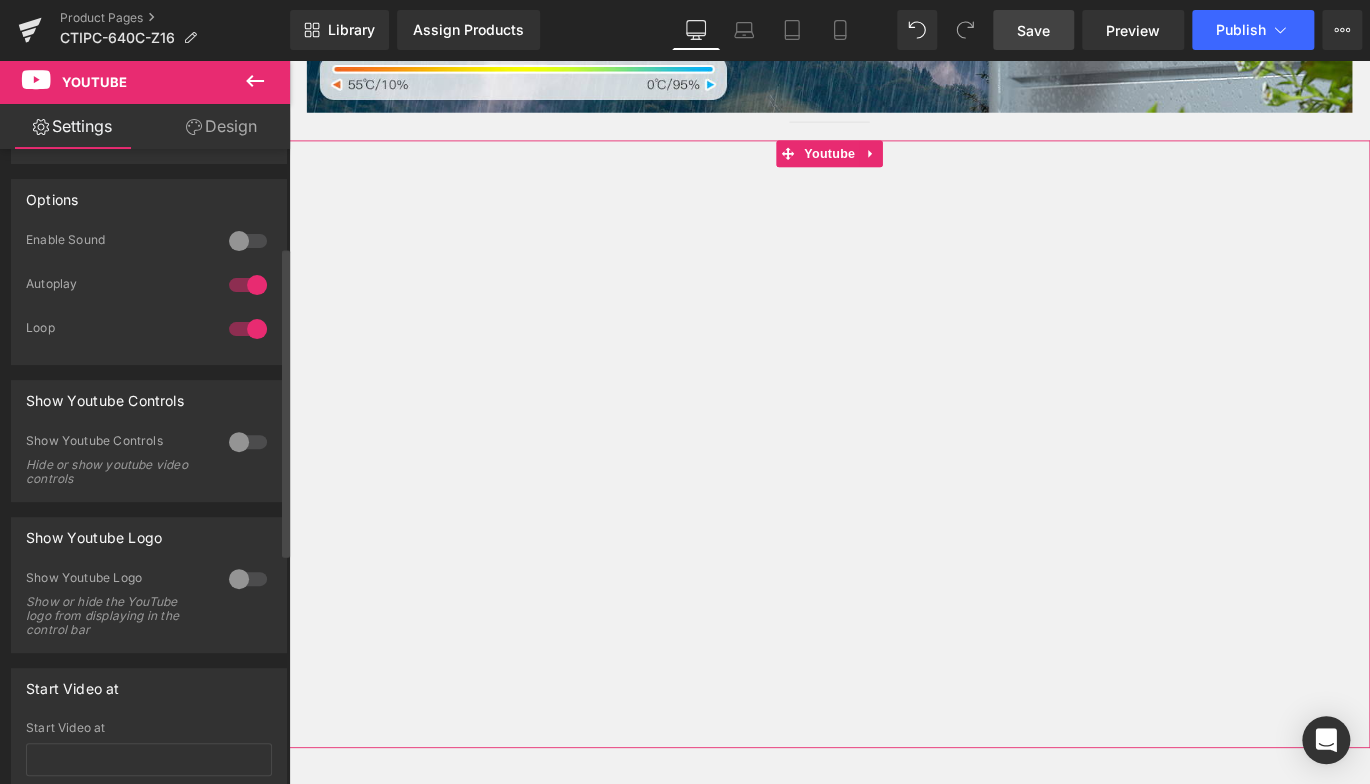 click at bounding box center [248, 442] 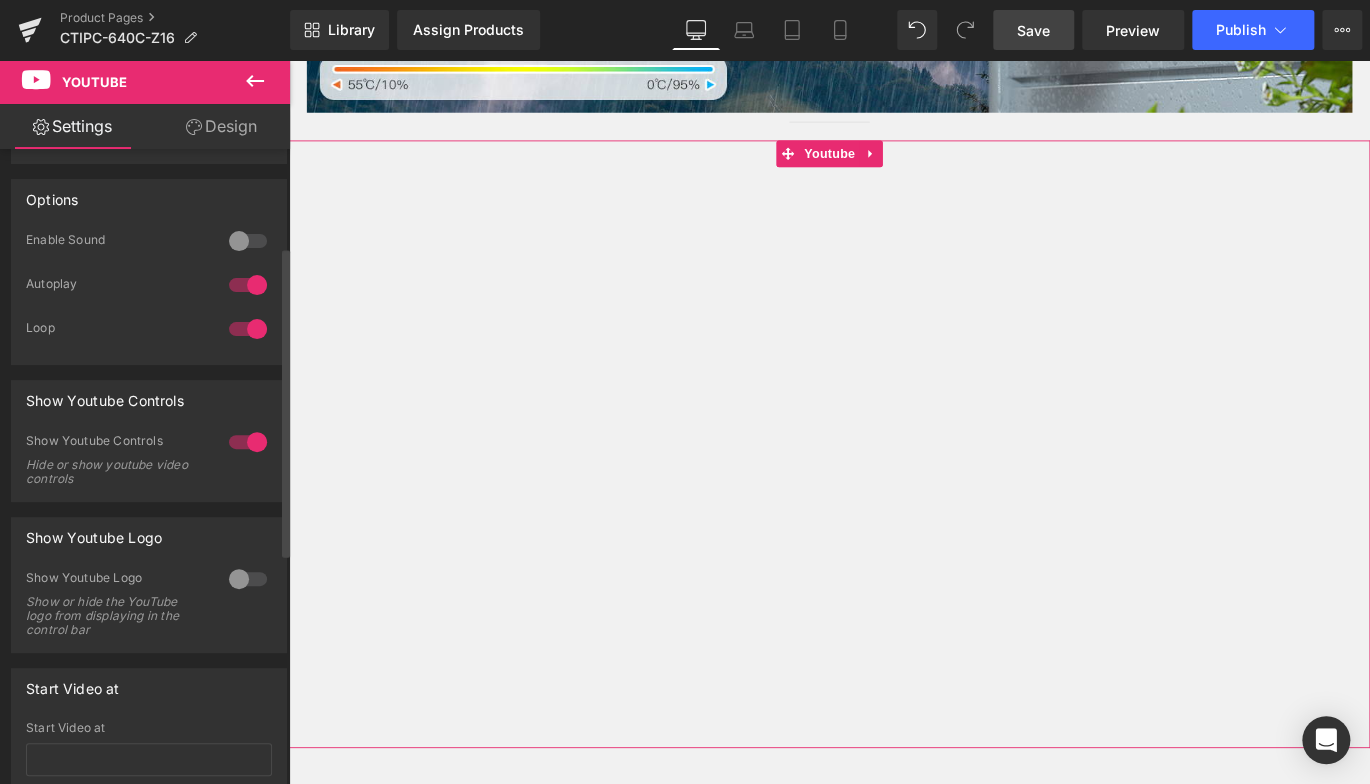 drag, startPoint x: 231, startPoint y: 453, endPoint x: 248, endPoint y: 459, distance: 18.027756 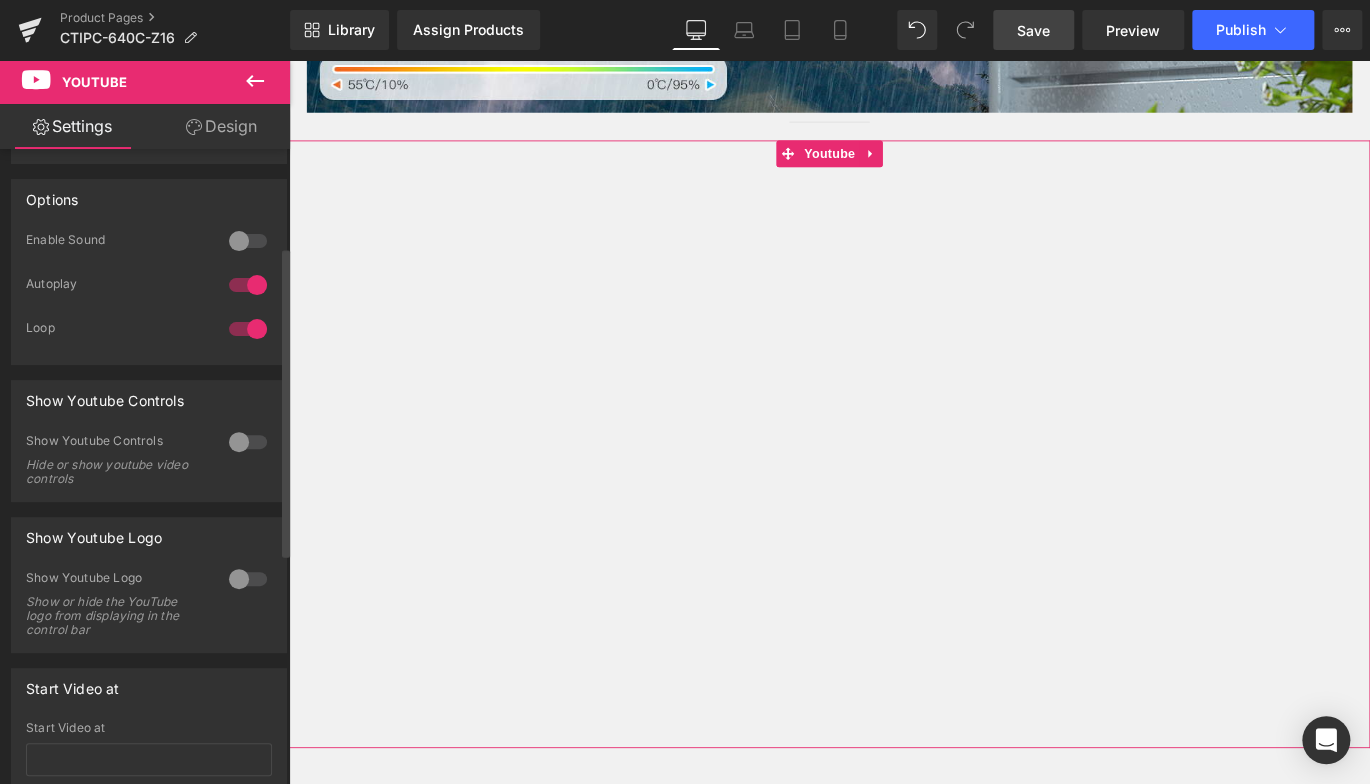 click at bounding box center (248, 579) 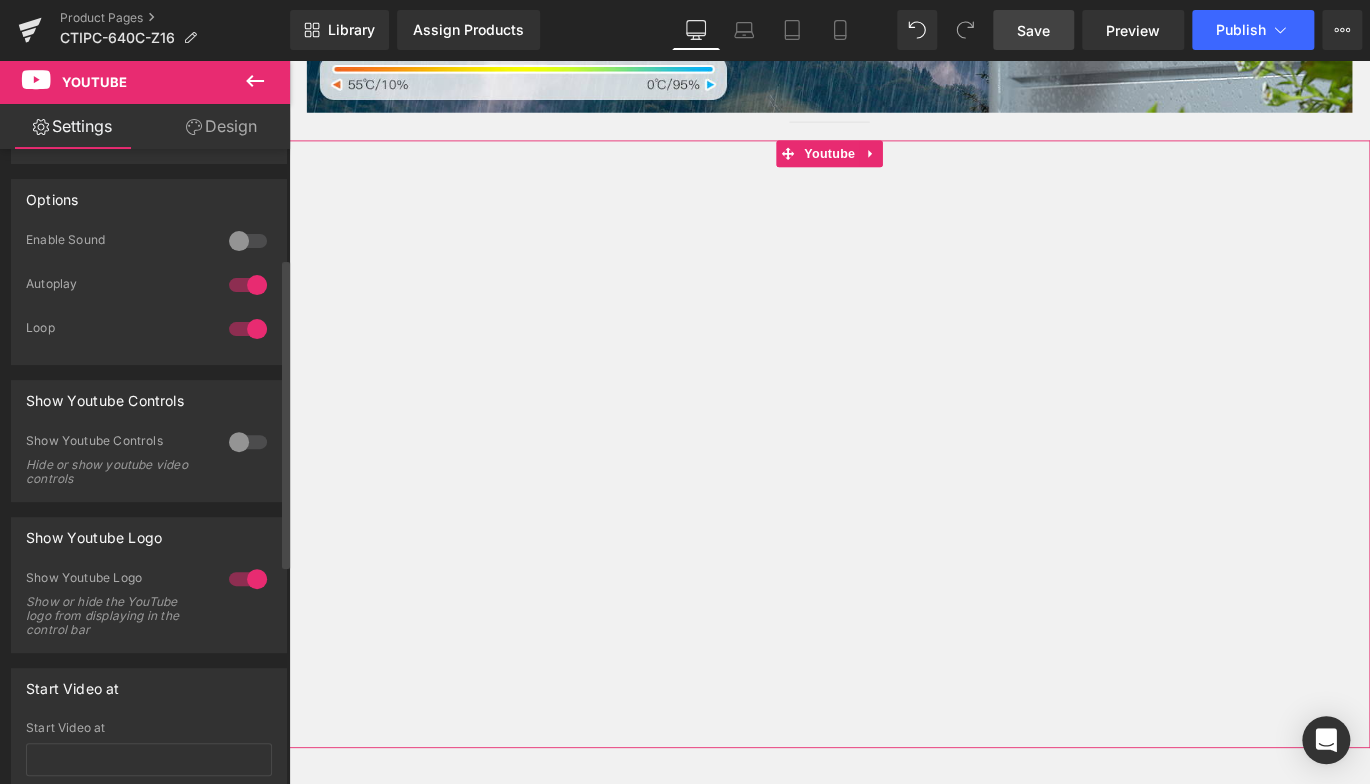 scroll, scrollTop: 400, scrollLeft: 0, axis: vertical 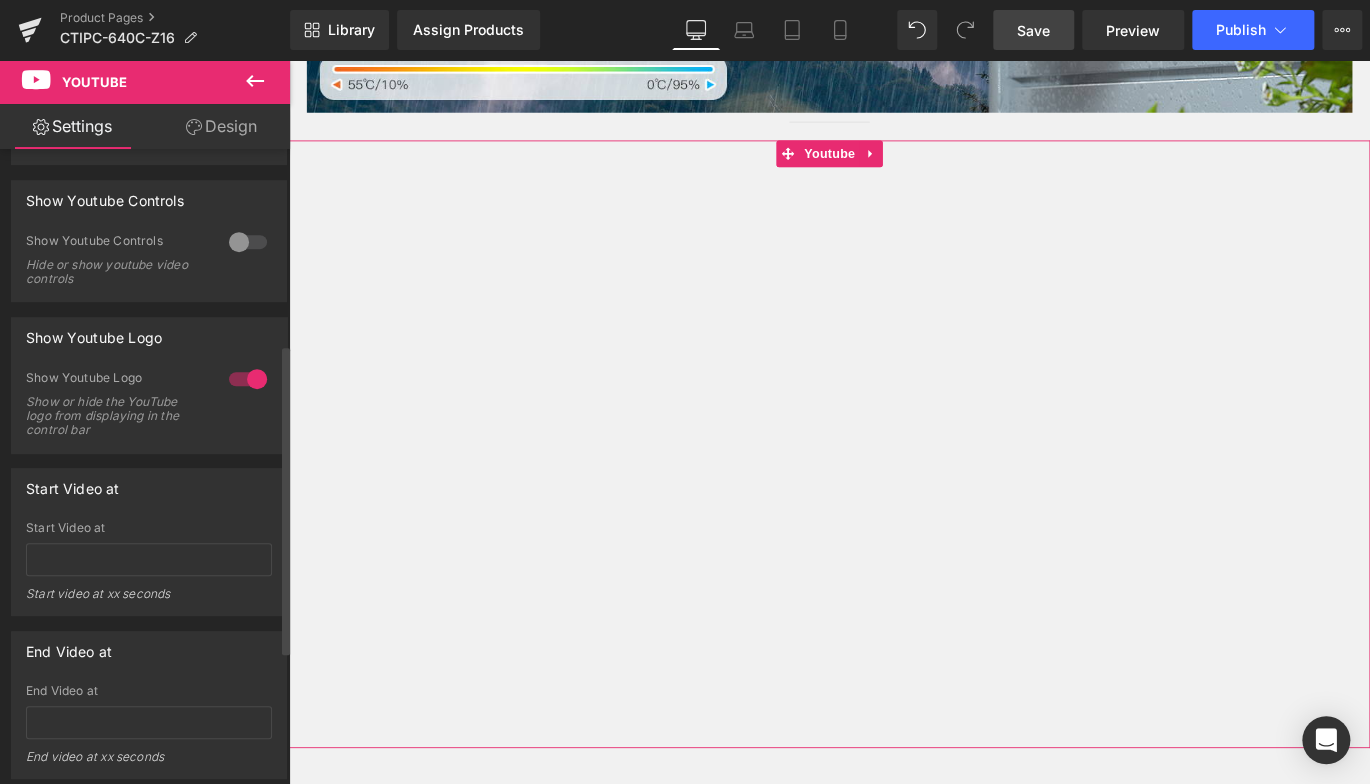 click at bounding box center [248, 379] 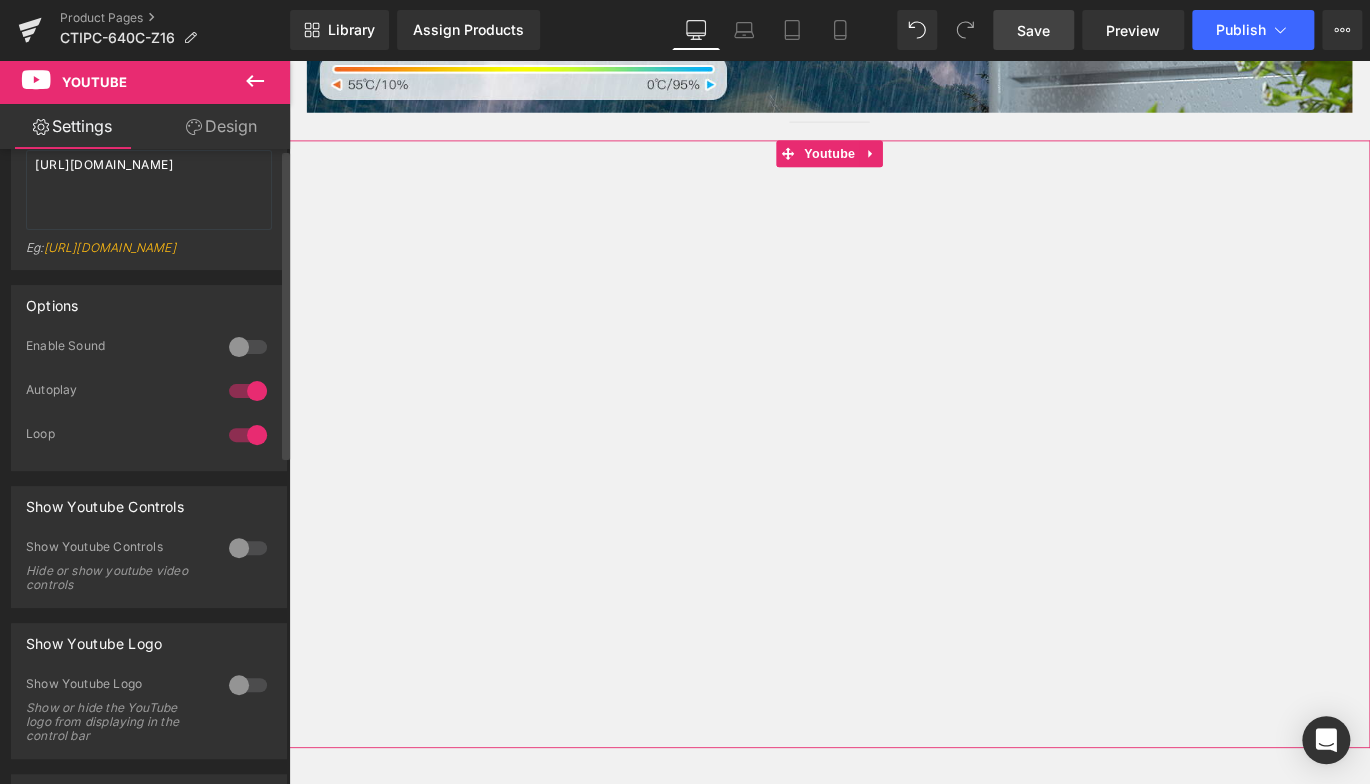scroll, scrollTop: 0, scrollLeft: 0, axis: both 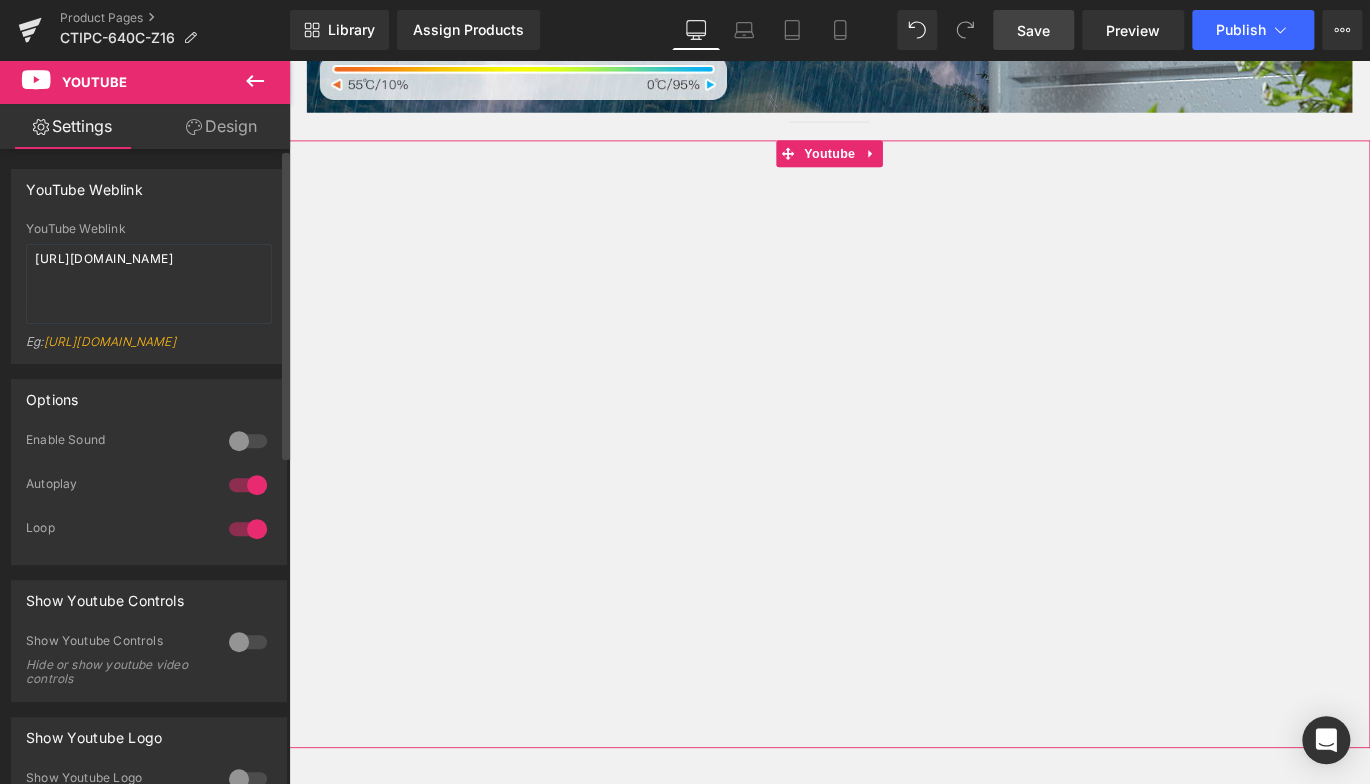 click at bounding box center [248, 441] 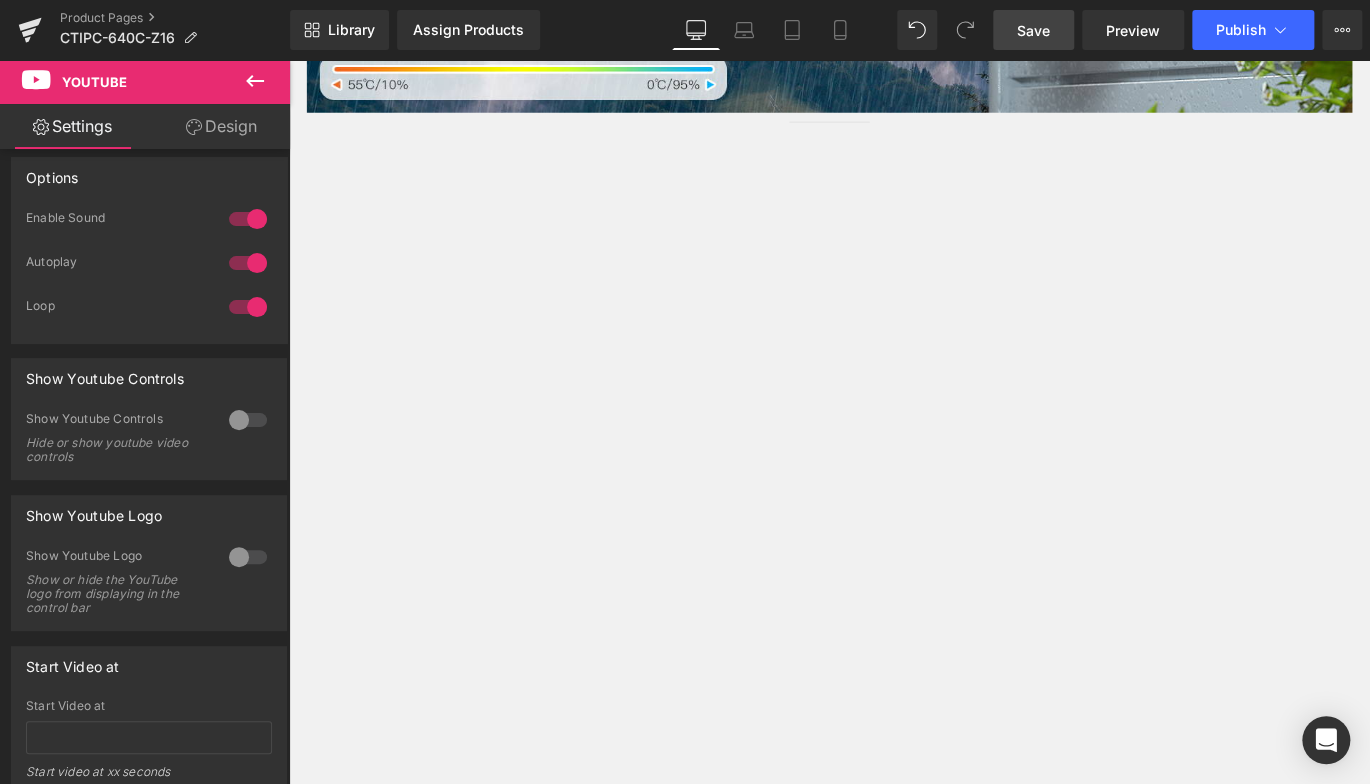 scroll, scrollTop: 400, scrollLeft: 0, axis: vertical 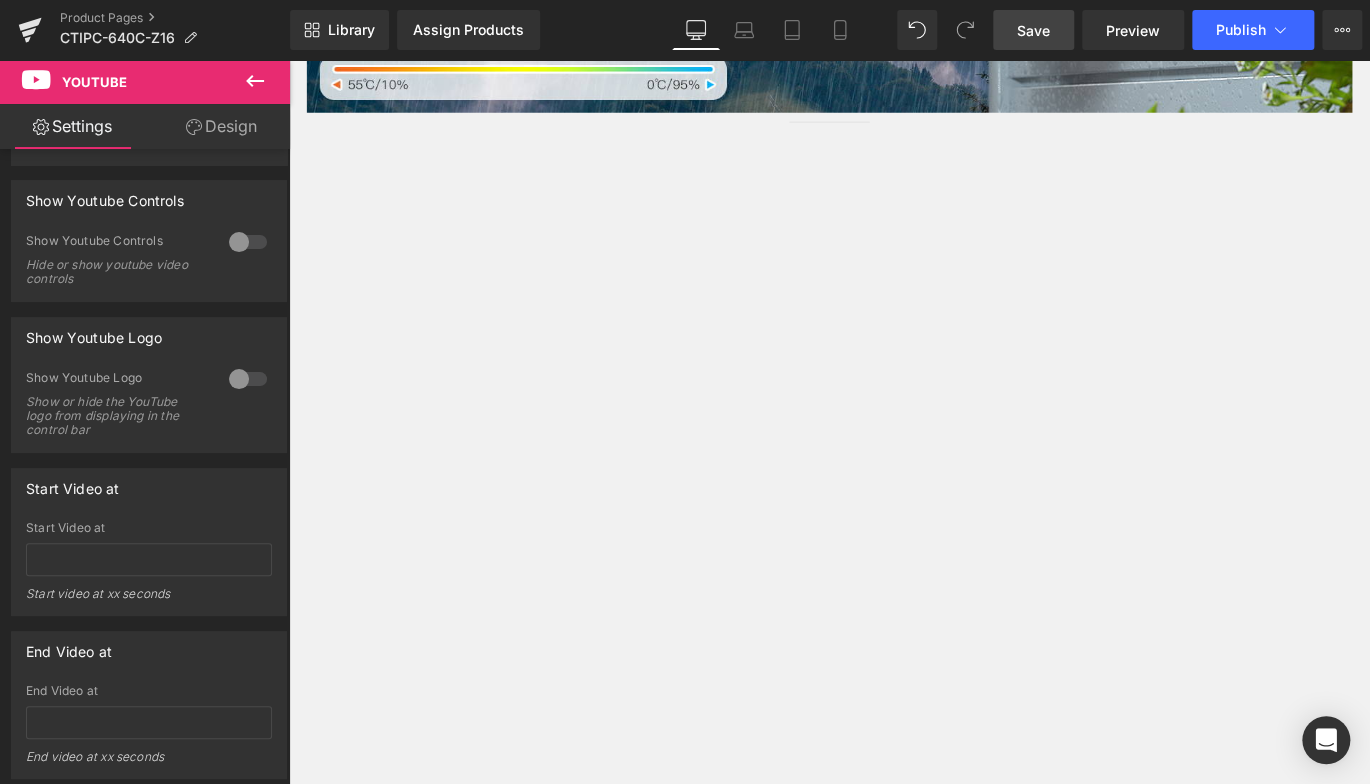 click on "Save" at bounding box center [1033, 30] 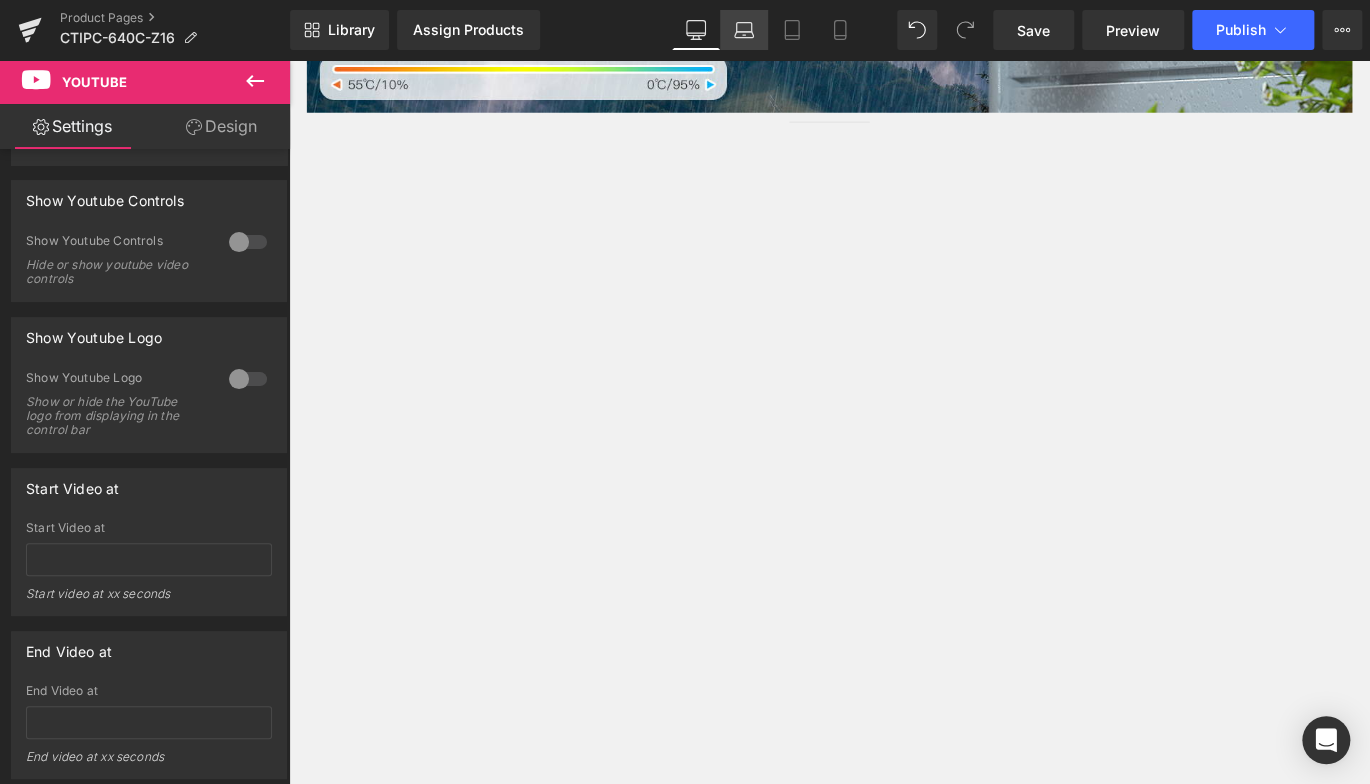 click on "Laptop" at bounding box center (744, 30) 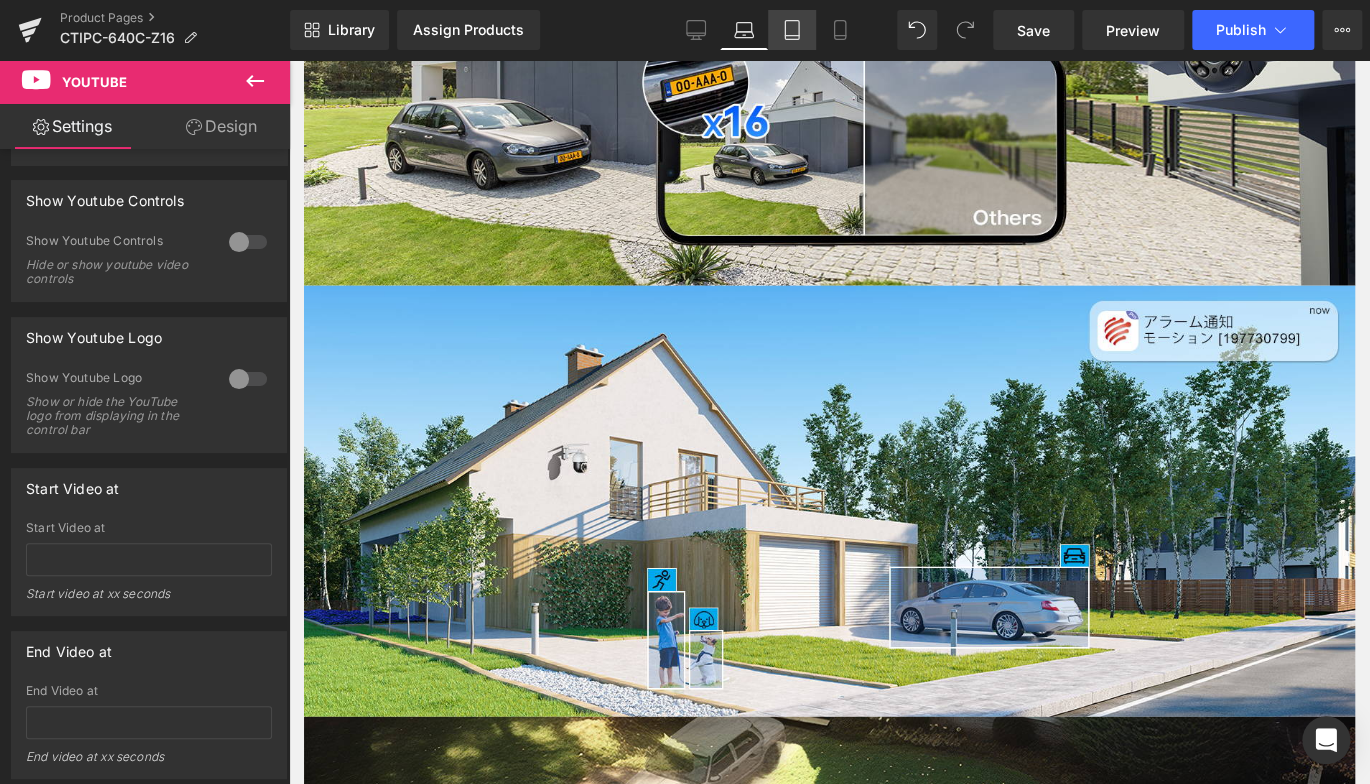 click 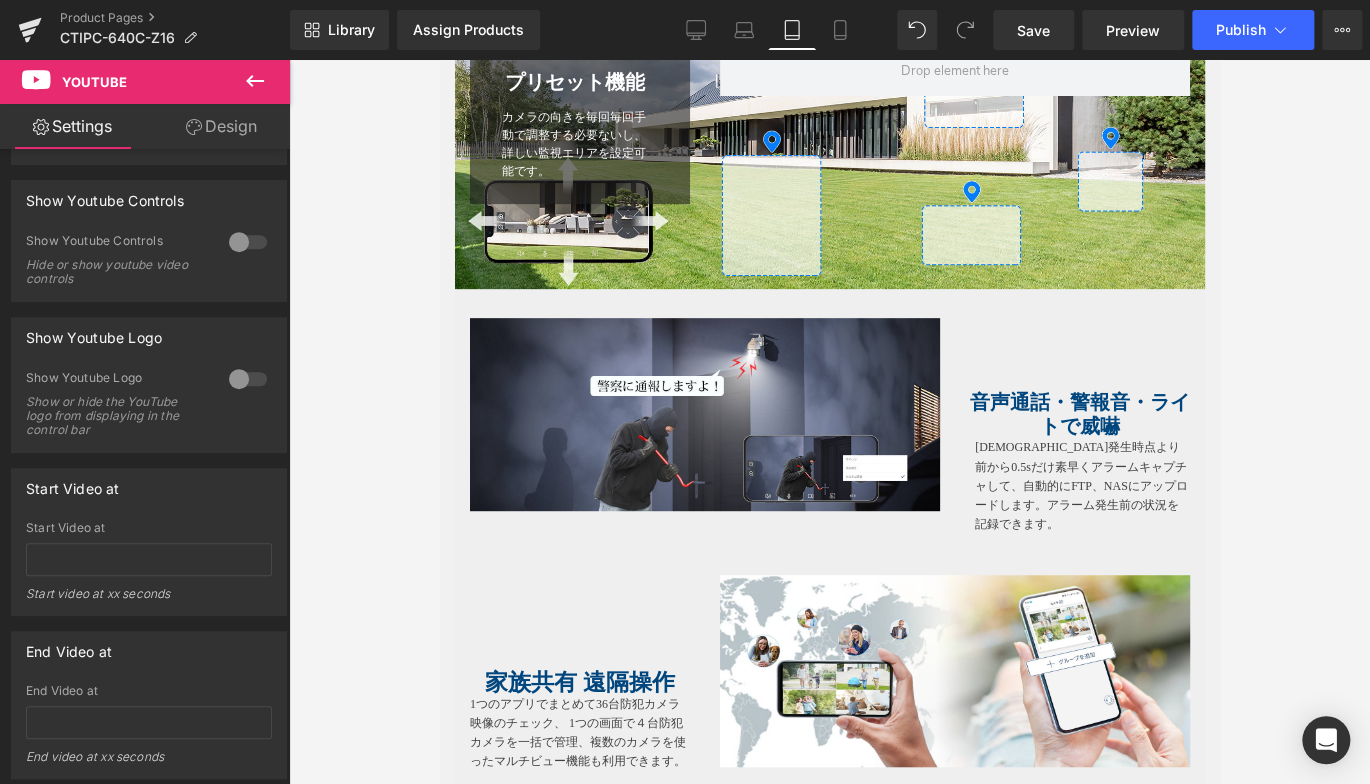 scroll, scrollTop: 3600, scrollLeft: 0, axis: vertical 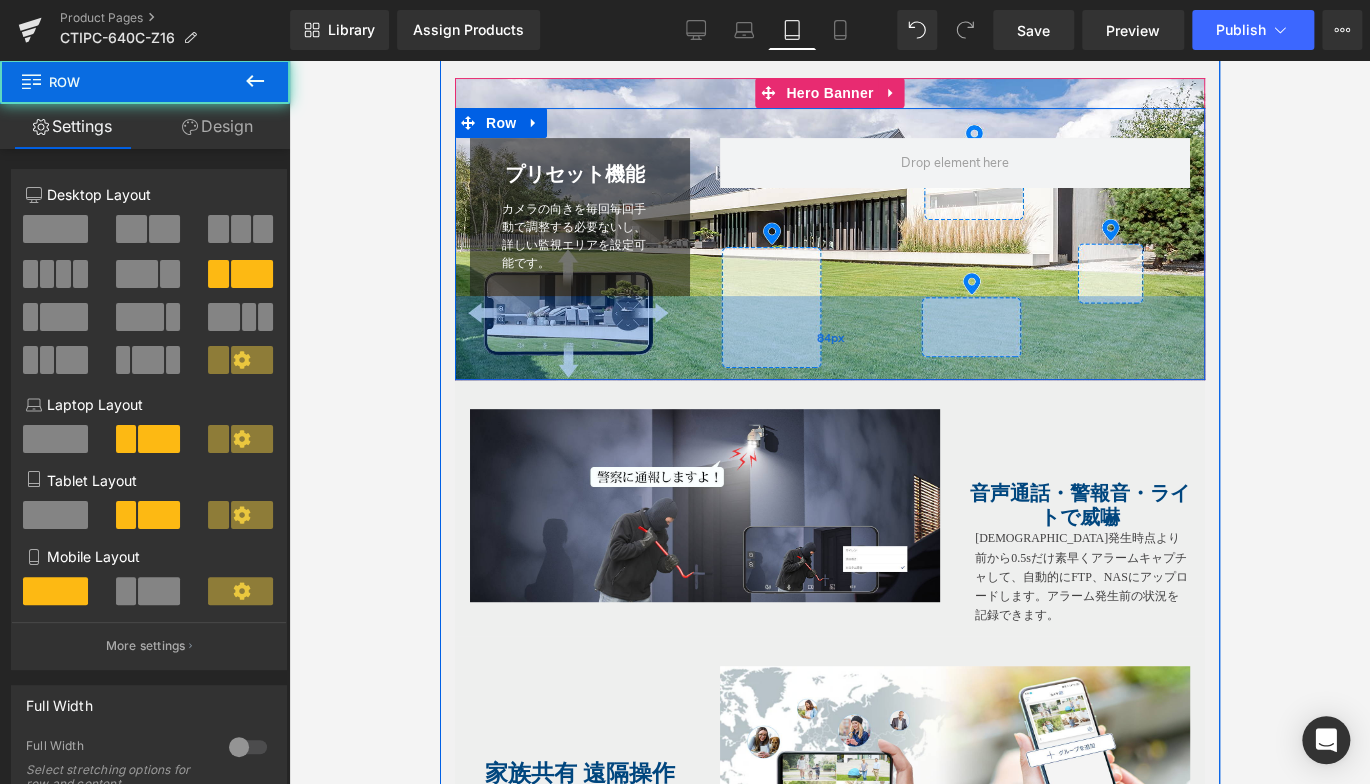 click on "84px" at bounding box center (829, 338) 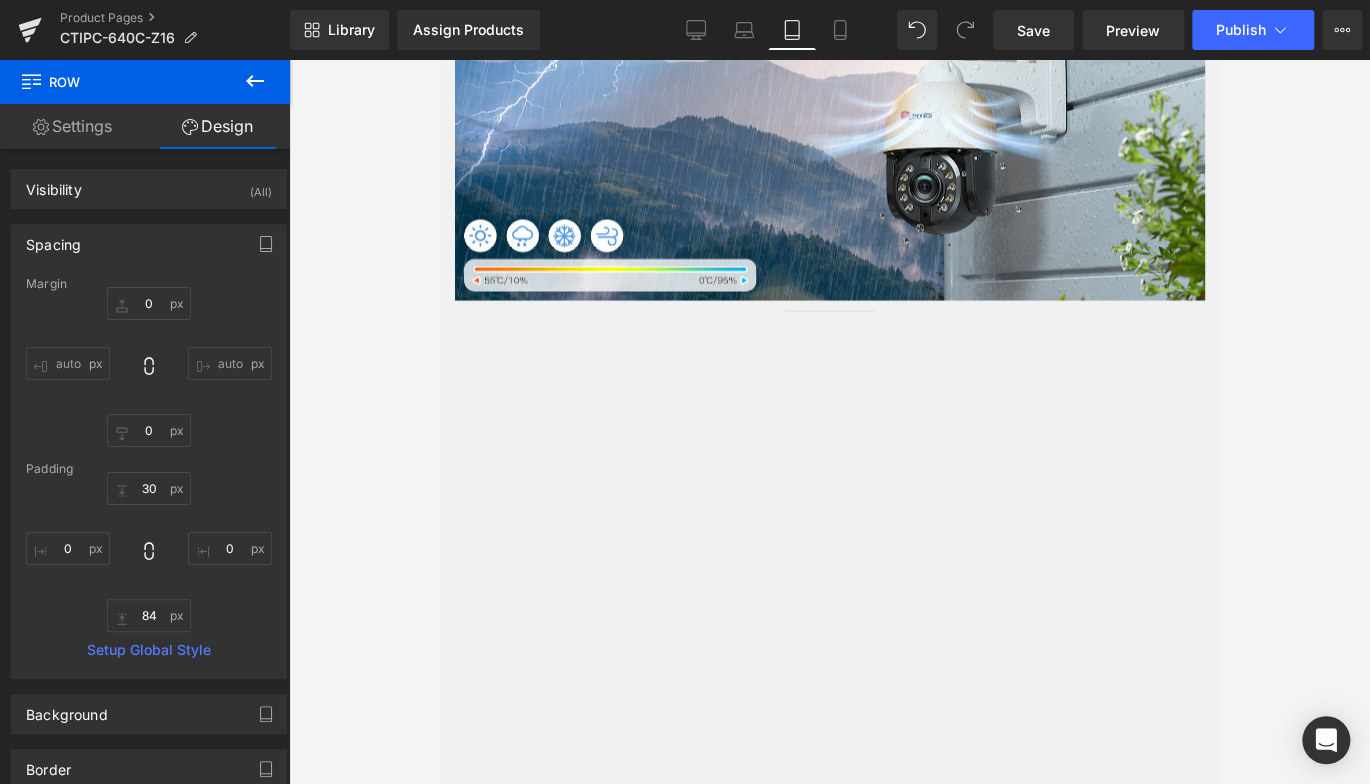scroll, scrollTop: 5300, scrollLeft: 0, axis: vertical 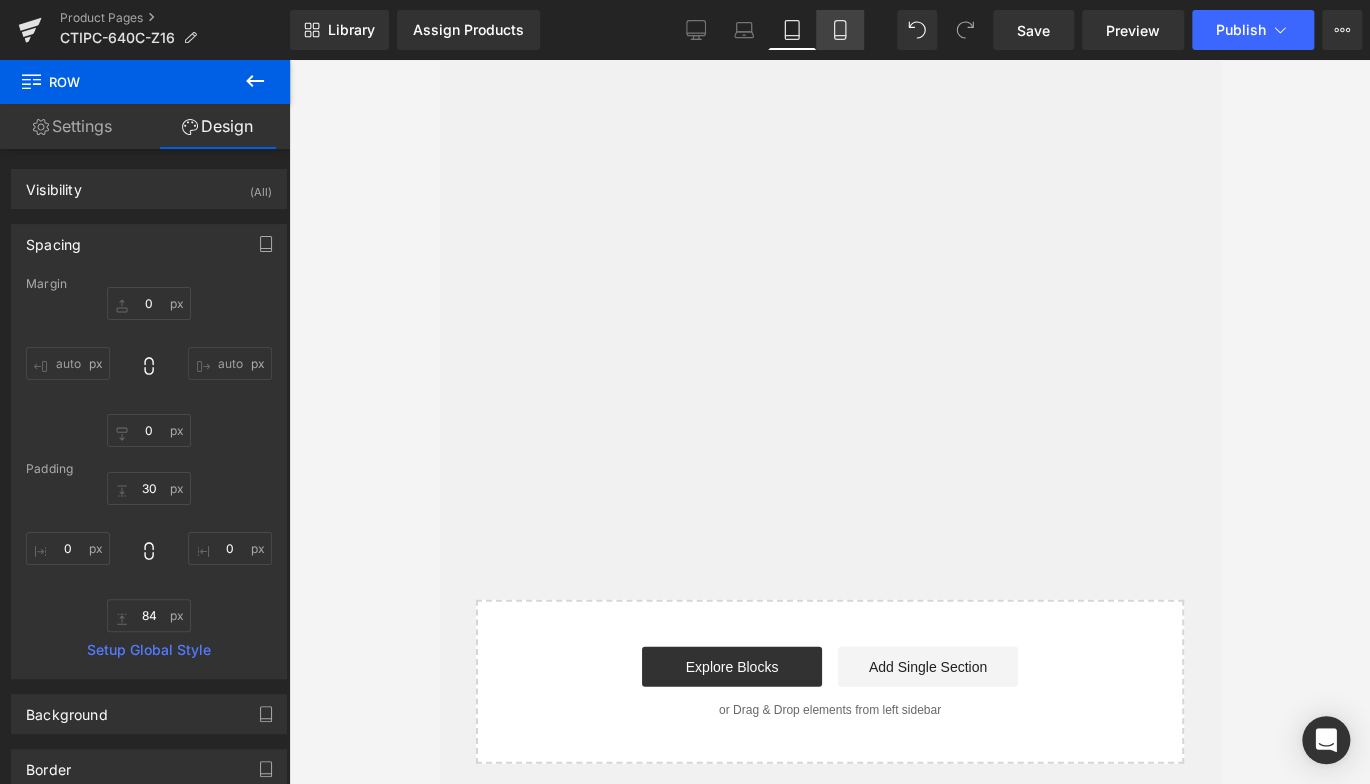 click 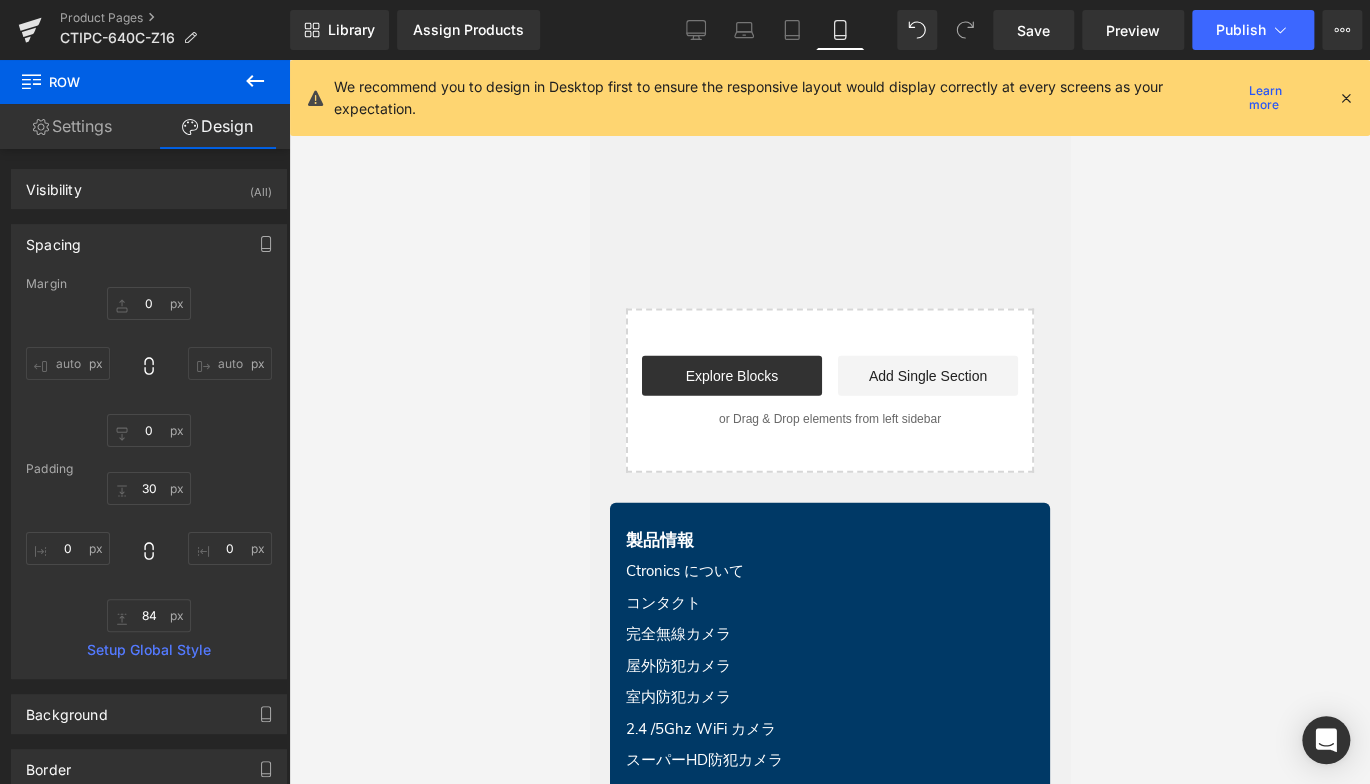 type on "0" 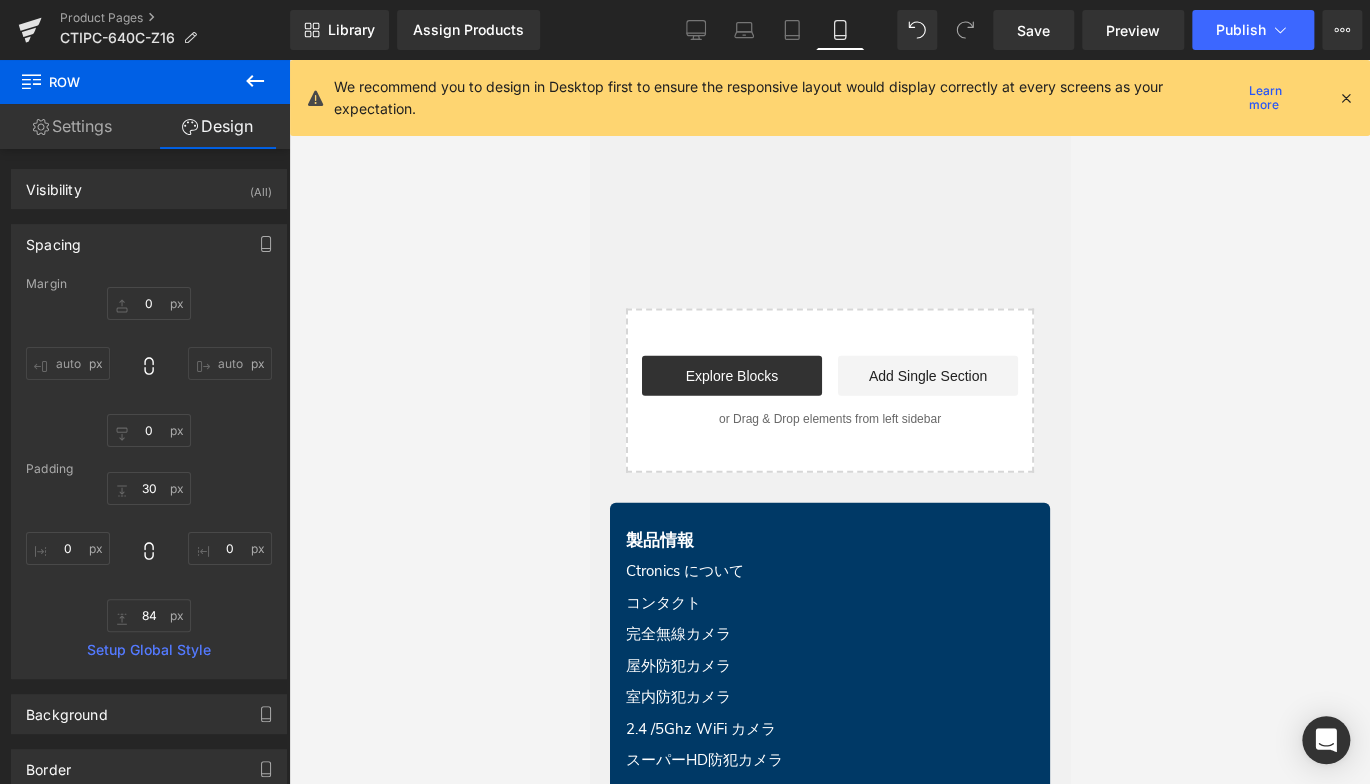 type on "0" 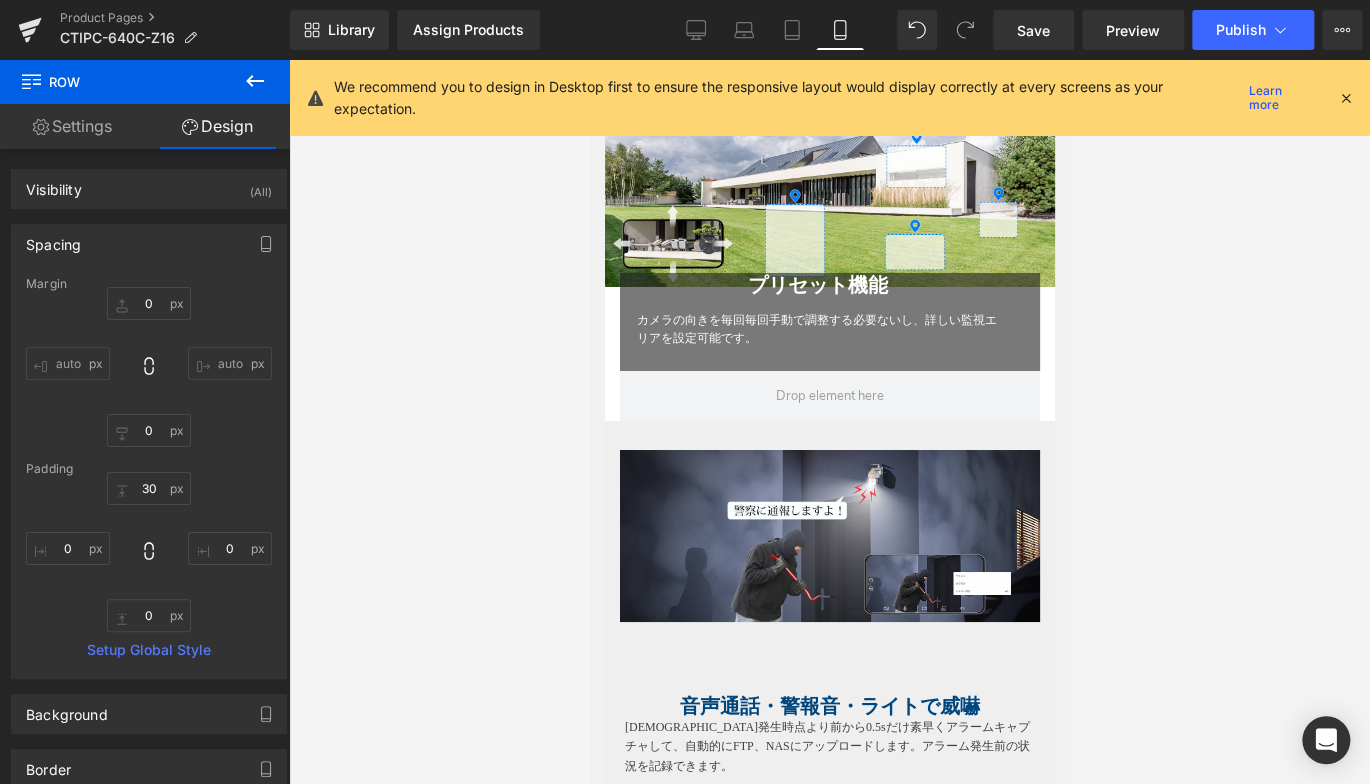 scroll, scrollTop: 3111, scrollLeft: 0, axis: vertical 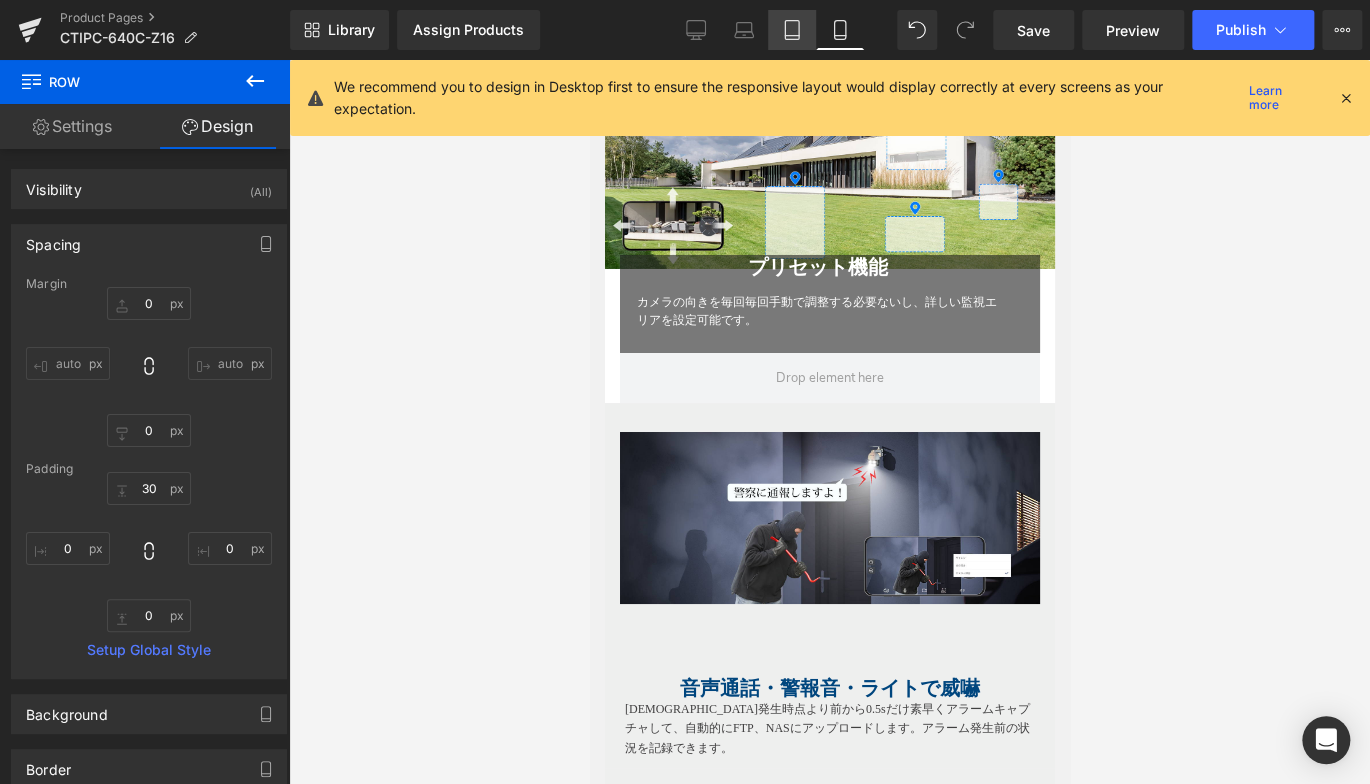 click 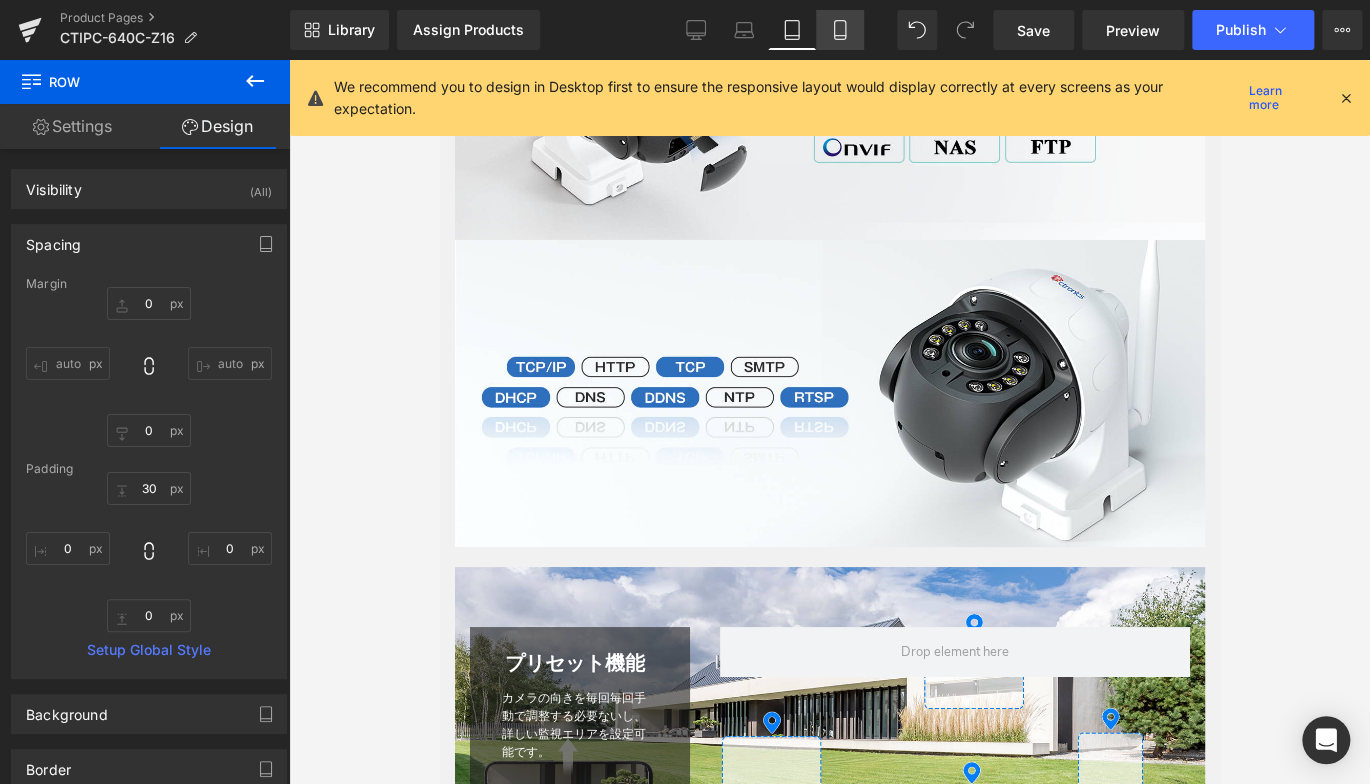 type on "0" 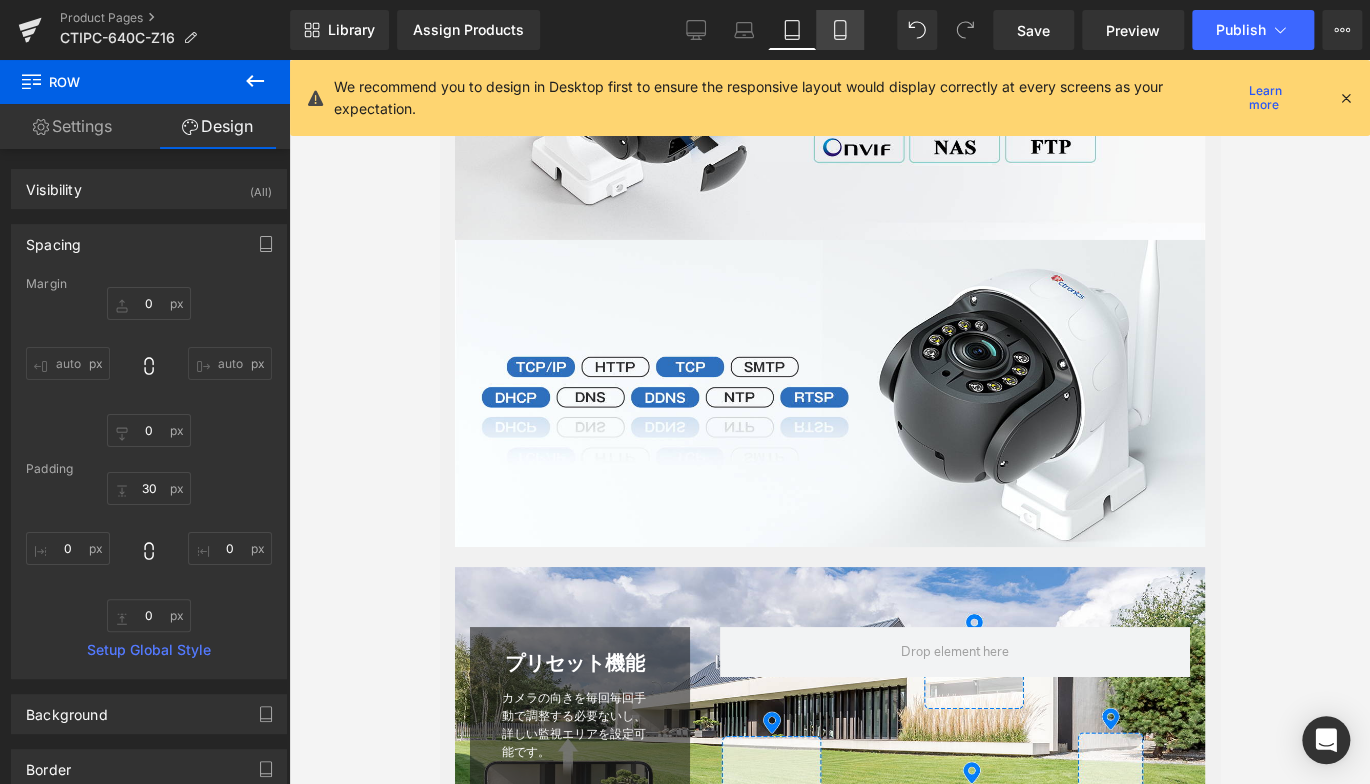 type on "0" 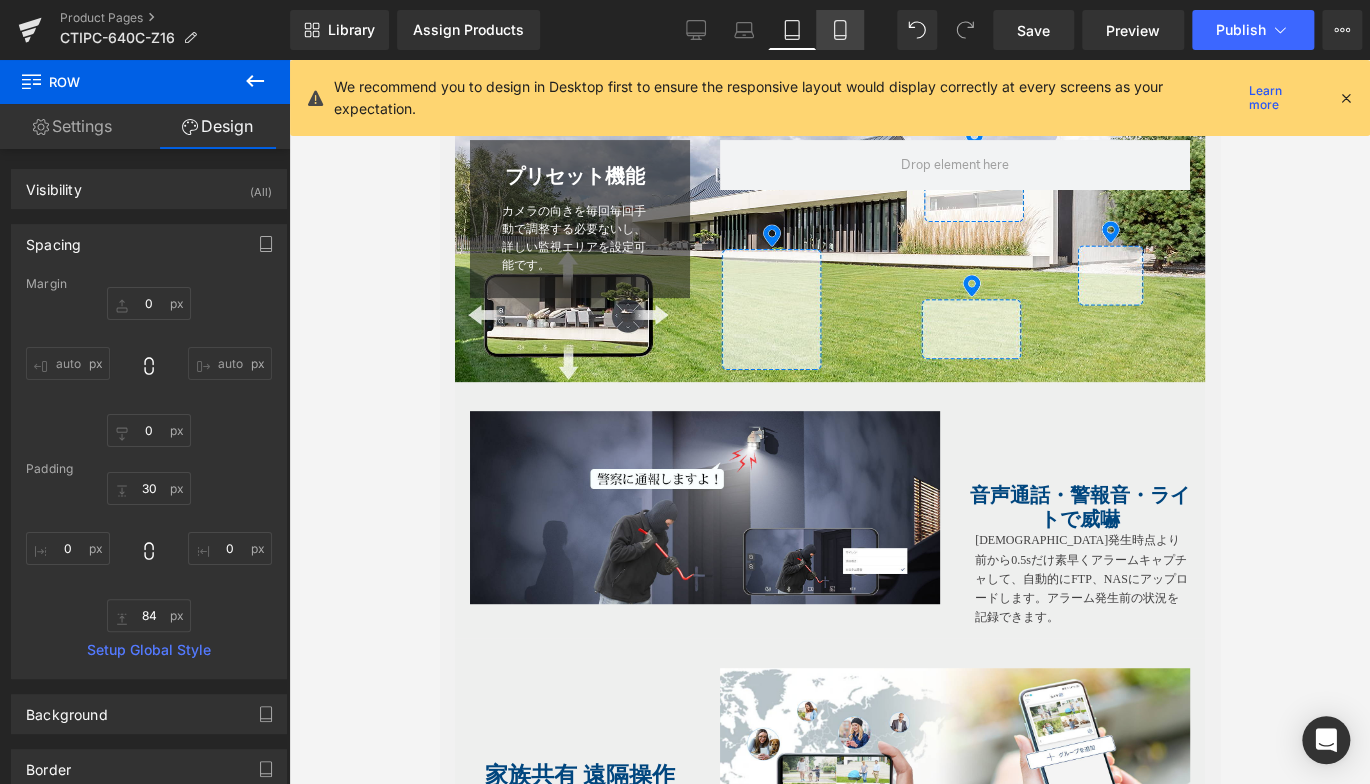 click 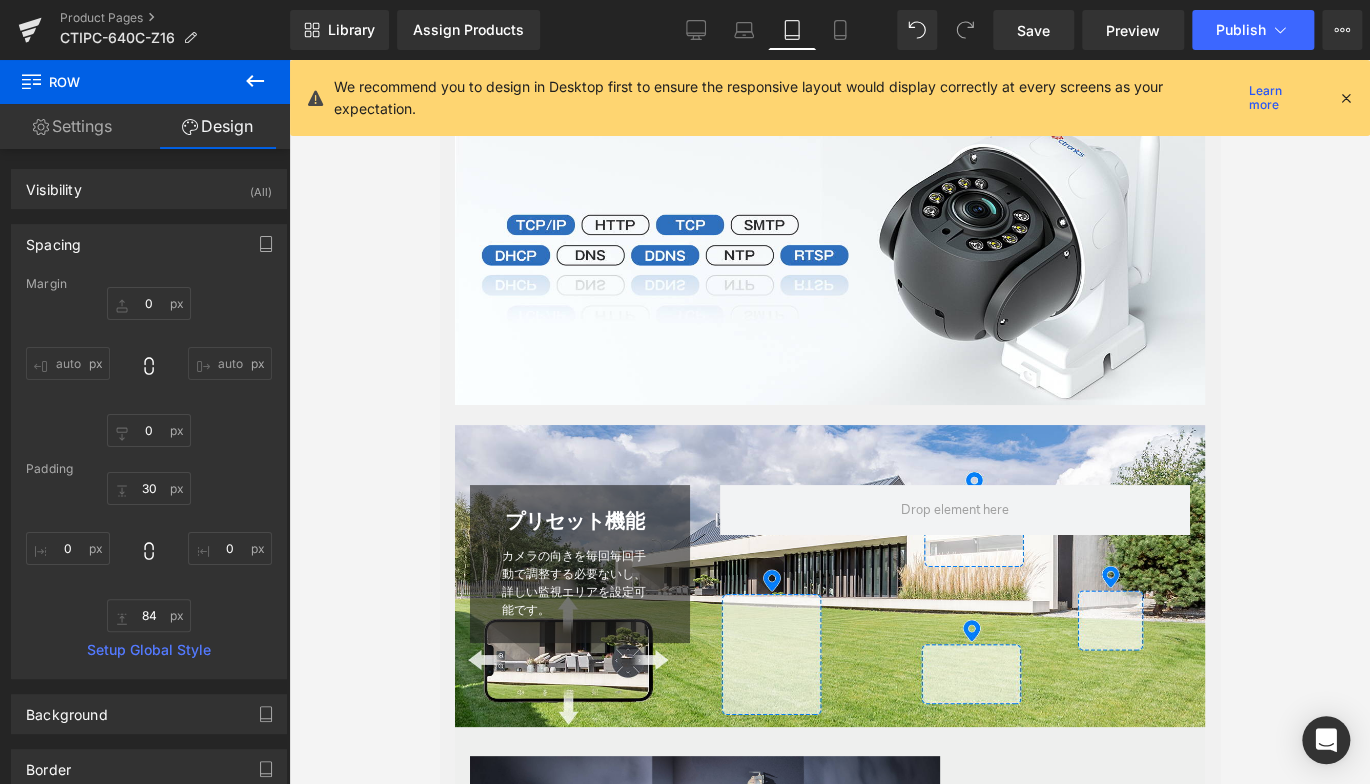 type on "0" 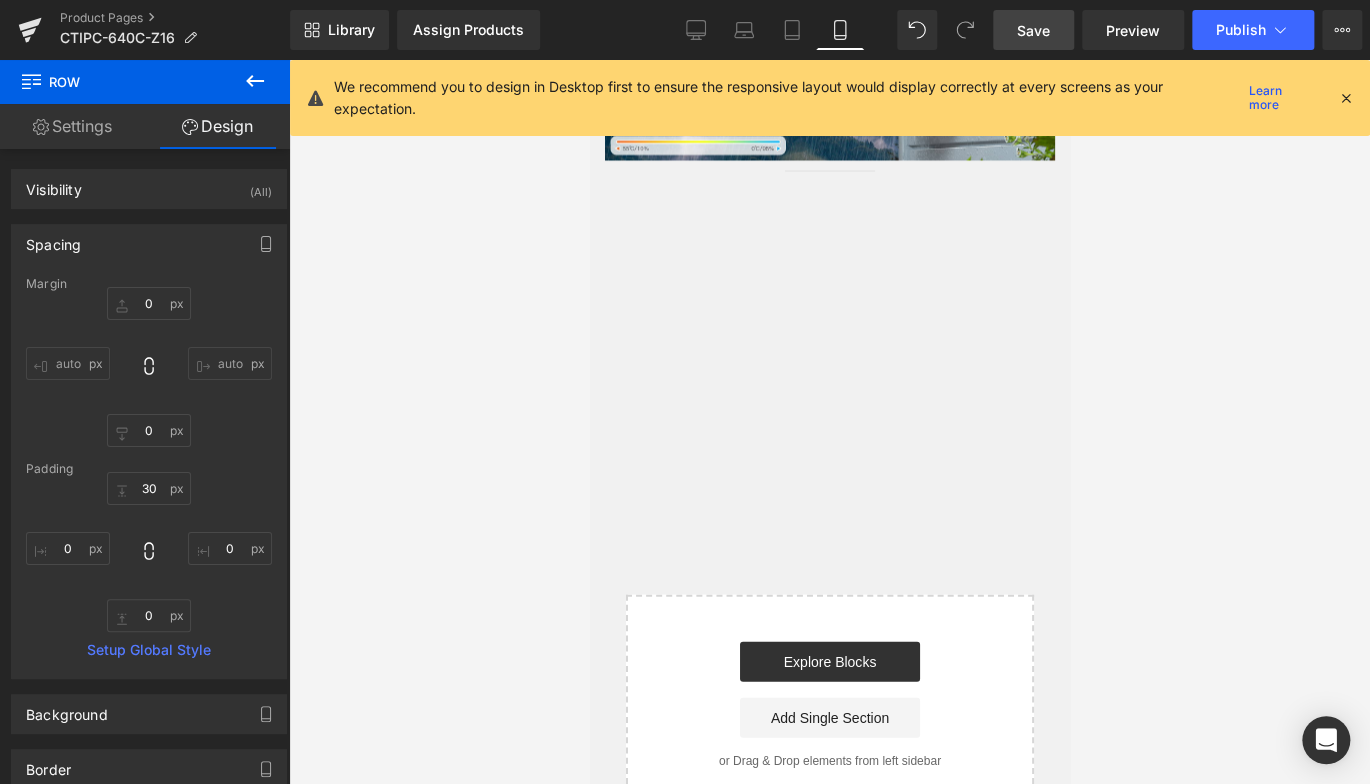 scroll, scrollTop: 5070, scrollLeft: 0, axis: vertical 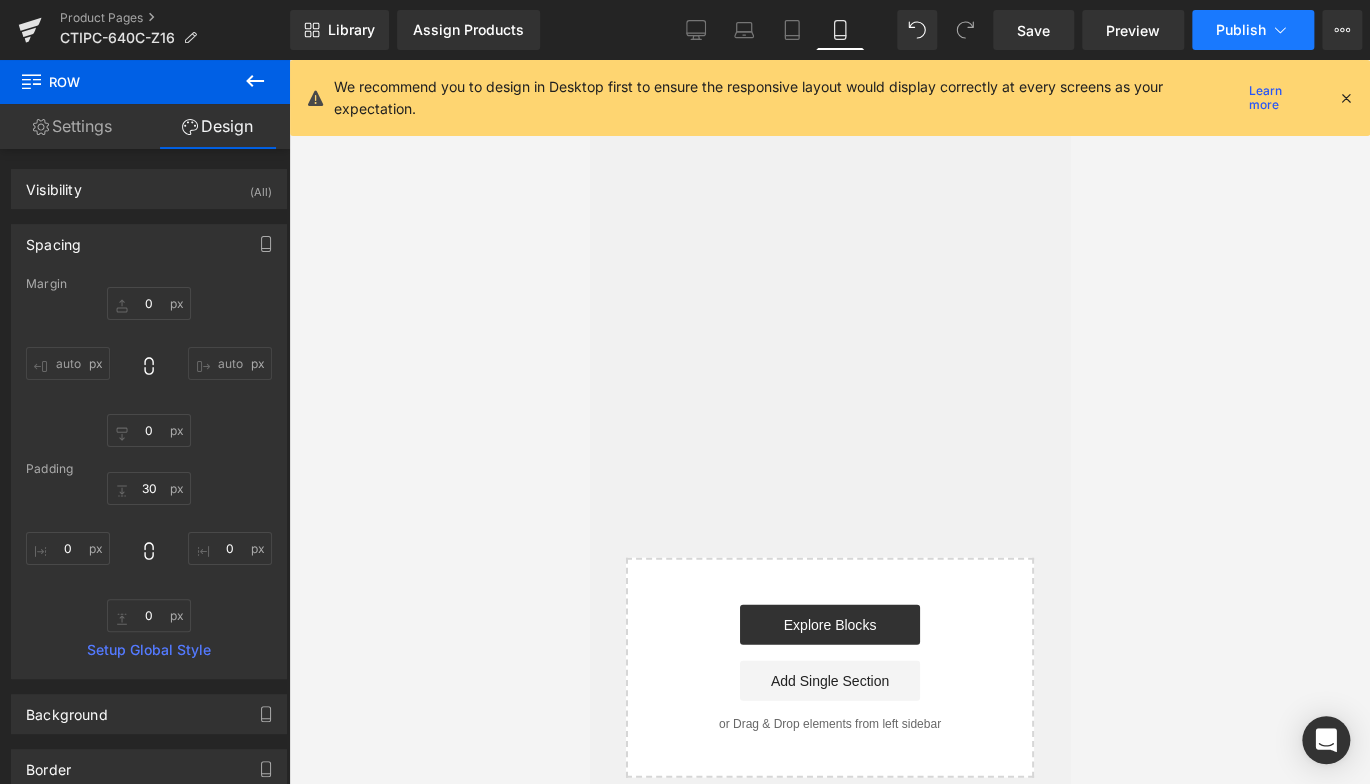 click on "Publish" at bounding box center (1241, 30) 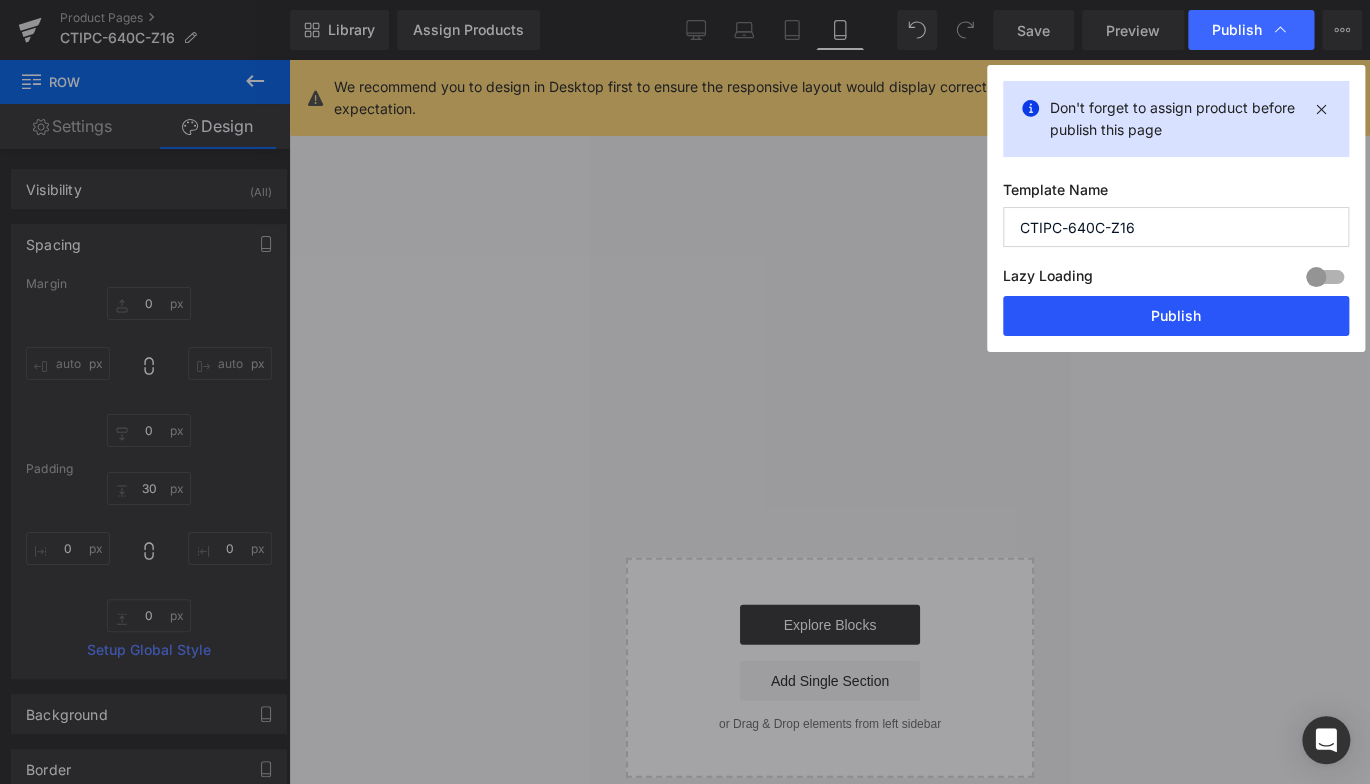 click on "Publish" at bounding box center [1176, 316] 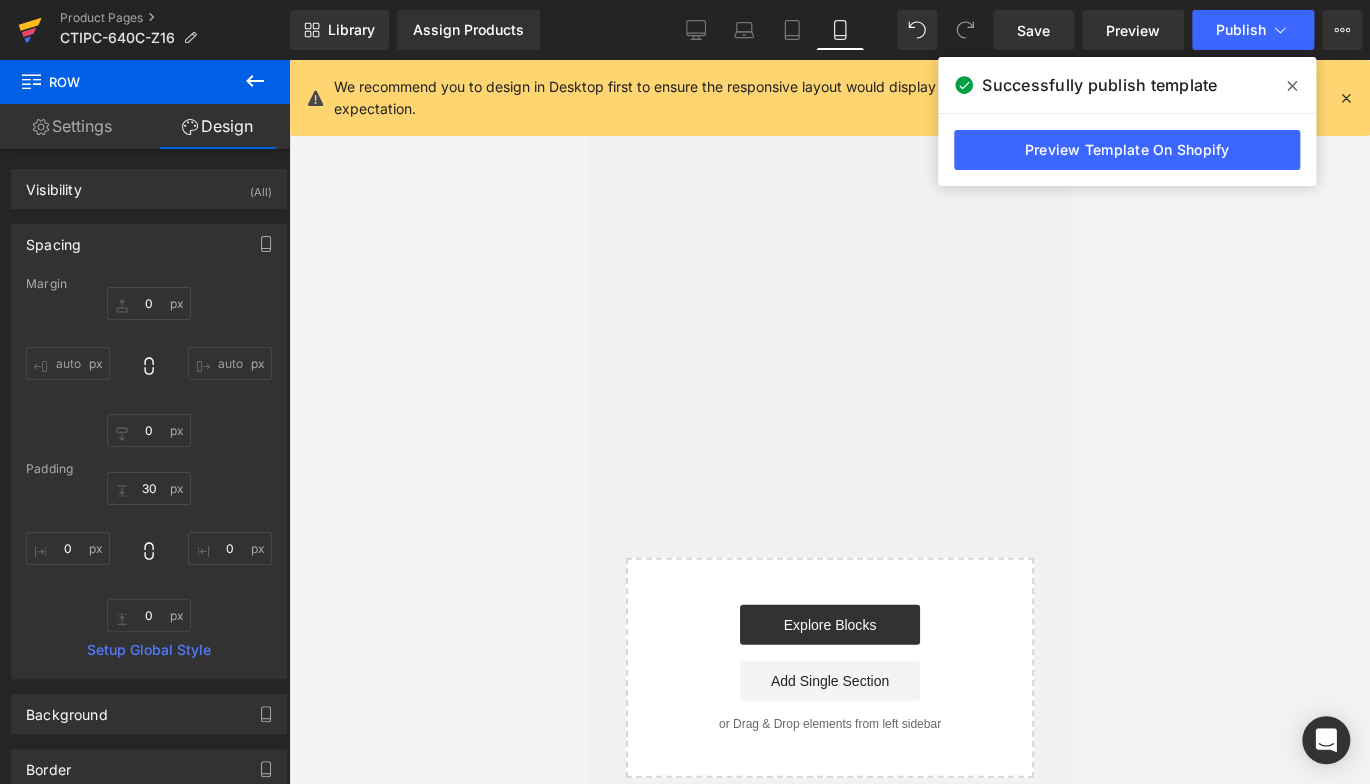 click at bounding box center [30, 30] 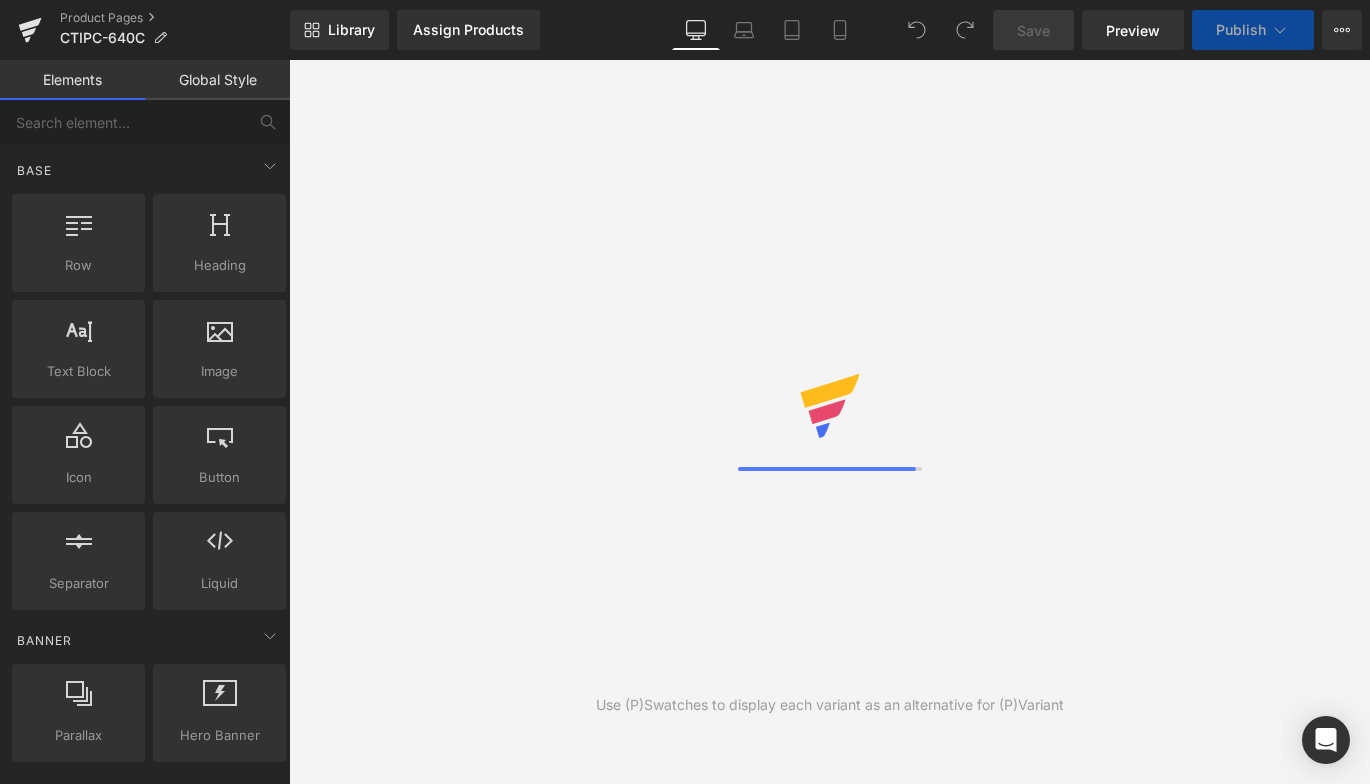 scroll, scrollTop: 0, scrollLeft: 0, axis: both 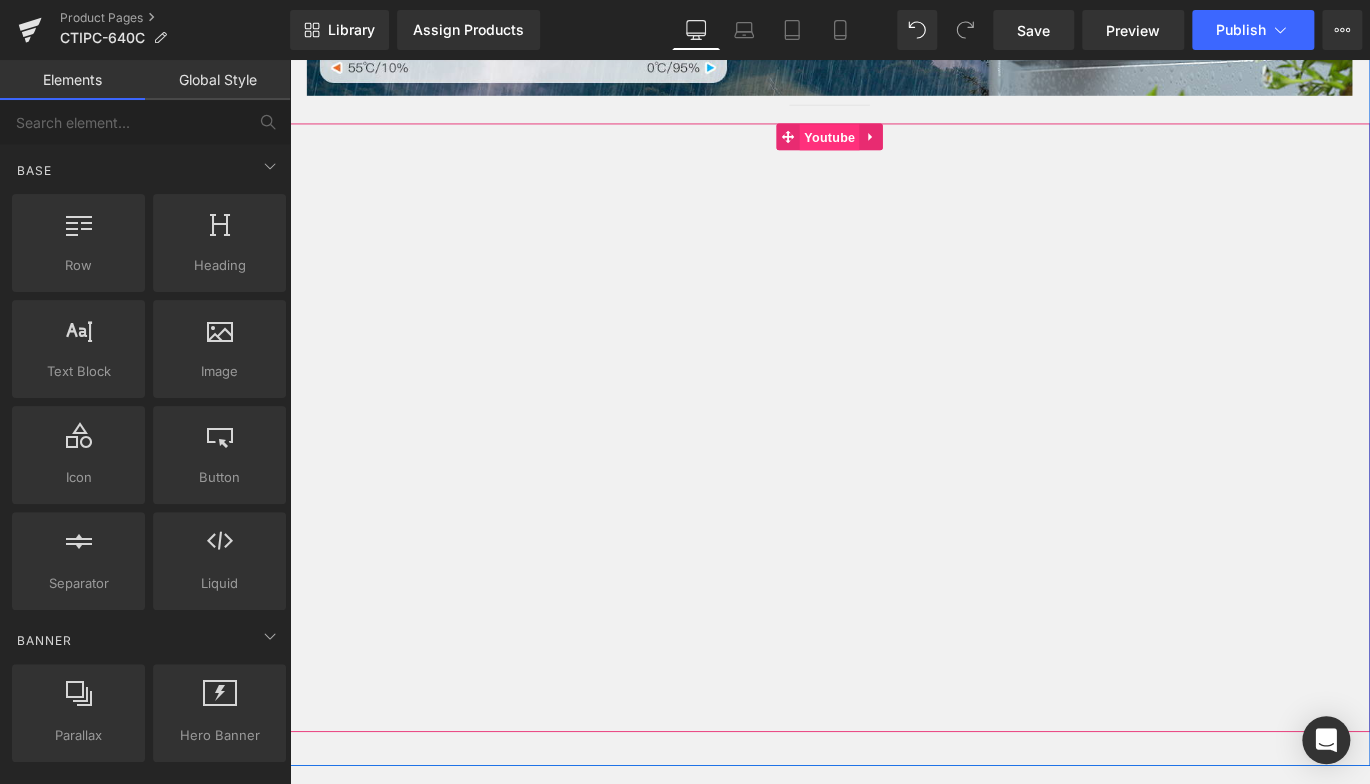 click on "Youtube" at bounding box center [894, 147] 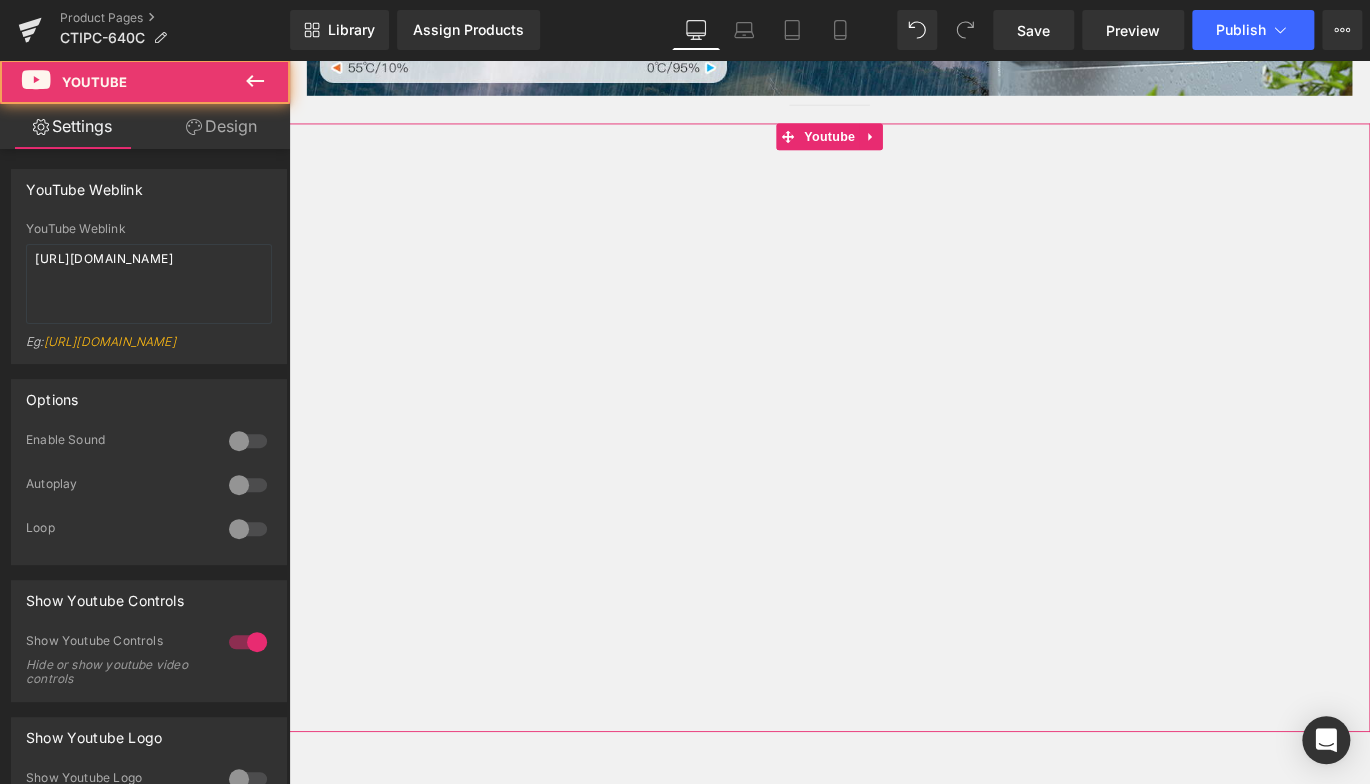 click at bounding box center [248, 441] 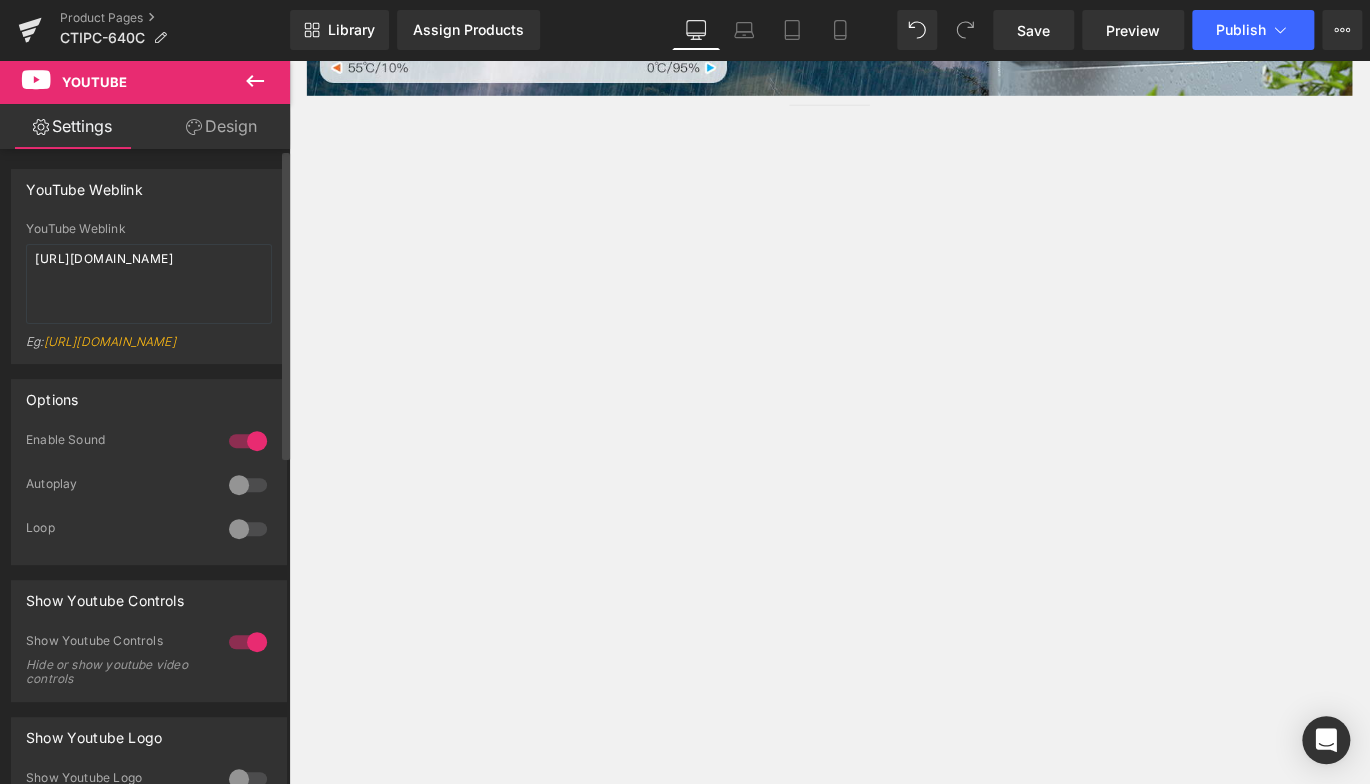 click at bounding box center [248, 485] 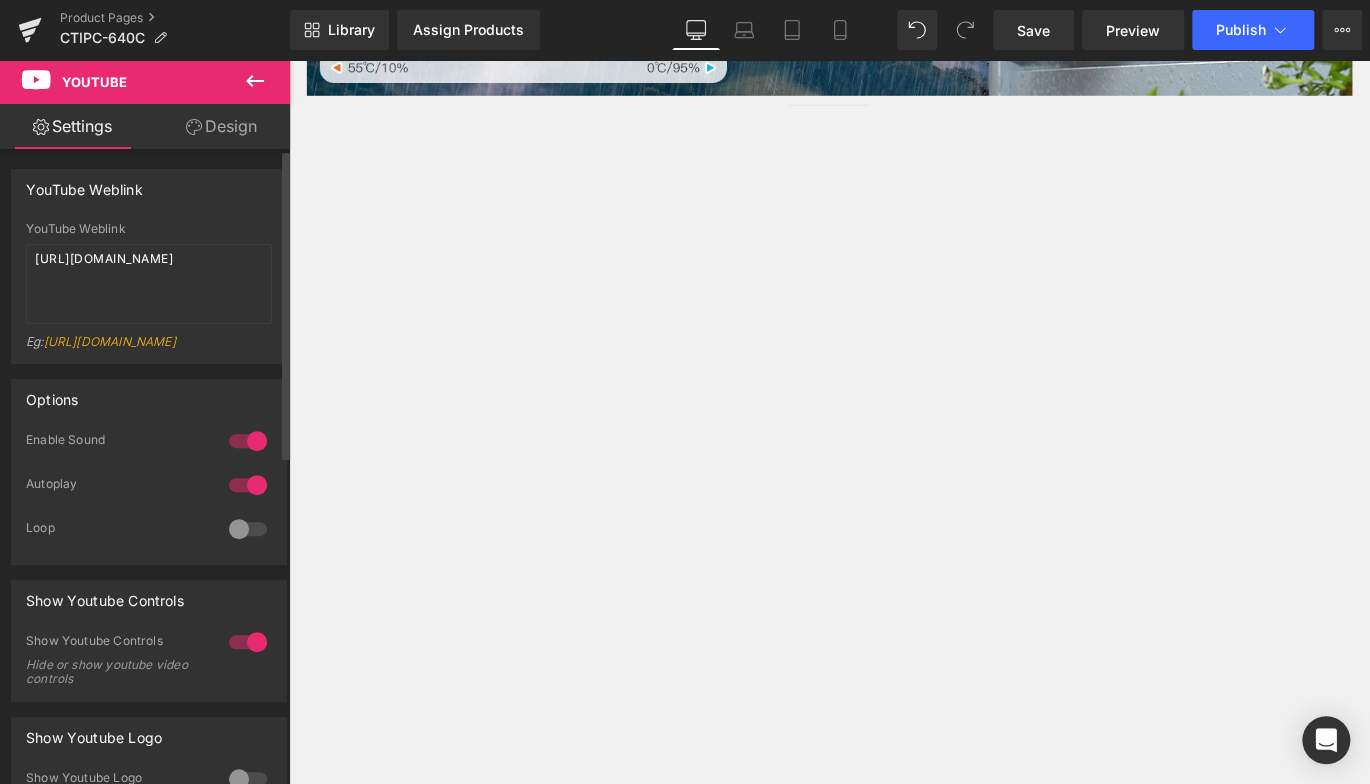click at bounding box center [248, 529] 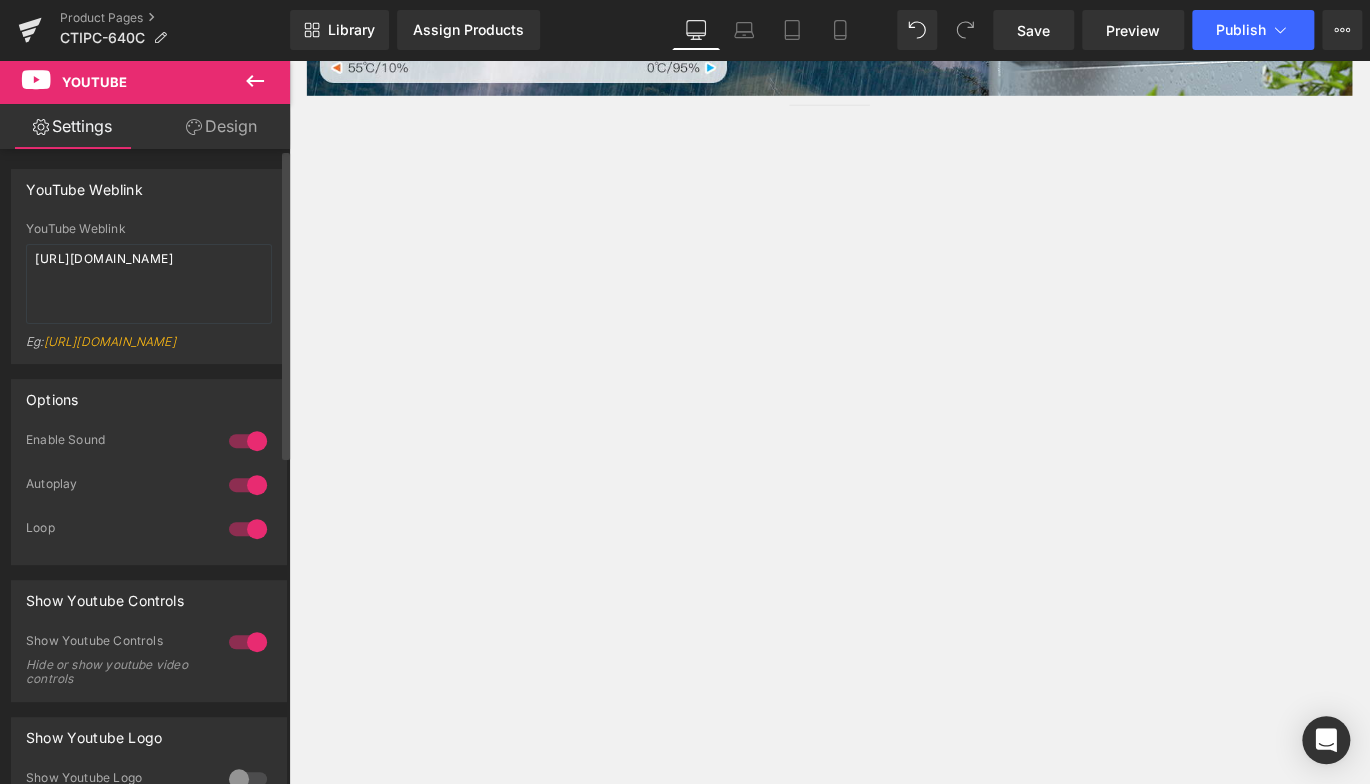 click at bounding box center (248, 642) 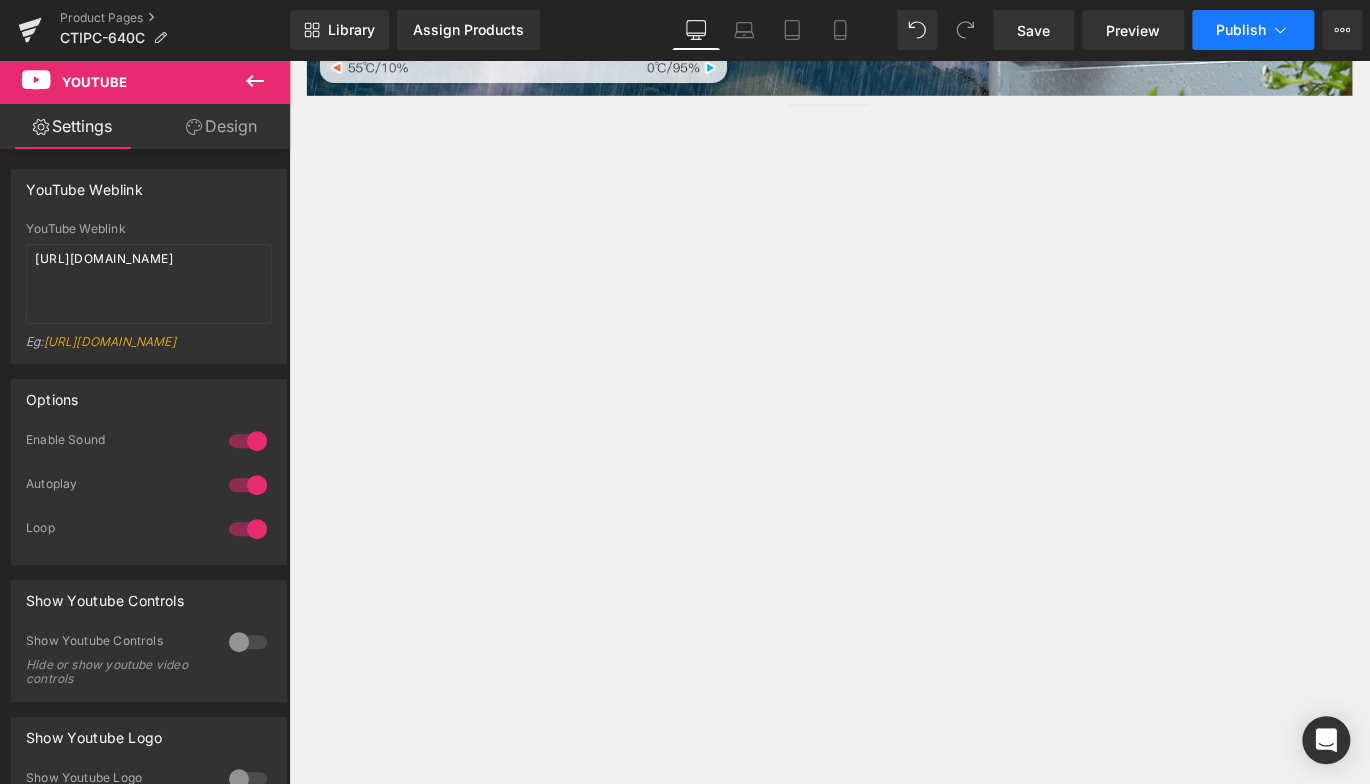 click on "Publish" at bounding box center (1241, 30) 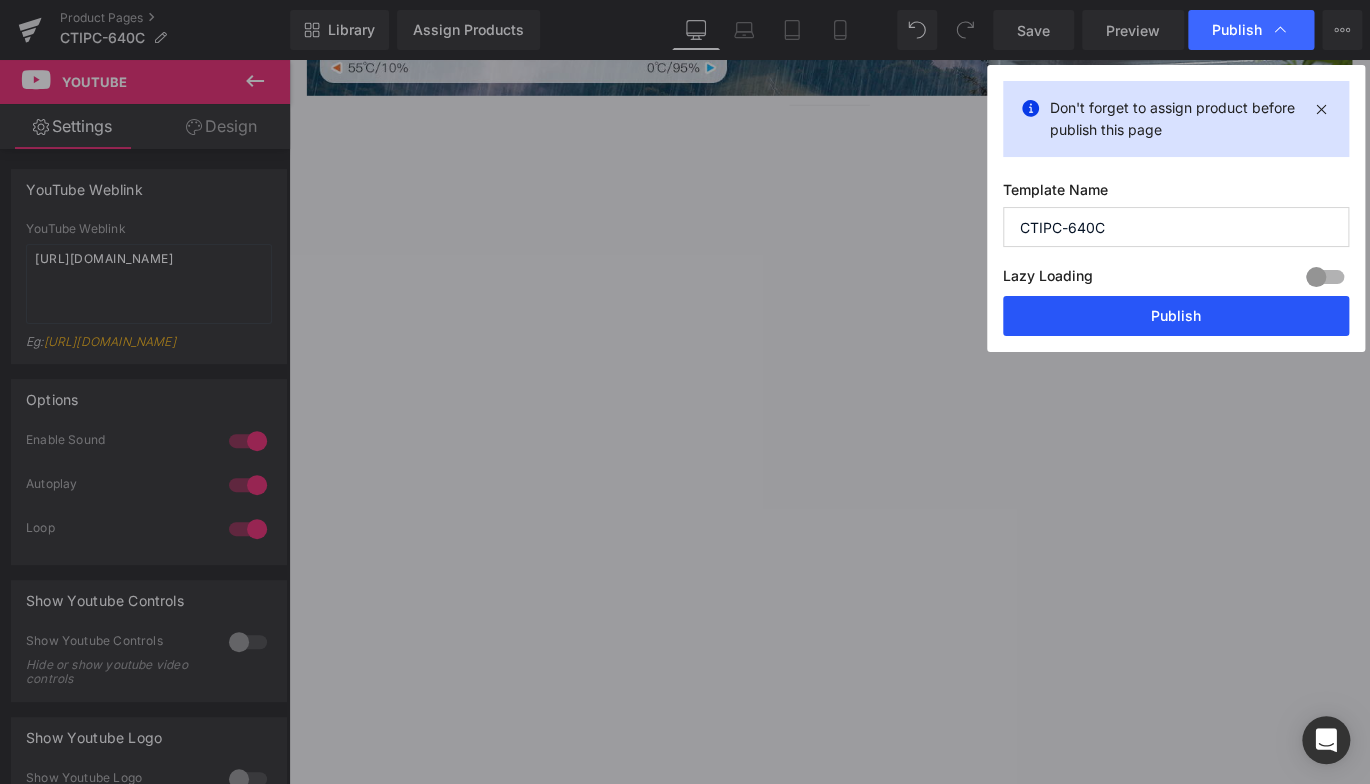 click on "Publish" at bounding box center (1176, 316) 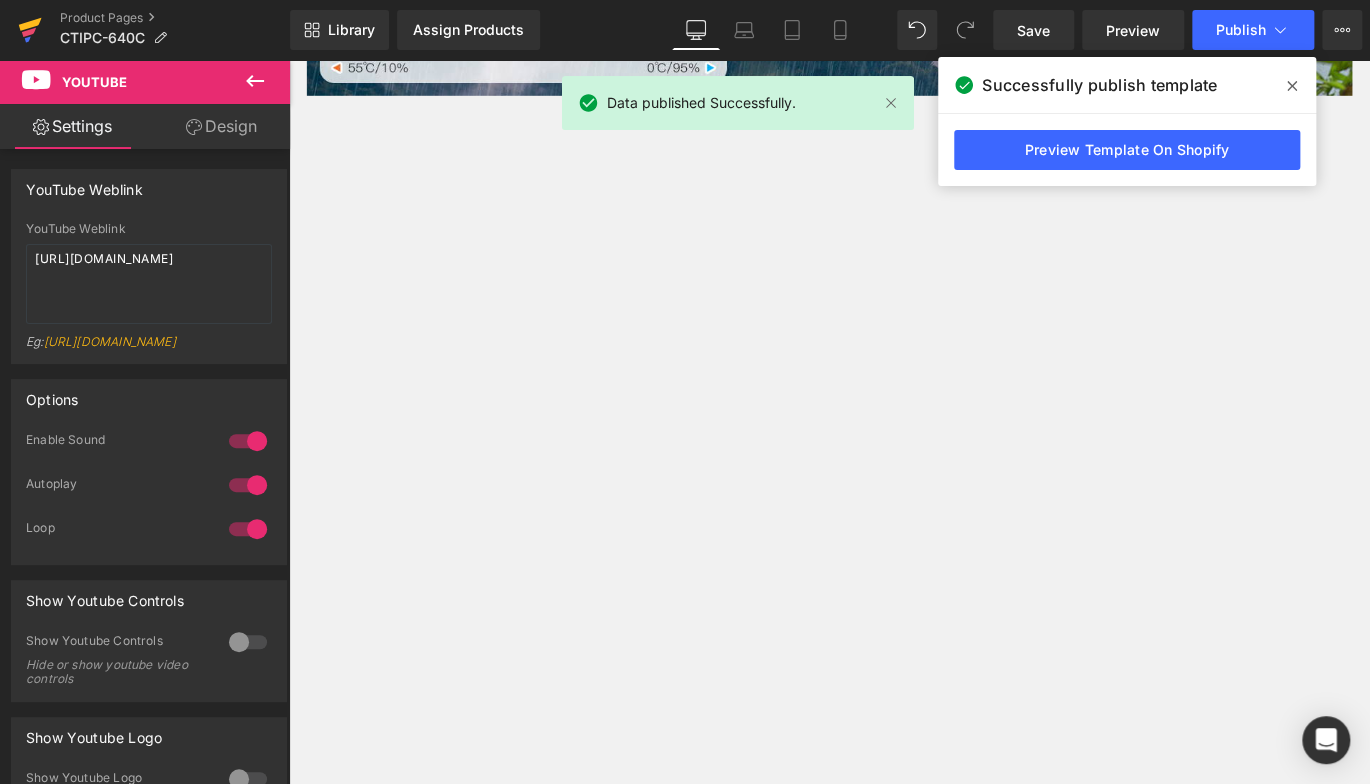 click 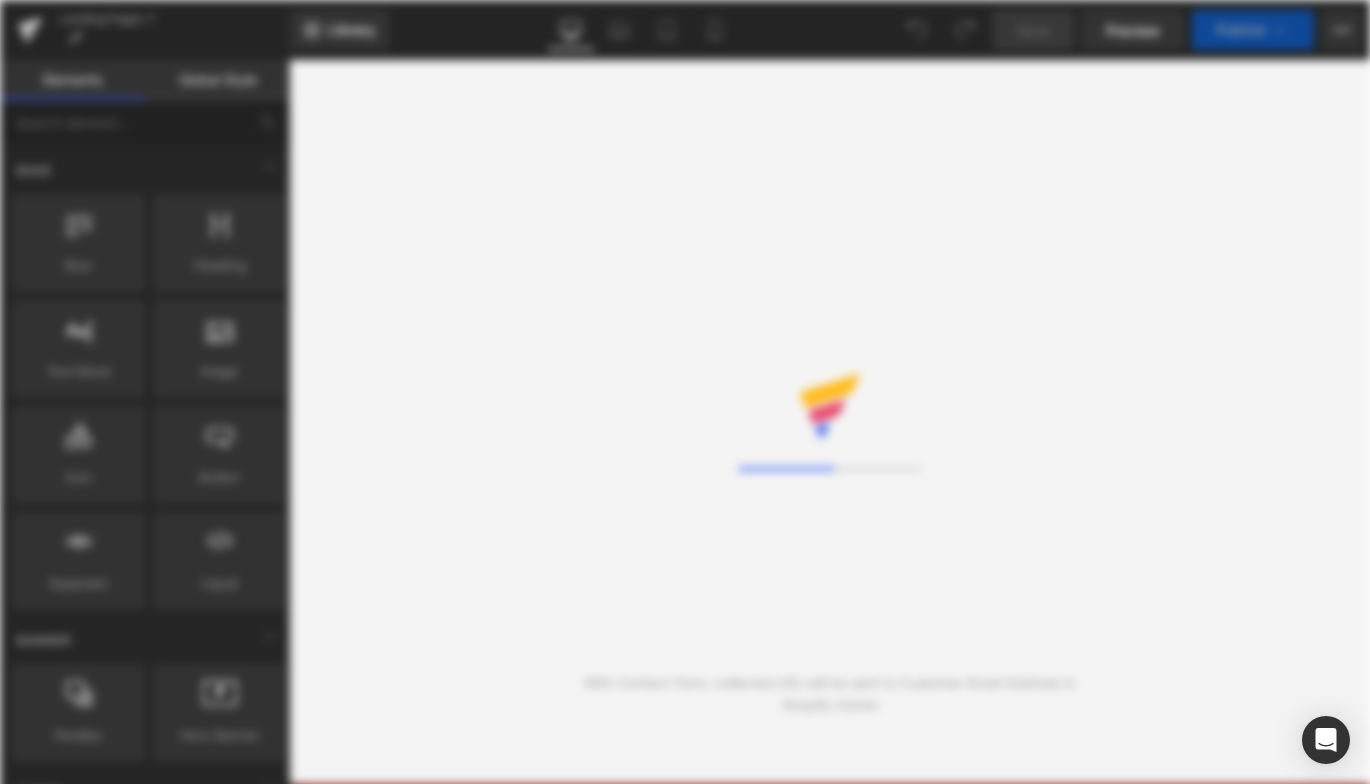 scroll, scrollTop: 0, scrollLeft: 0, axis: both 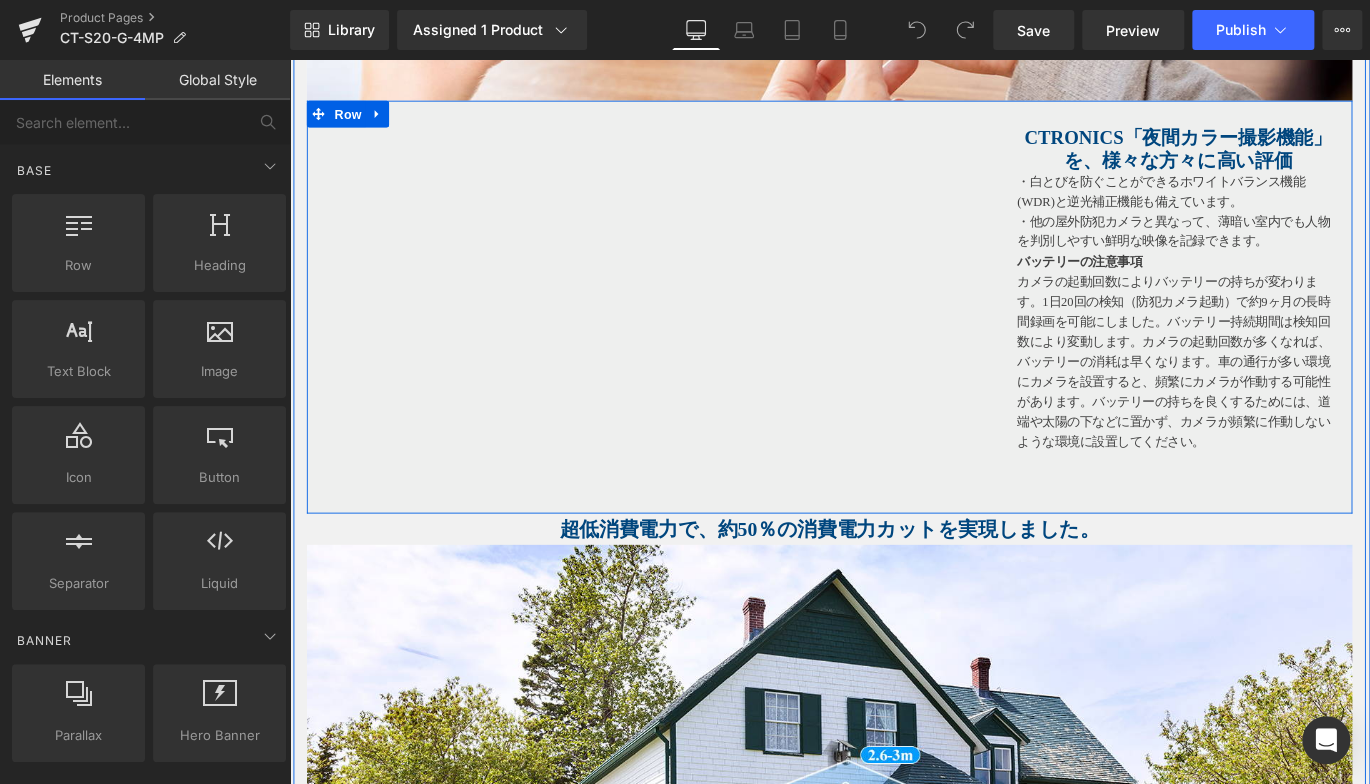 click on "・他の屋外防犯カメラと異なって、薄暗い室内でも人物を判別しやすい鮮明な映像を記録できます。" at bounding box center [1284, 253] 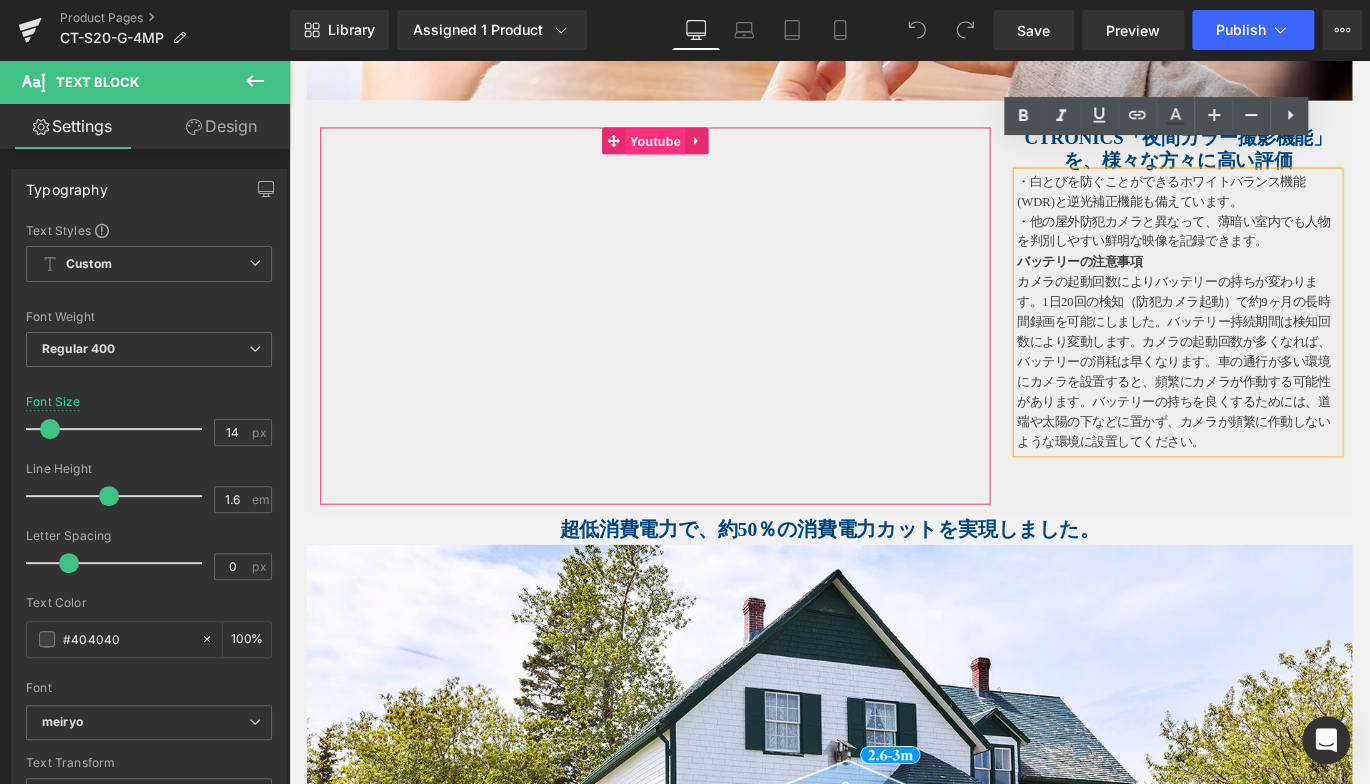 click on "Youtube" at bounding box center [698, 152] 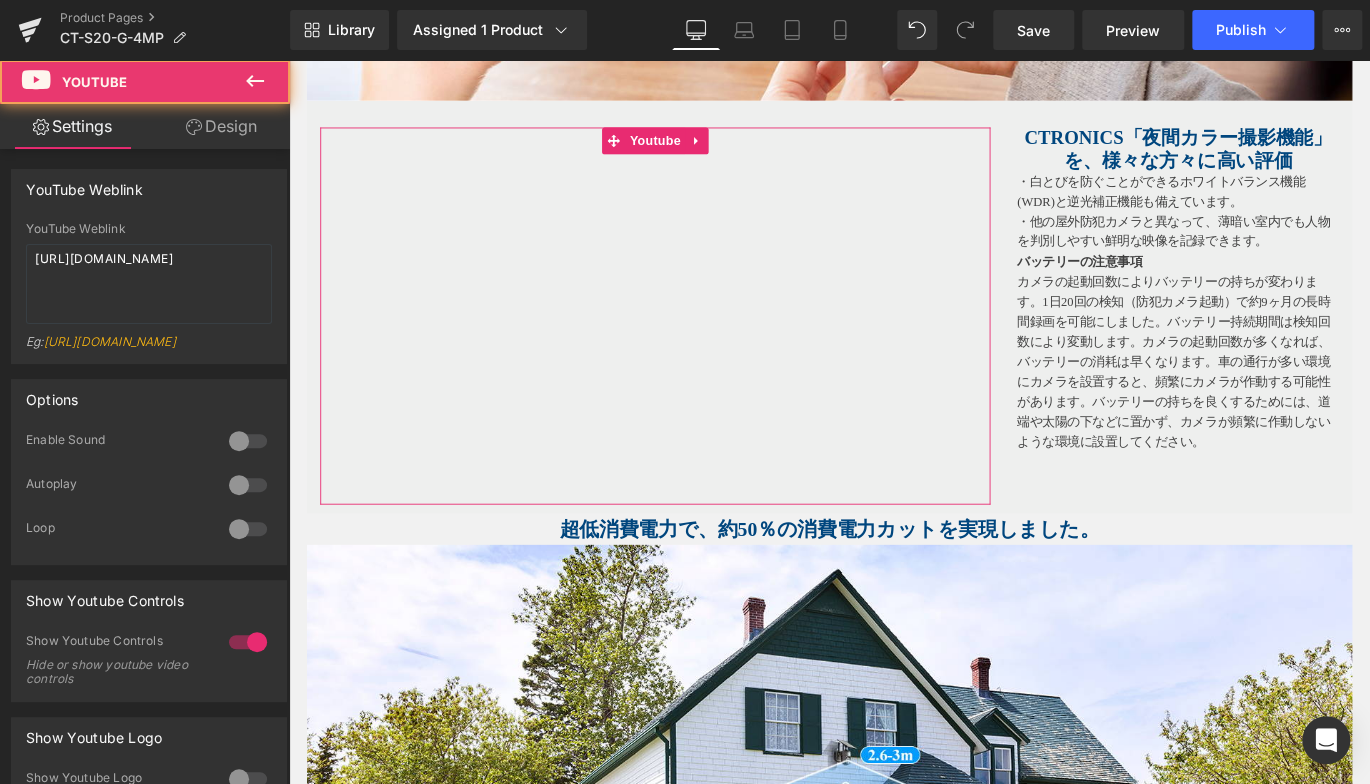 click at bounding box center (248, 441) 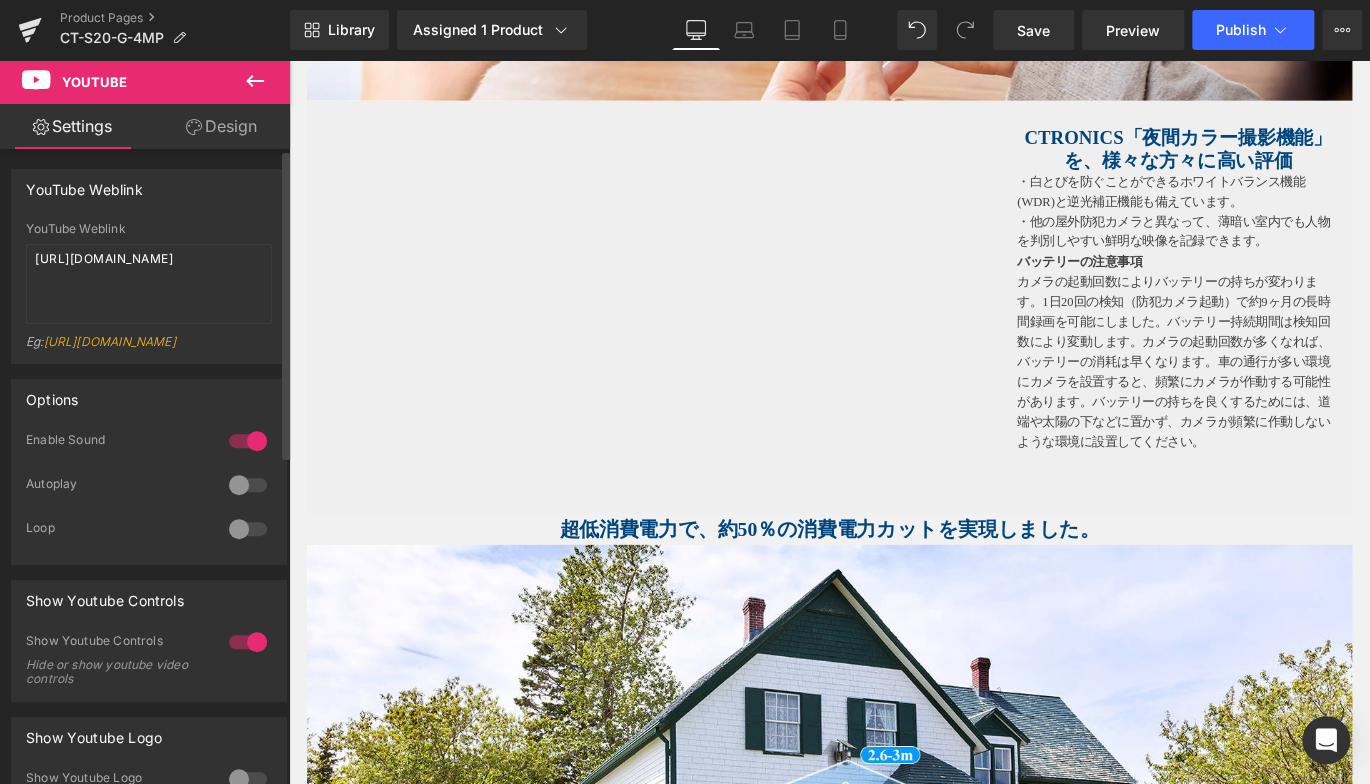 click at bounding box center (248, 485) 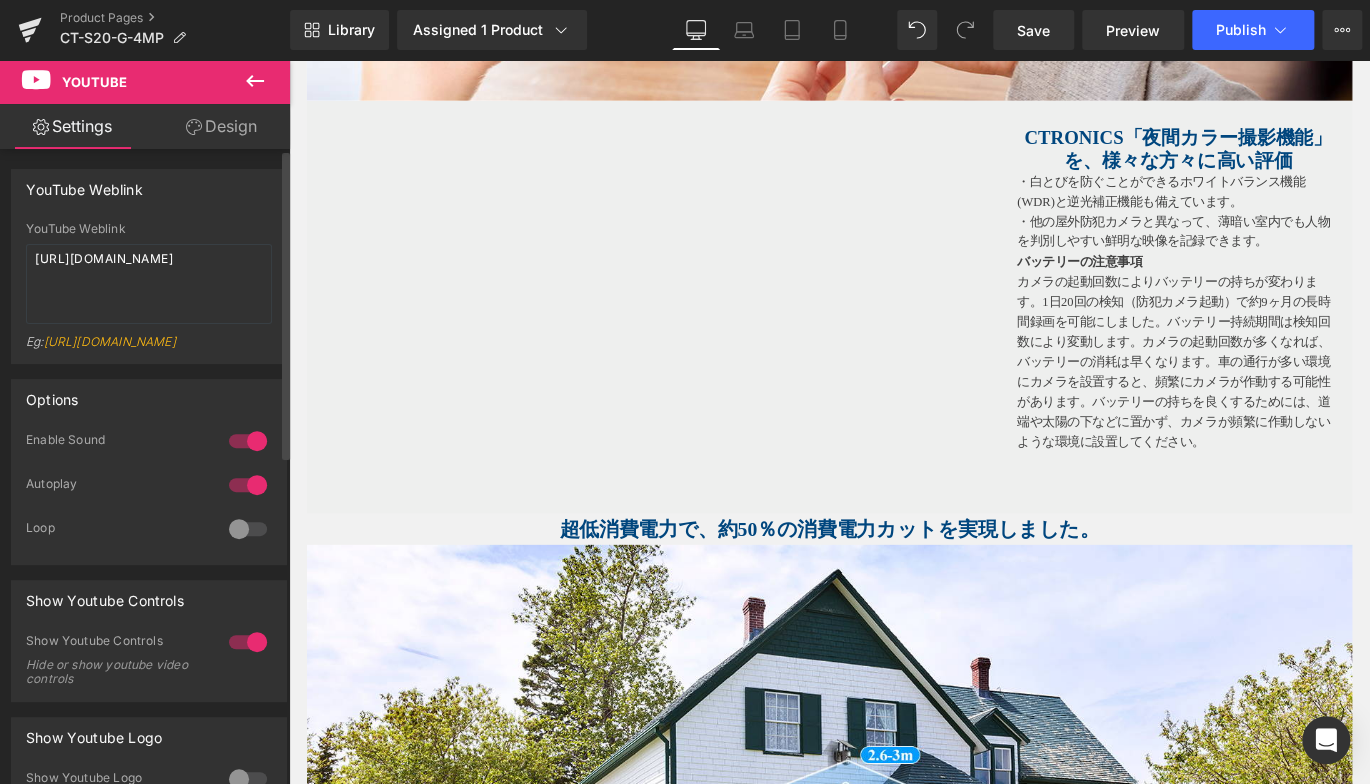 click at bounding box center (248, 529) 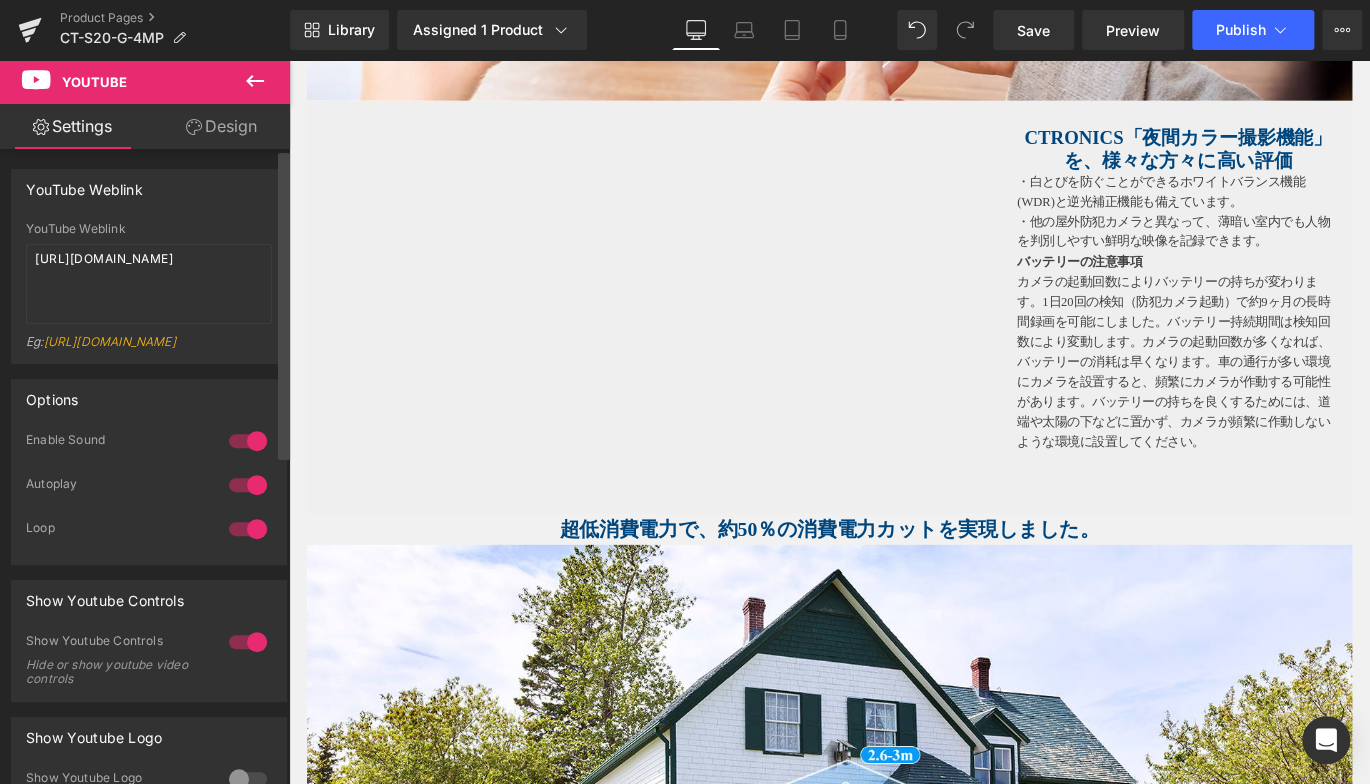 drag, startPoint x: 242, startPoint y: 659, endPoint x: 282, endPoint y: 607, distance: 65.60488 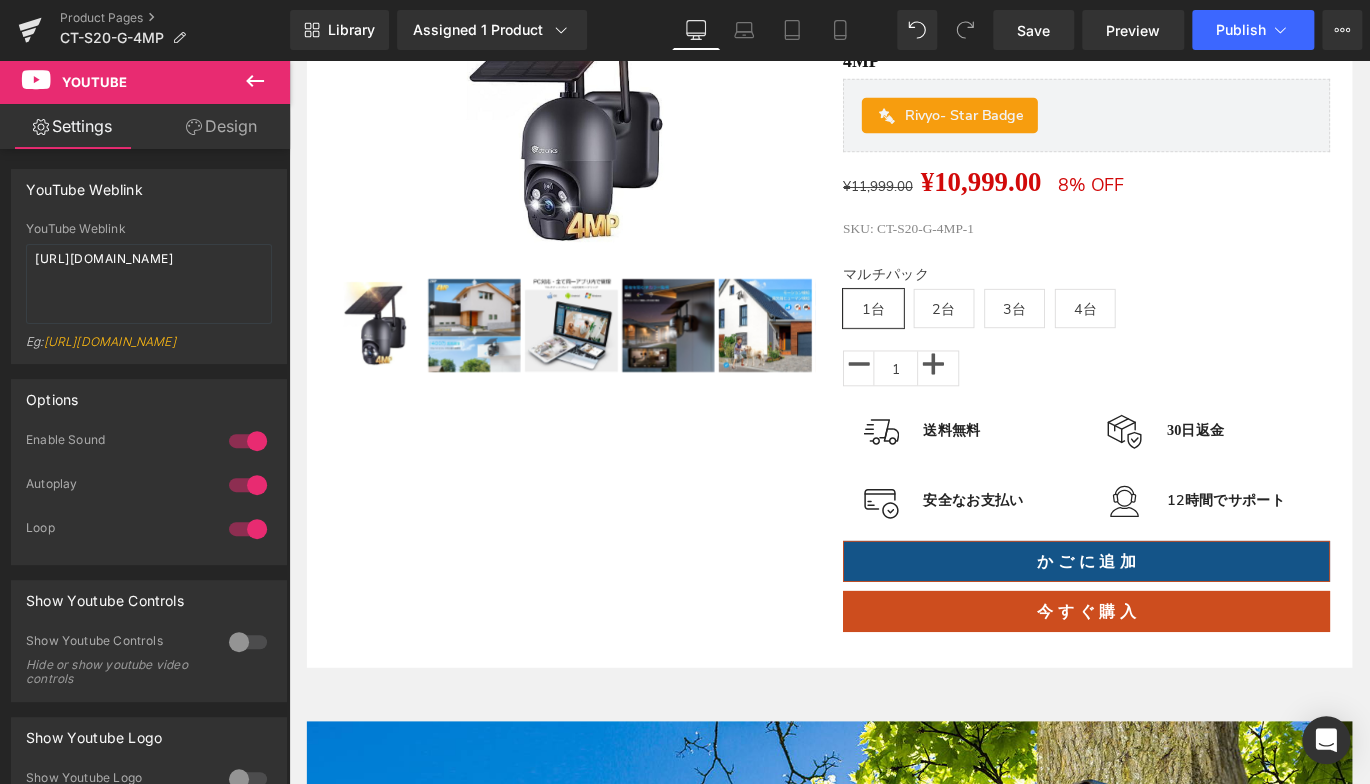scroll, scrollTop: 0, scrollLeft: 0, axis: both 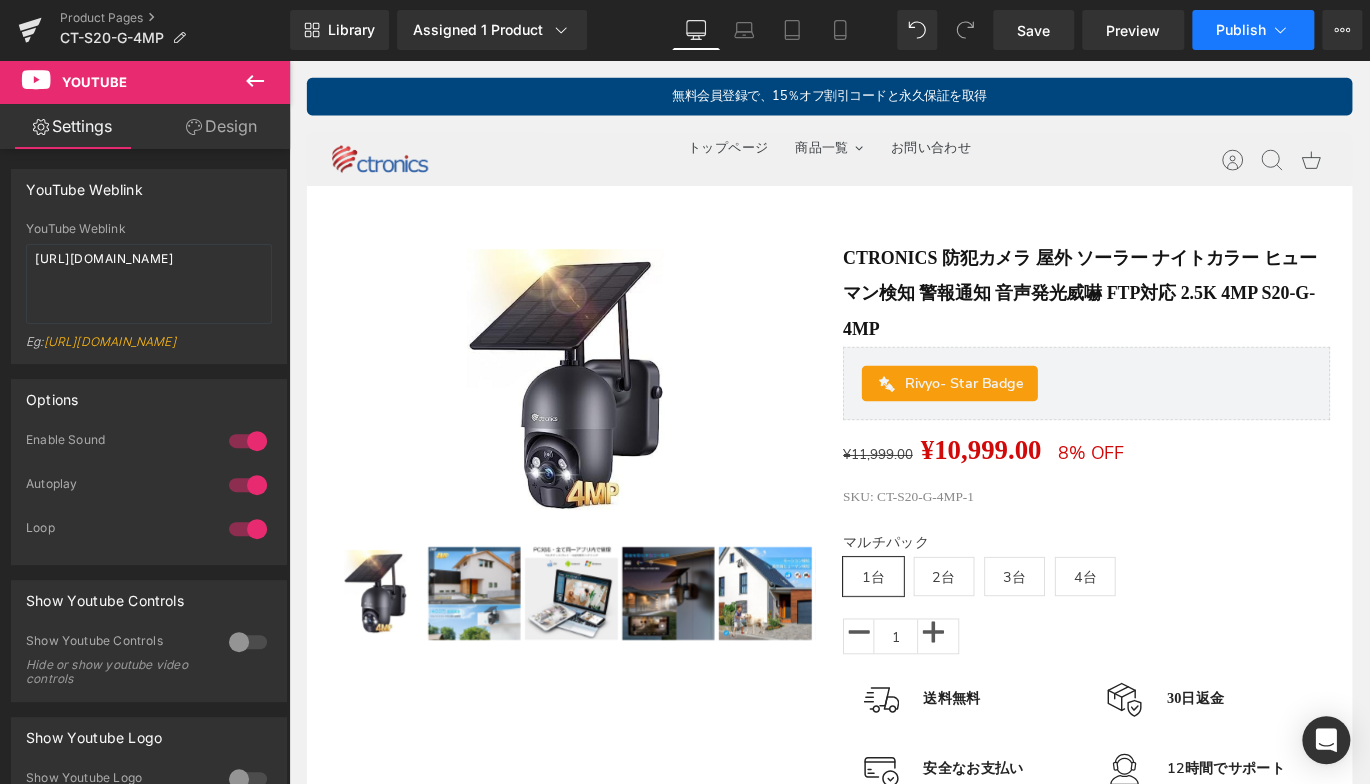 click on "Publish" at bounding box center (1253, 30) 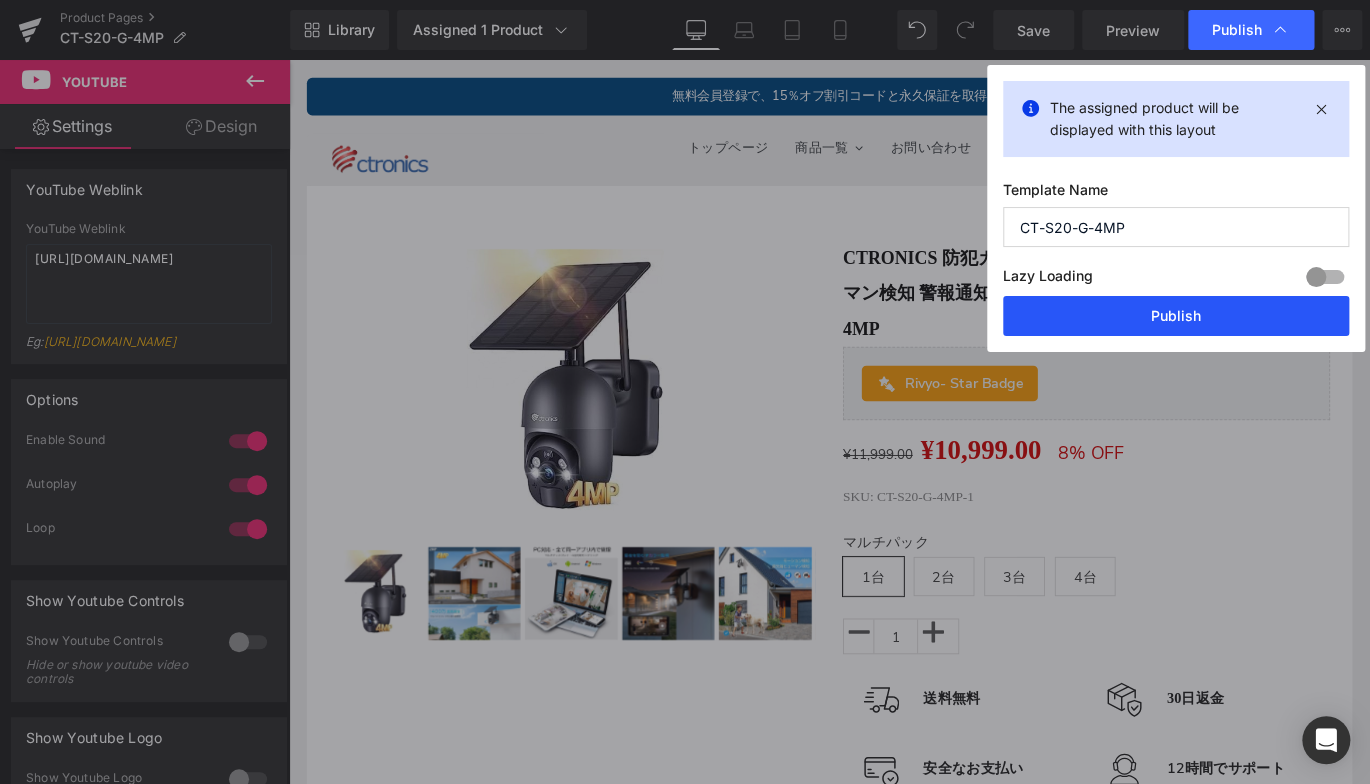 click on "Publish" at bounding box center (1176, 316) 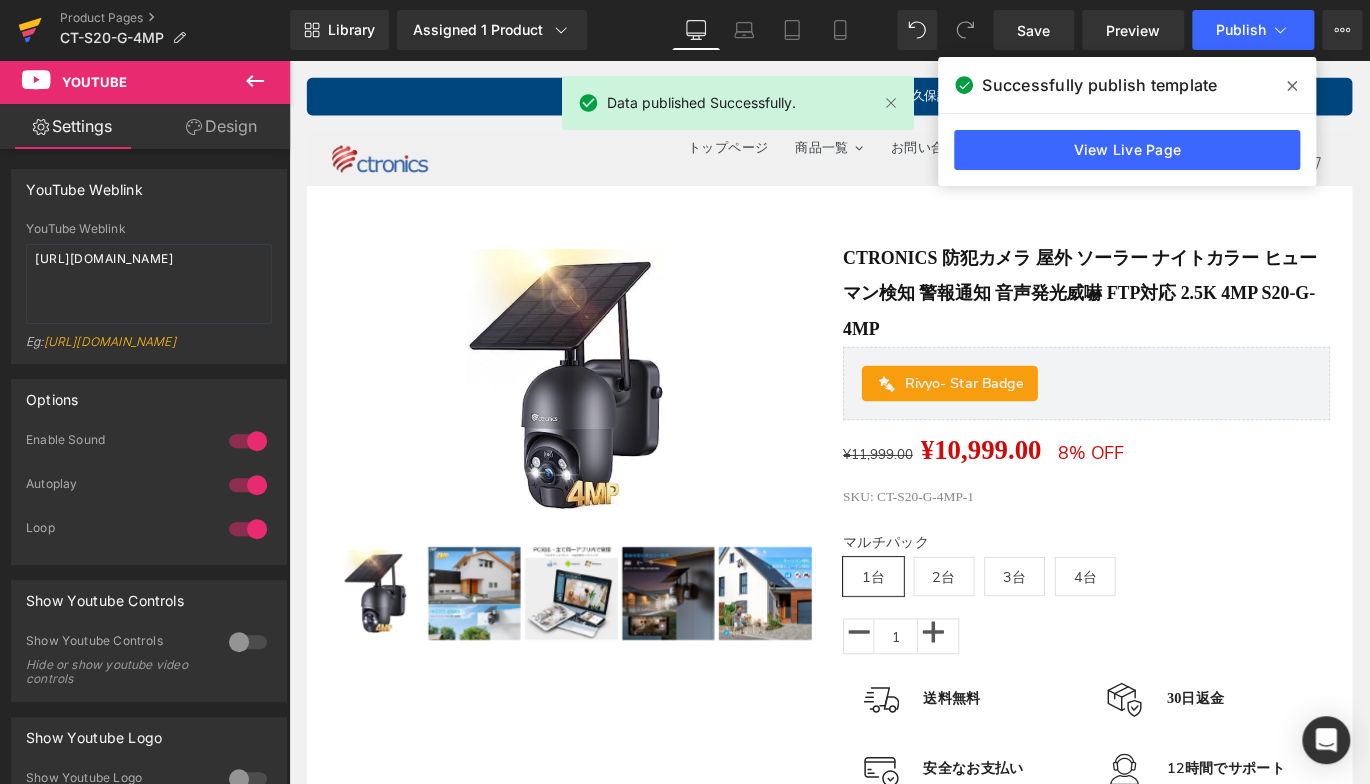 click 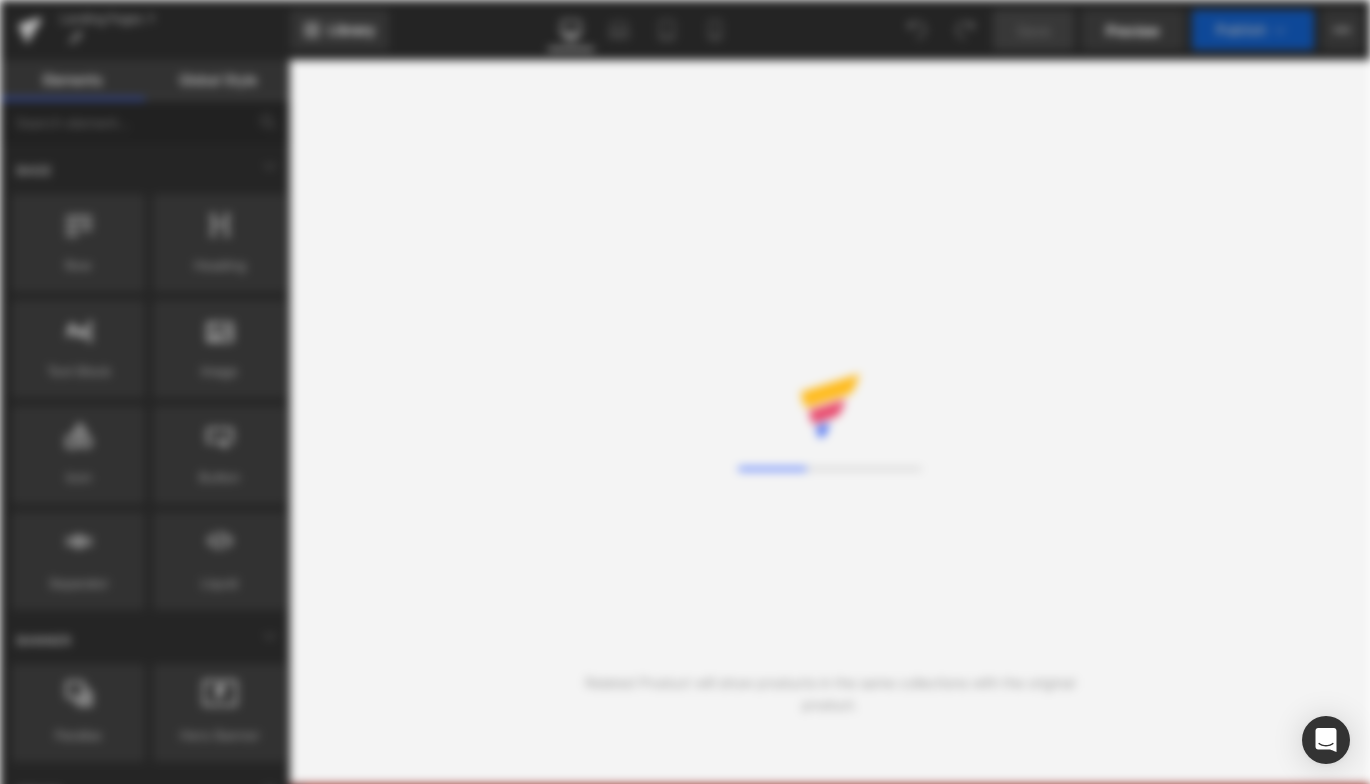 scroll, scrollTop: 0, scrollLeft: 0, axis: both 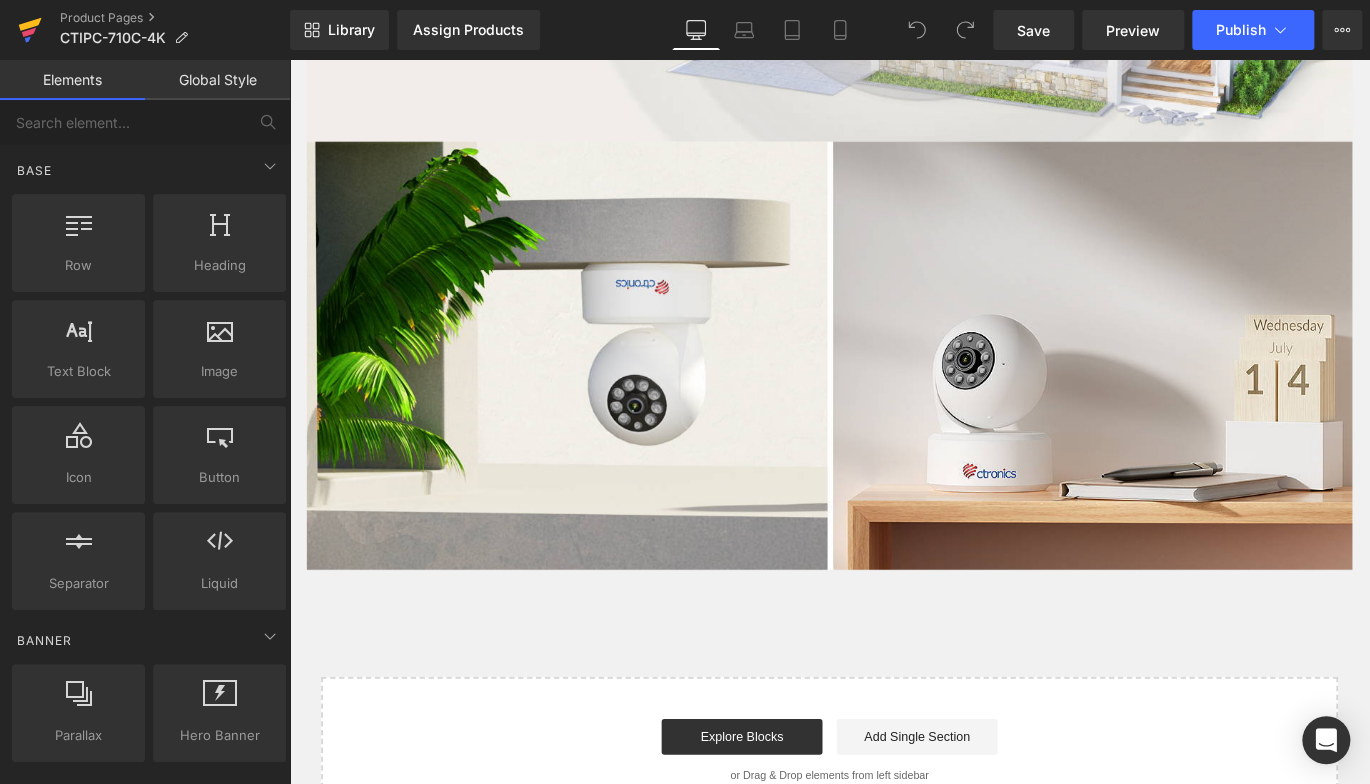 click 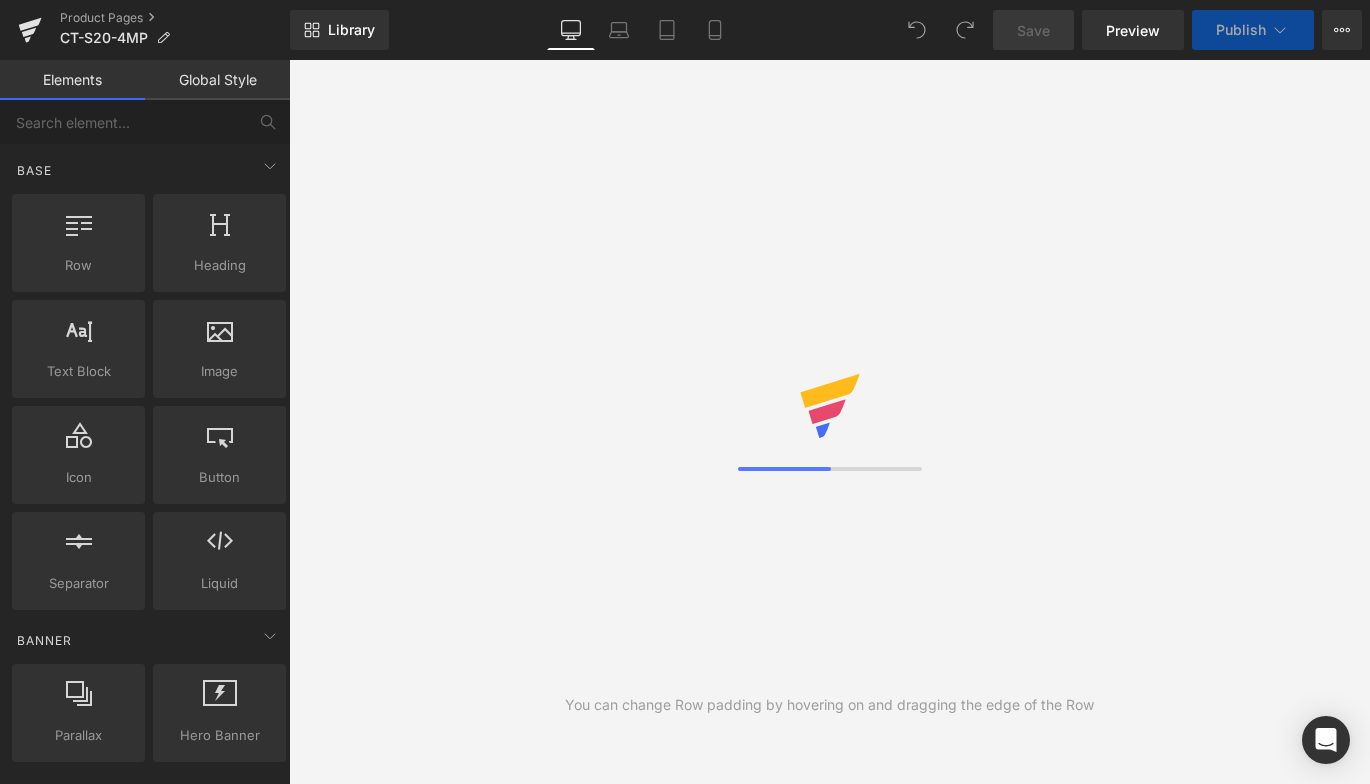 scroll, scrollTop: 0, scrollLeft: 0, axis: both 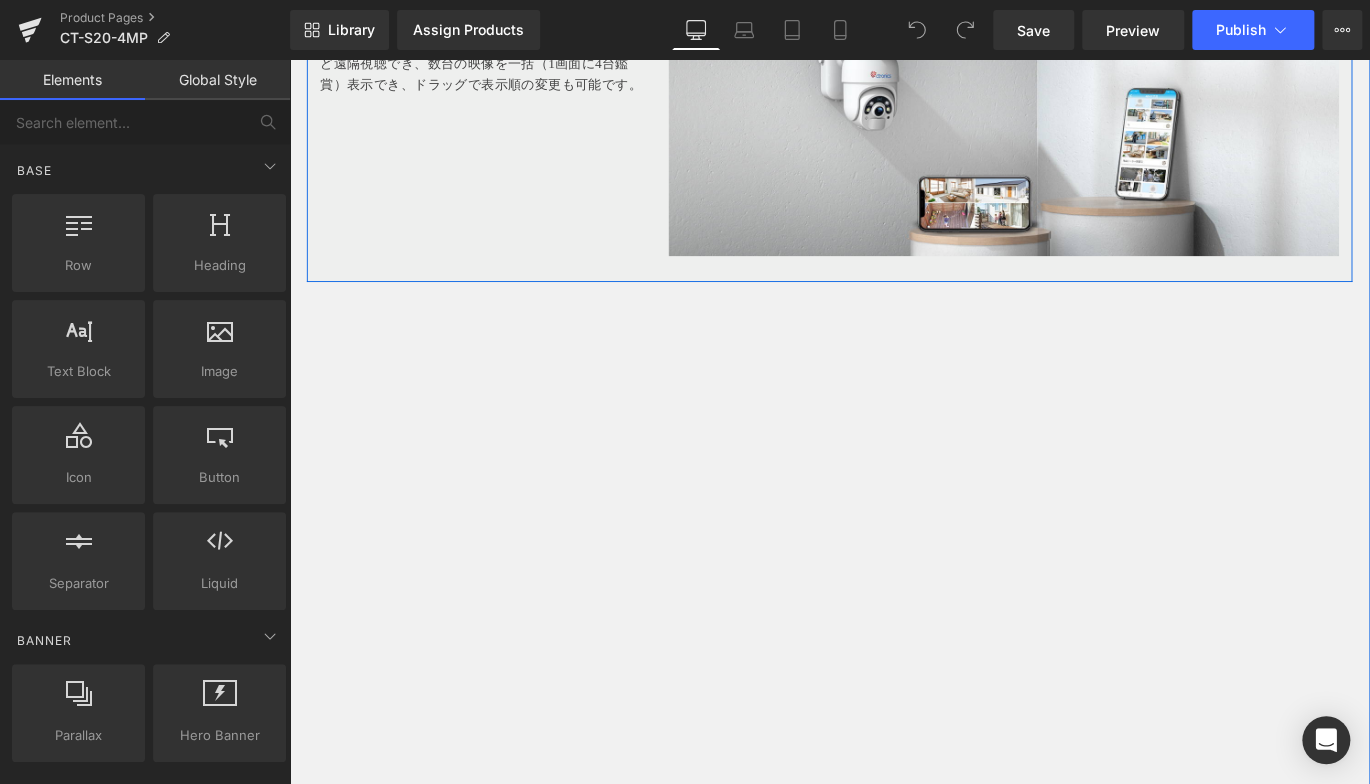drag, startPoint x: 580, startPoint y: 261, endPoint x: 636, endPoint y: 291, distance: 63.529522 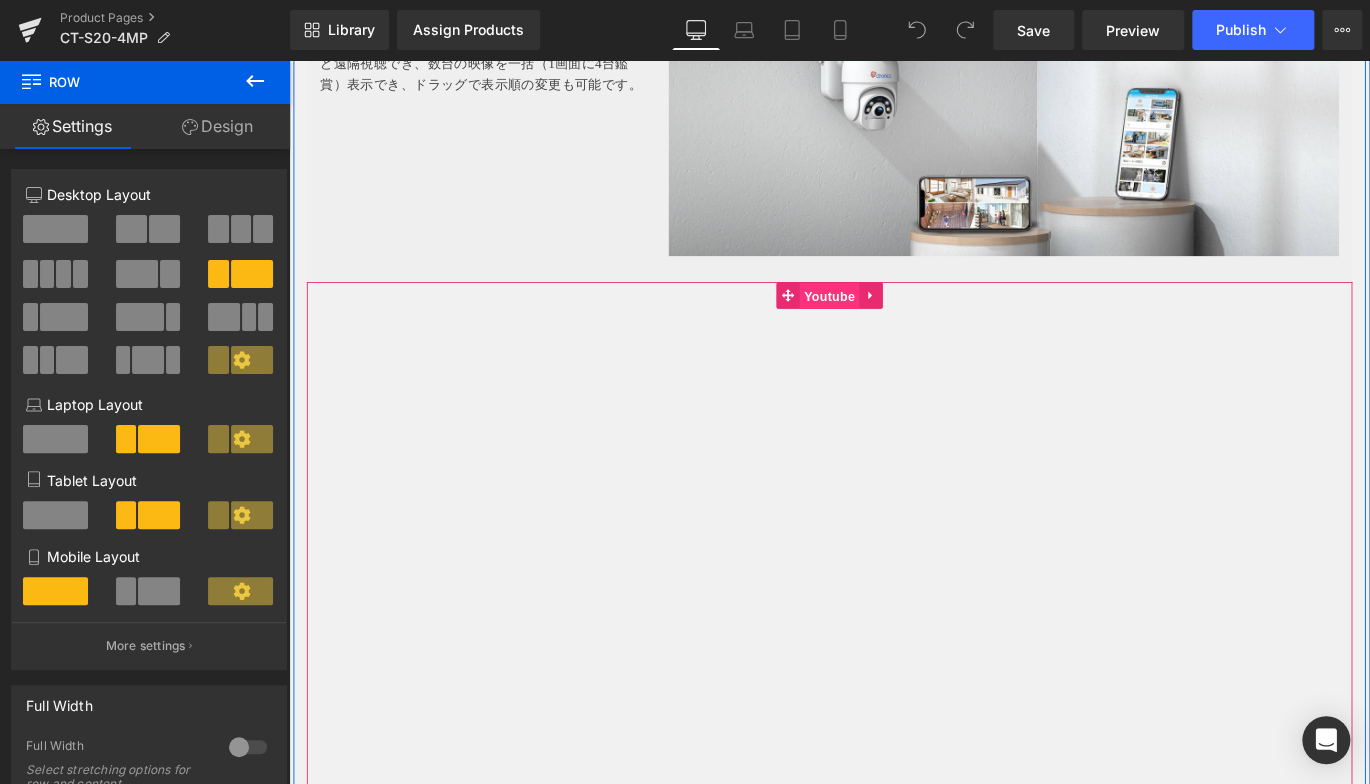 click on "Youtube" at bounding box center (893, 324) 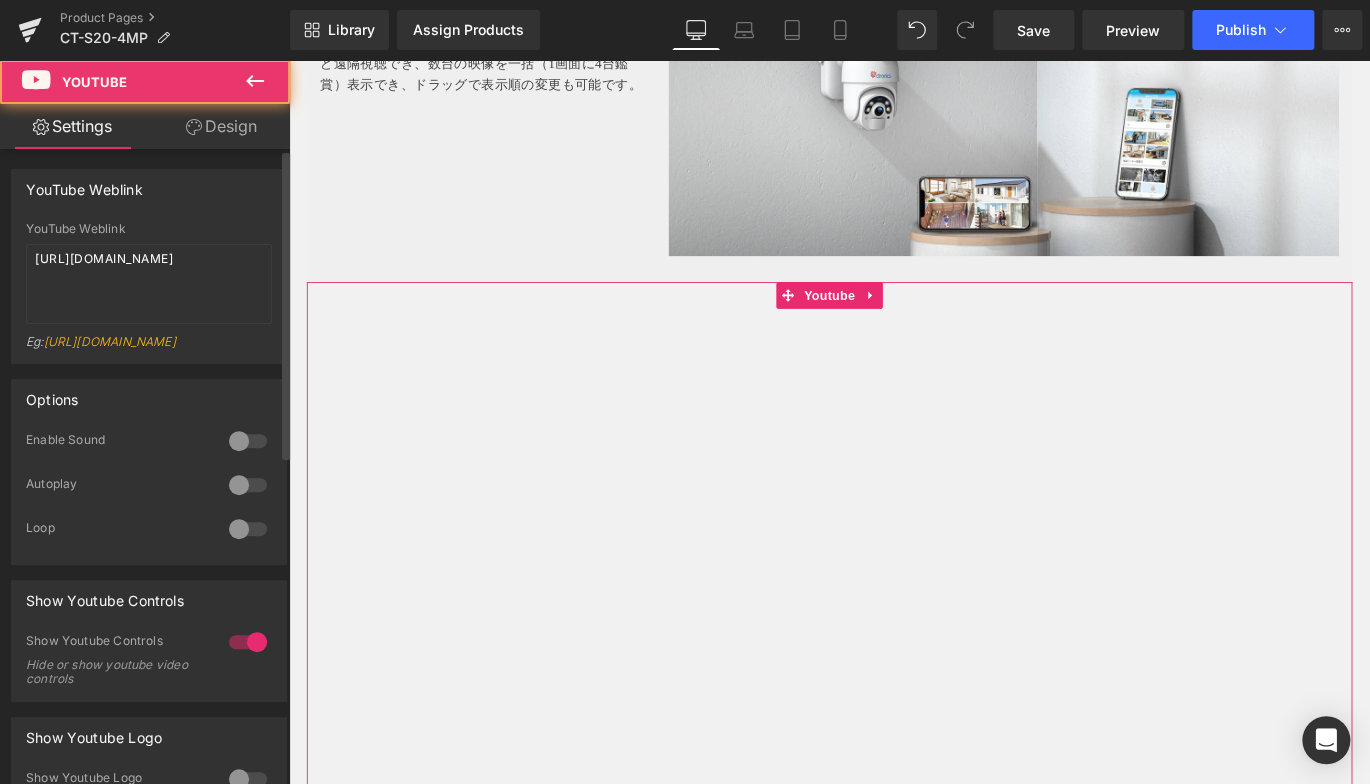 click at bounding box center [248, 441] 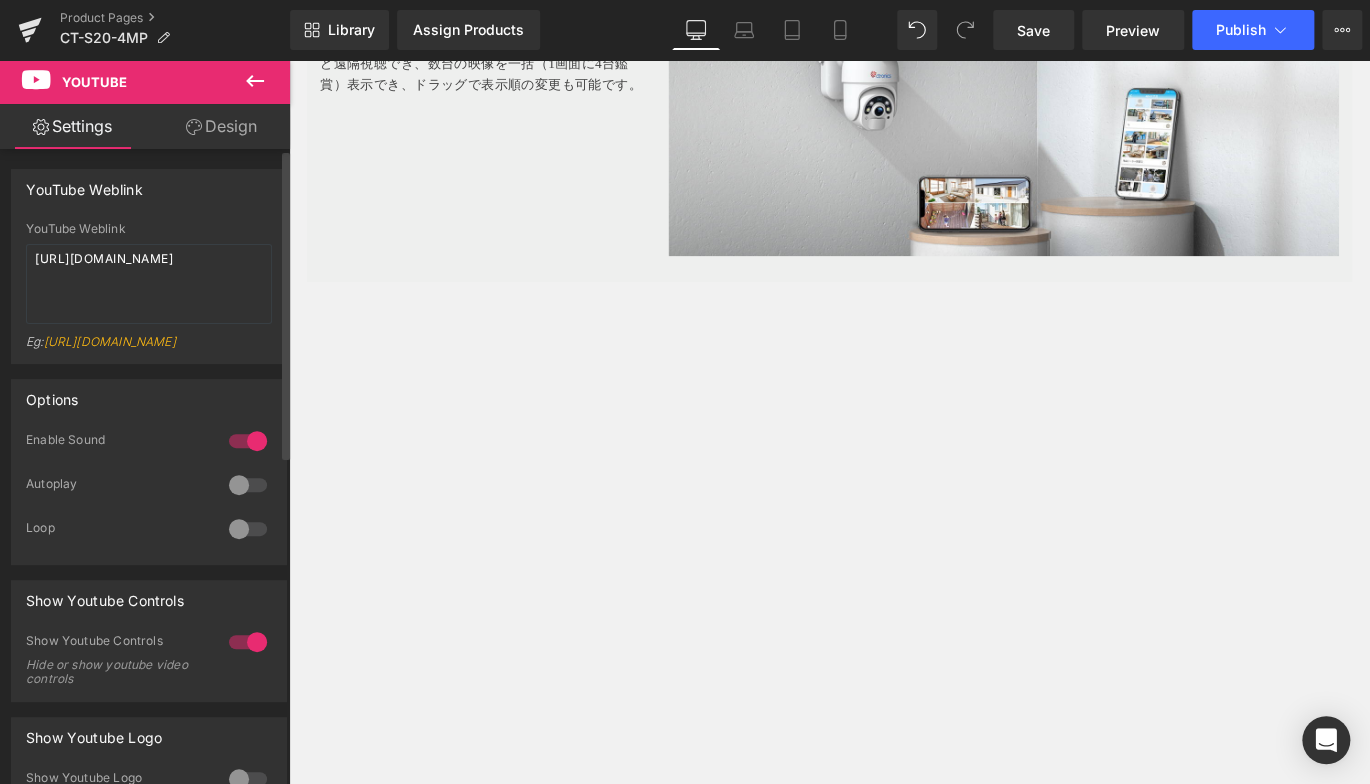 click at bounding box center [248, 485] 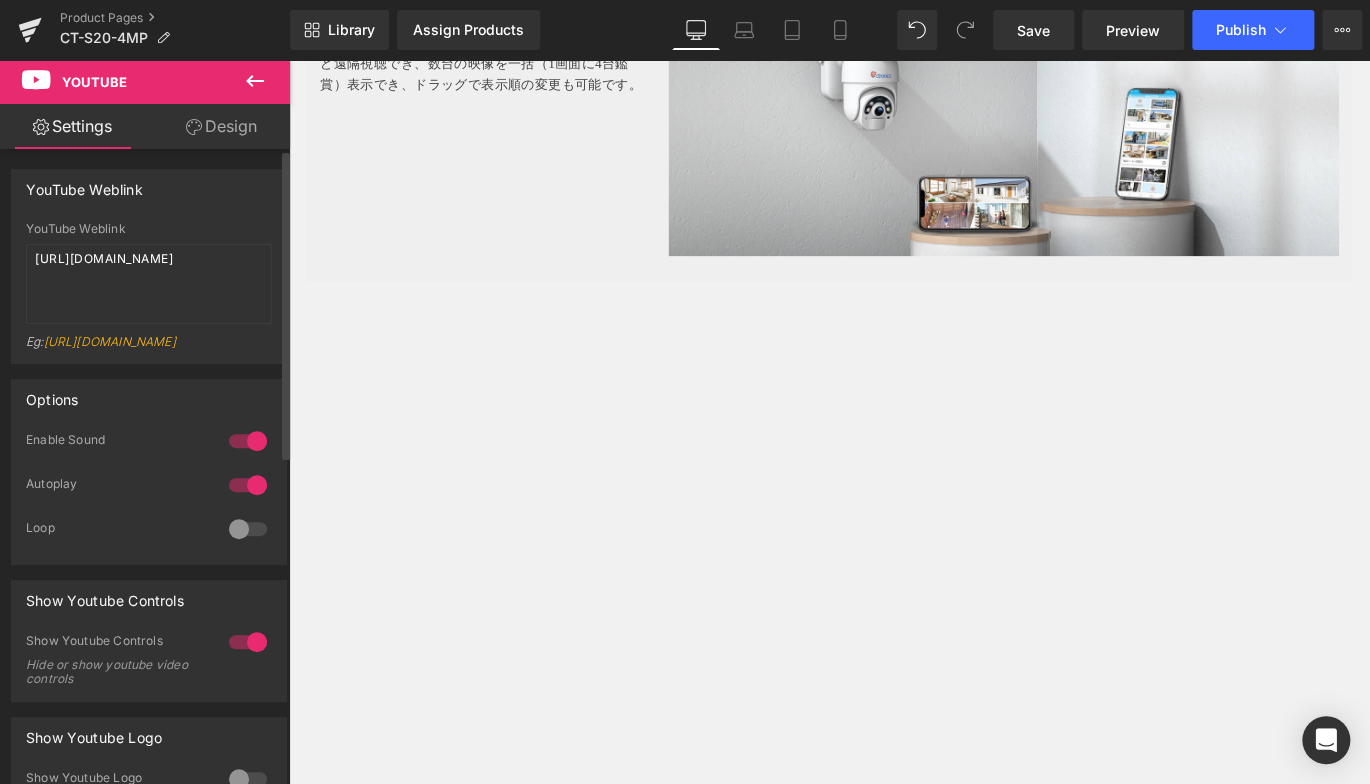 click at bounding box center (248, 529) 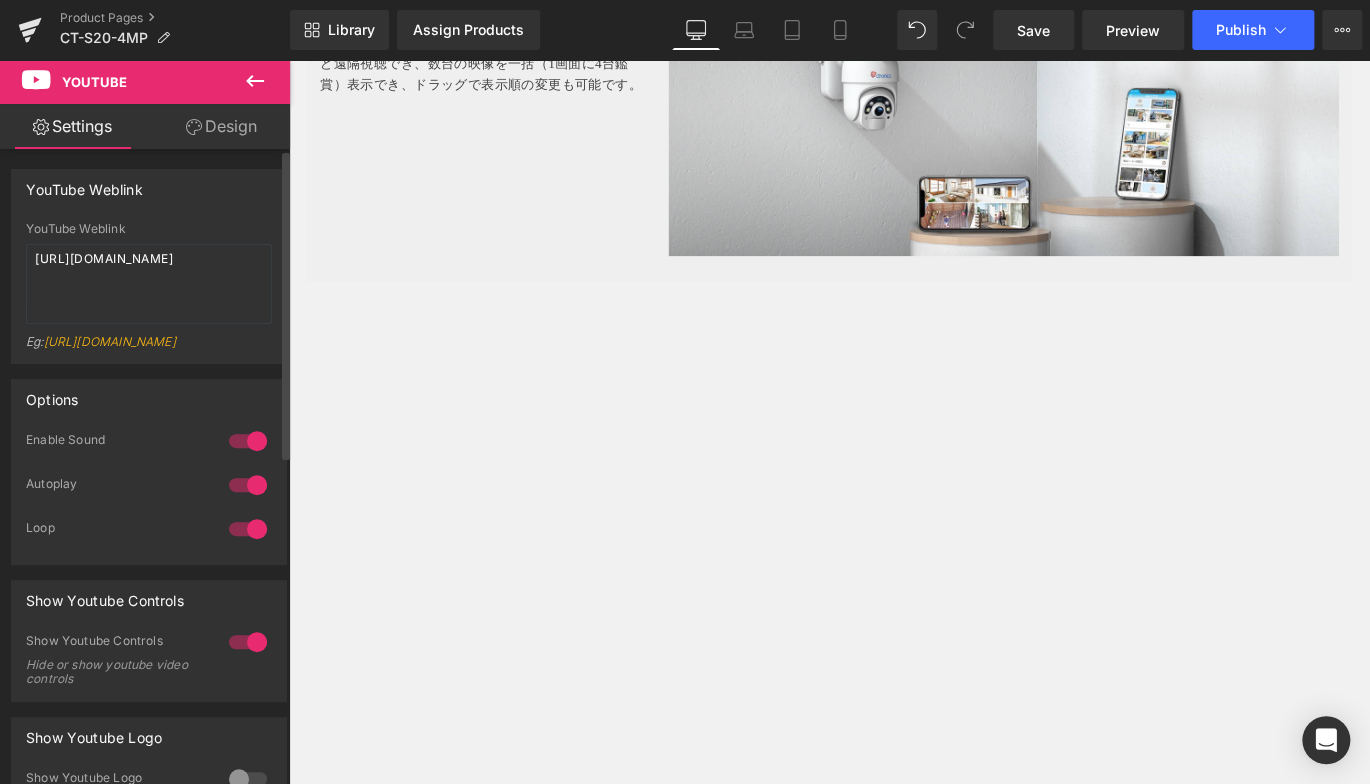drag, startPoint x: 240, startPoint y: 651, endPoint x: 248, endPoint y: 636, distance: 17 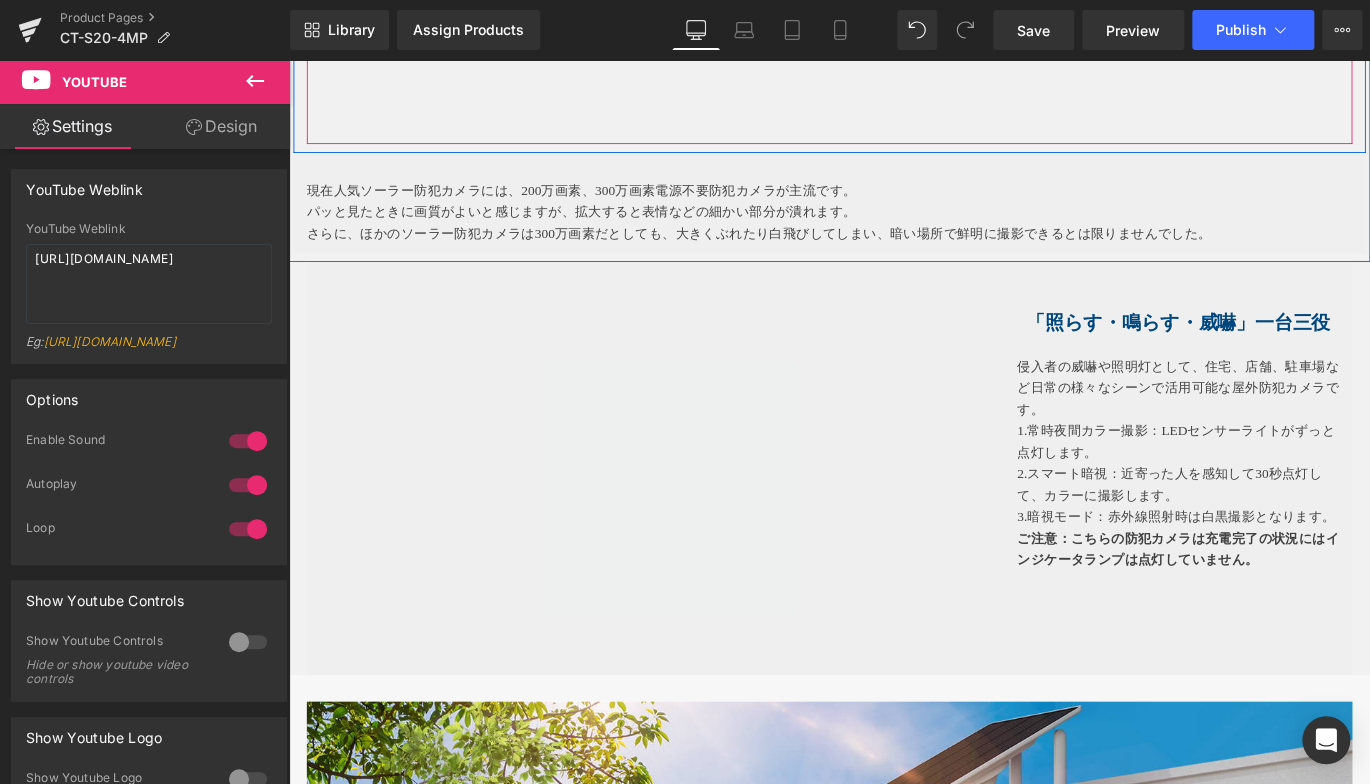 scroll, scrollTop: 4412, scrollLeft: 0, axis: vertical 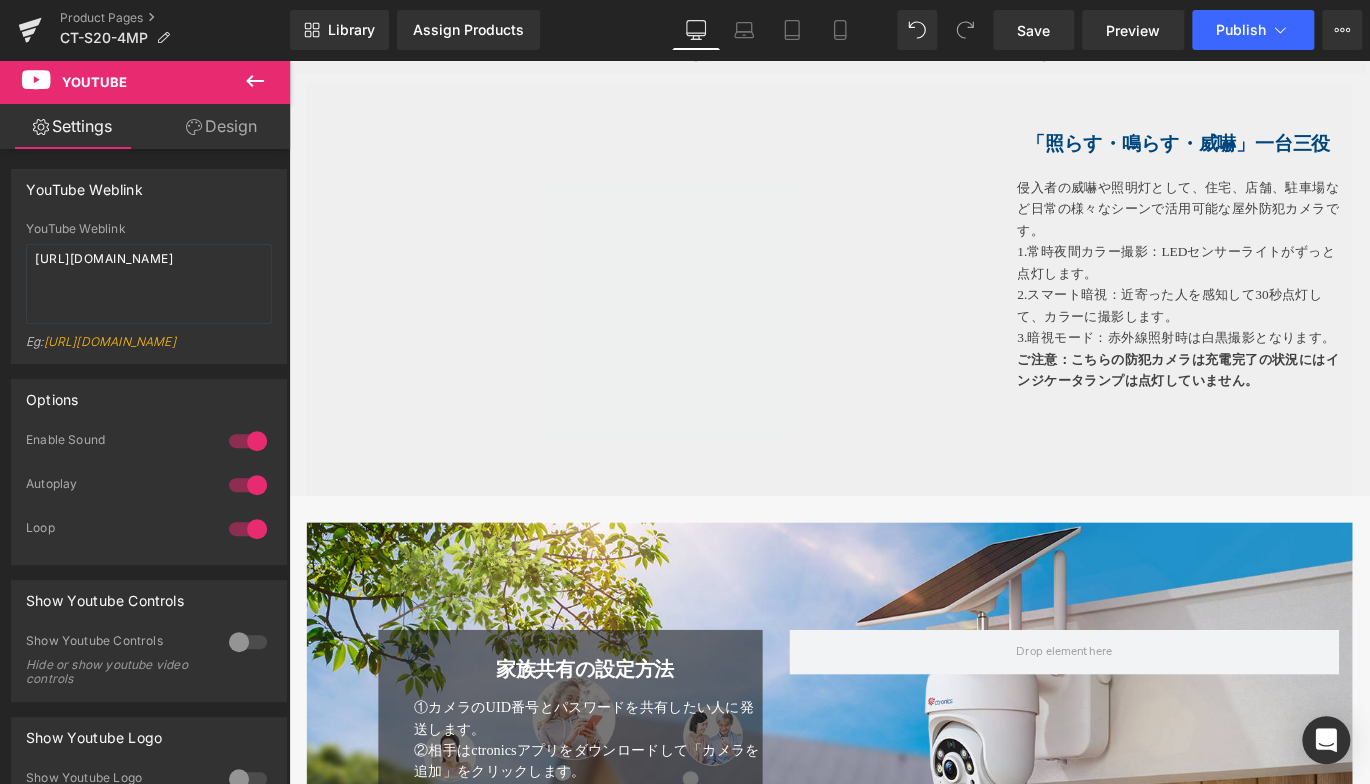 click on "1.常時夜間カラー撮影：LEDセンサーライトがずっと点灯します。" at bounding box center (1284, 287) 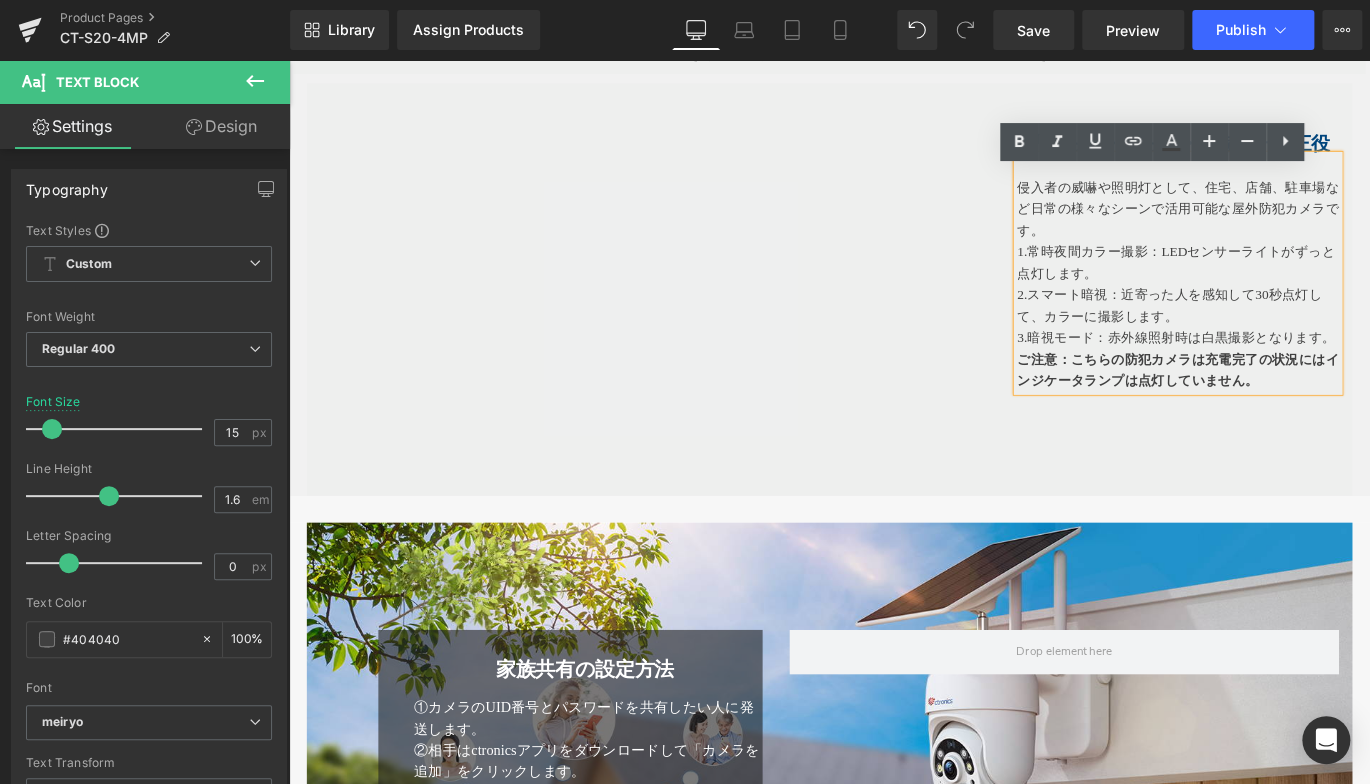 click on "Youtube         「照らす・鳴らす・威嚇」一台三役 Heading         侵入者の威嚇や照明灯として、住宅、店舗、駐車場など日常の様々なシーンで活用可能な屋外防犯カメラです。 1.常時夜間カラー撮影：LEDセンサーライトがずっと点灯します。 2.スマート暗視：近寄った人を感知して30秒点灯して、カラーに撮影します。 3.暗視モード：赤外線照射時は白黒撮影となります。 ご注意：こちらの防犯カメラは充電完了の状況にはインジケータランプは点灯していません。 Text Block         Row" at bounding box center (894, 317) 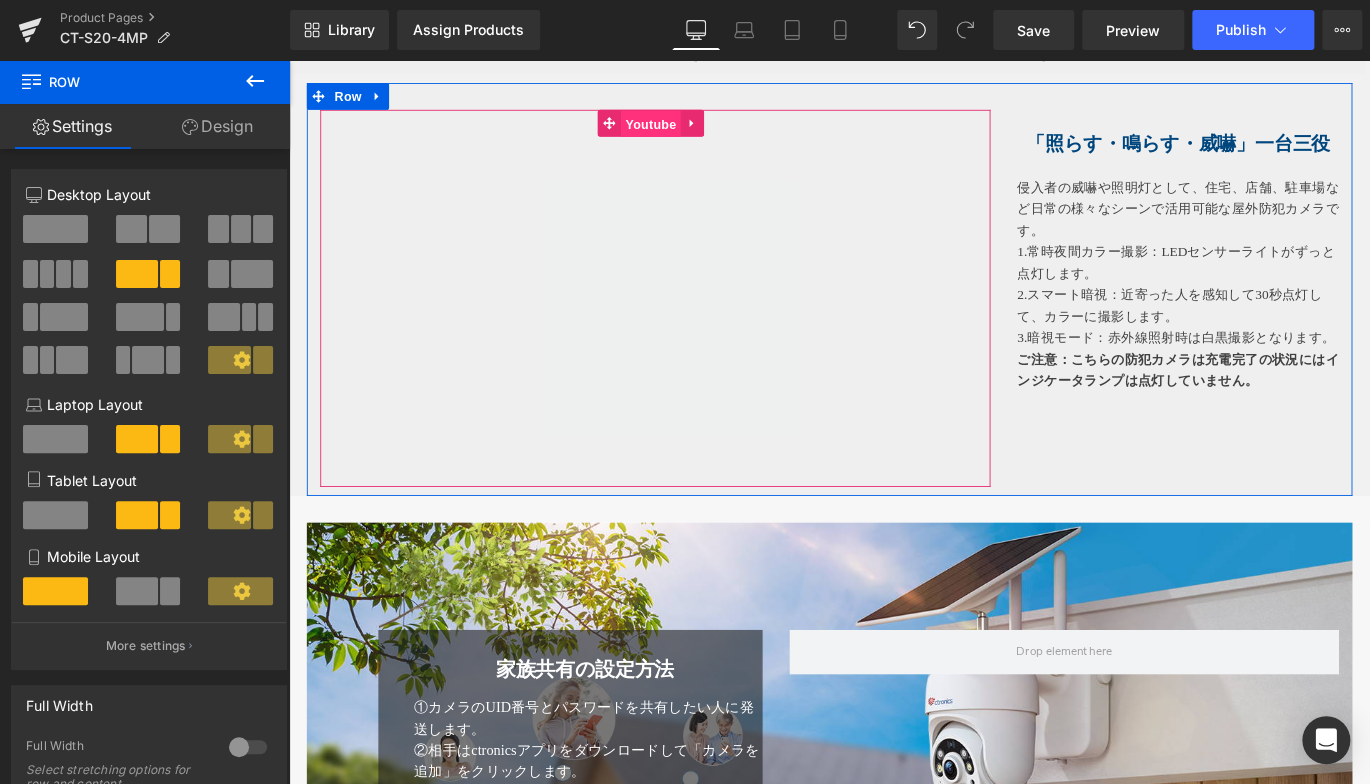 click on "Youtube" at bounding box center [694, 132] 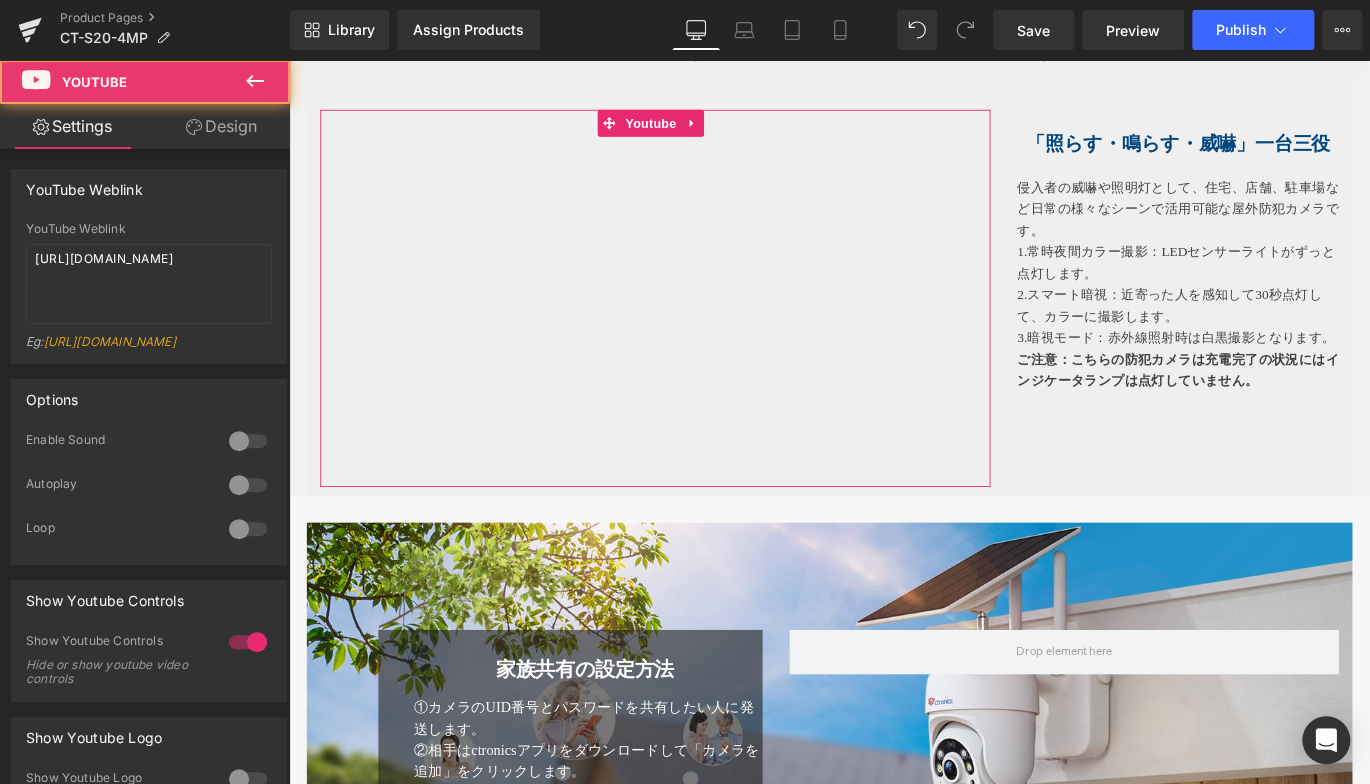 drag, startPoint x: 248, startPoint y: 455, endPoint x: 248, endPoint y: 471, distance: 16 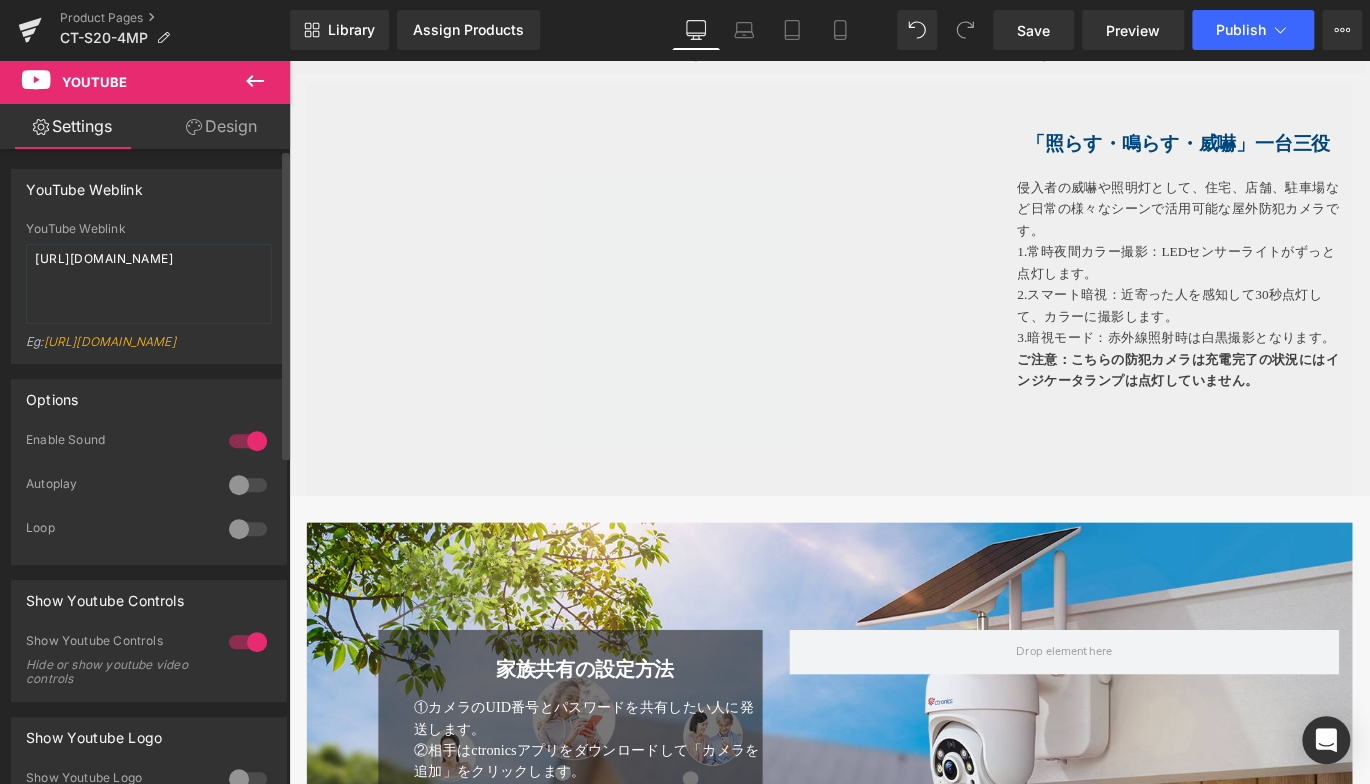 click at bounding box center [248, 485] 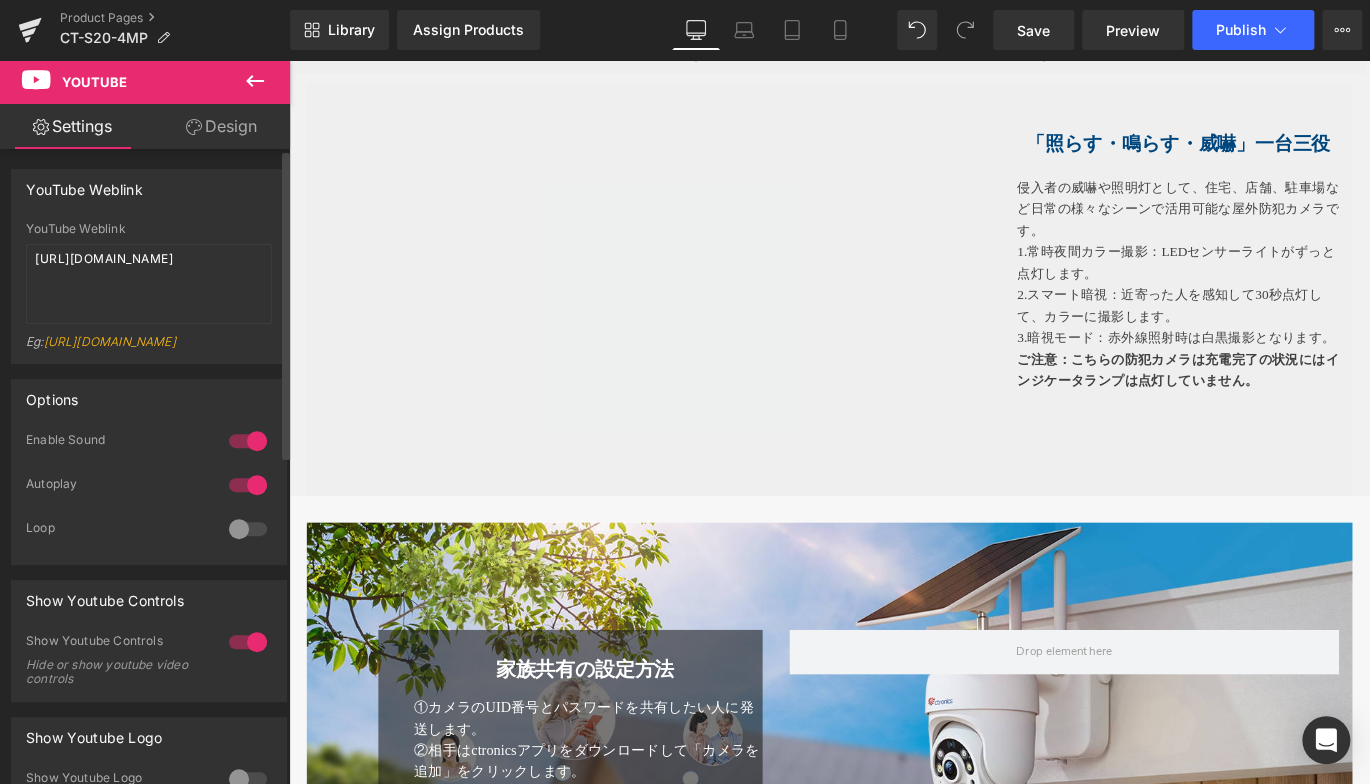 click at bounding box center [248, 529] 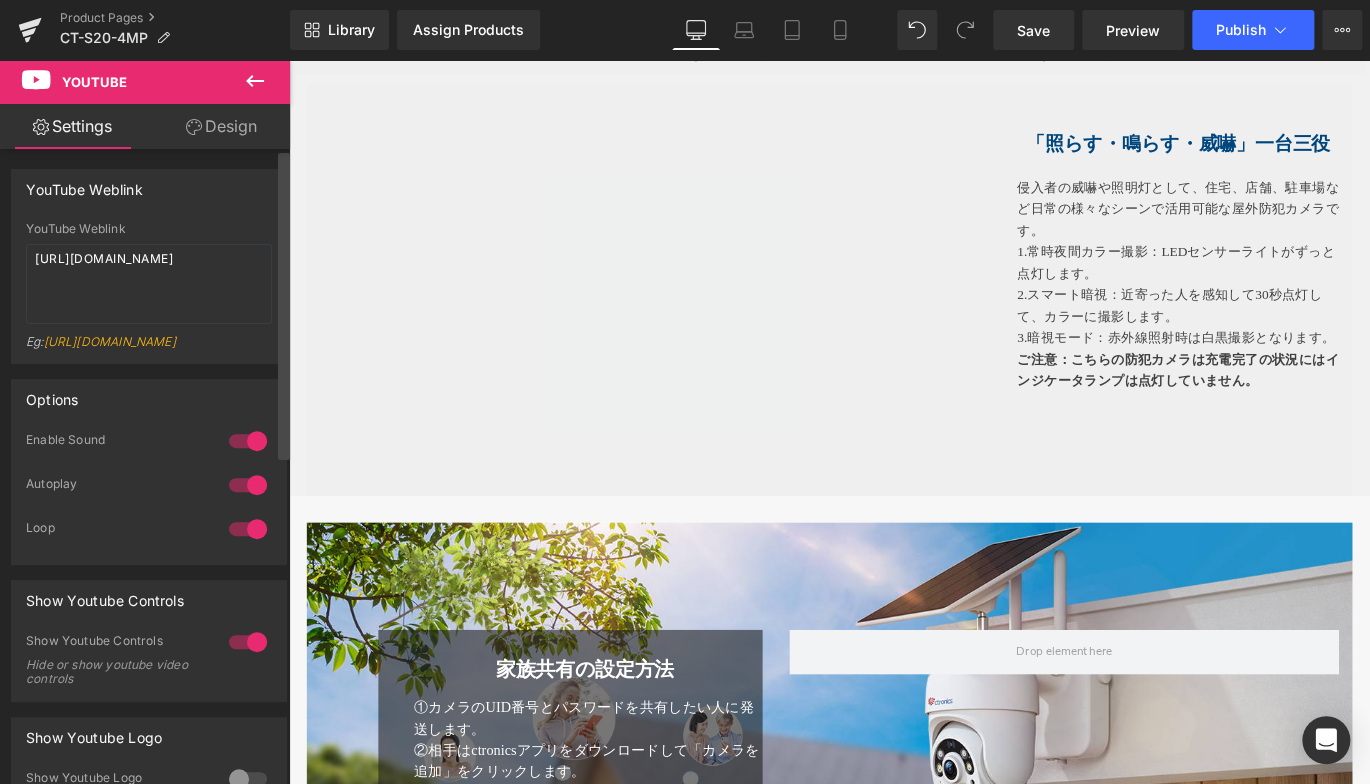 drag, startPoint x: 237, startPoint y: 647, endPoint x: 283, endPoint y: 591, distance: 72.47068 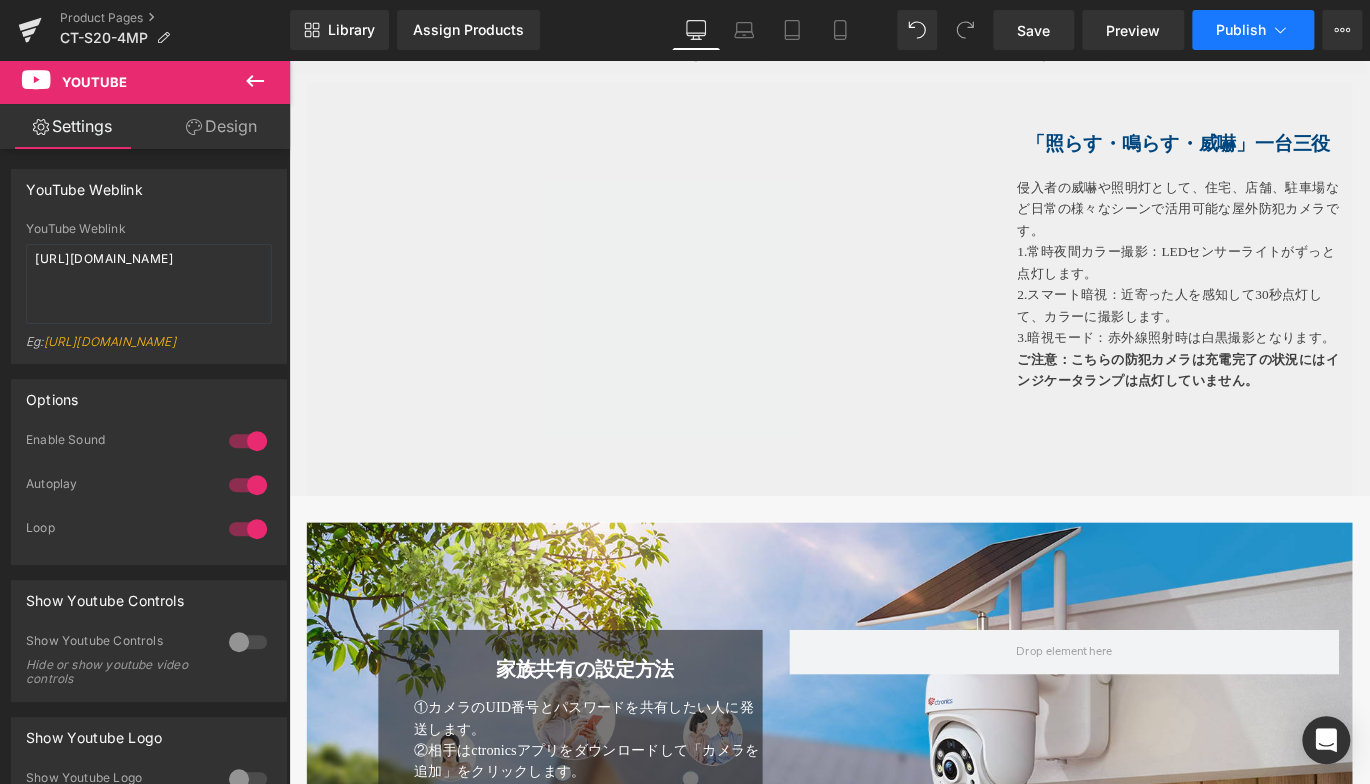 click on "Publish" at bounding box center (1241, 30) 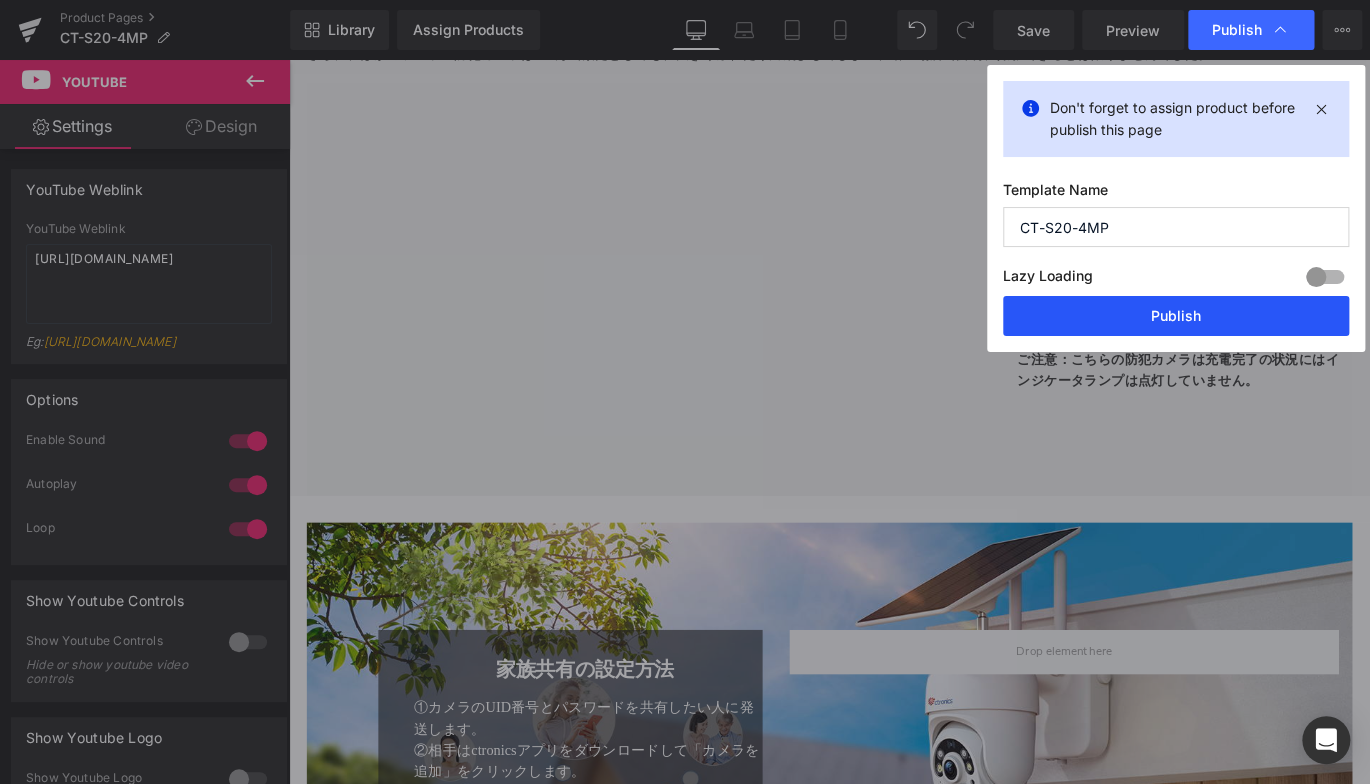 click on "Publish" at bounding box center [1176, 316] 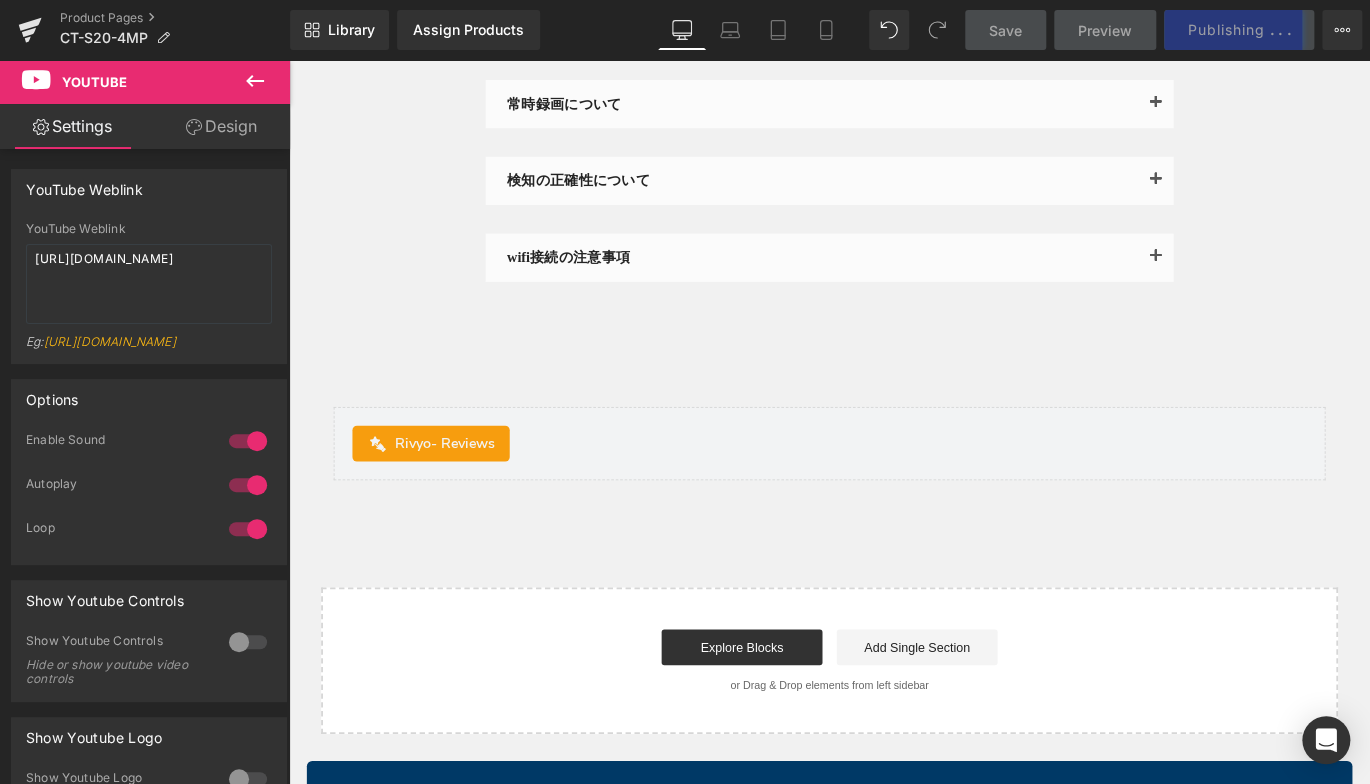 scroll, scrollTop: 7612, scrollLeft: 0, axis: vertical 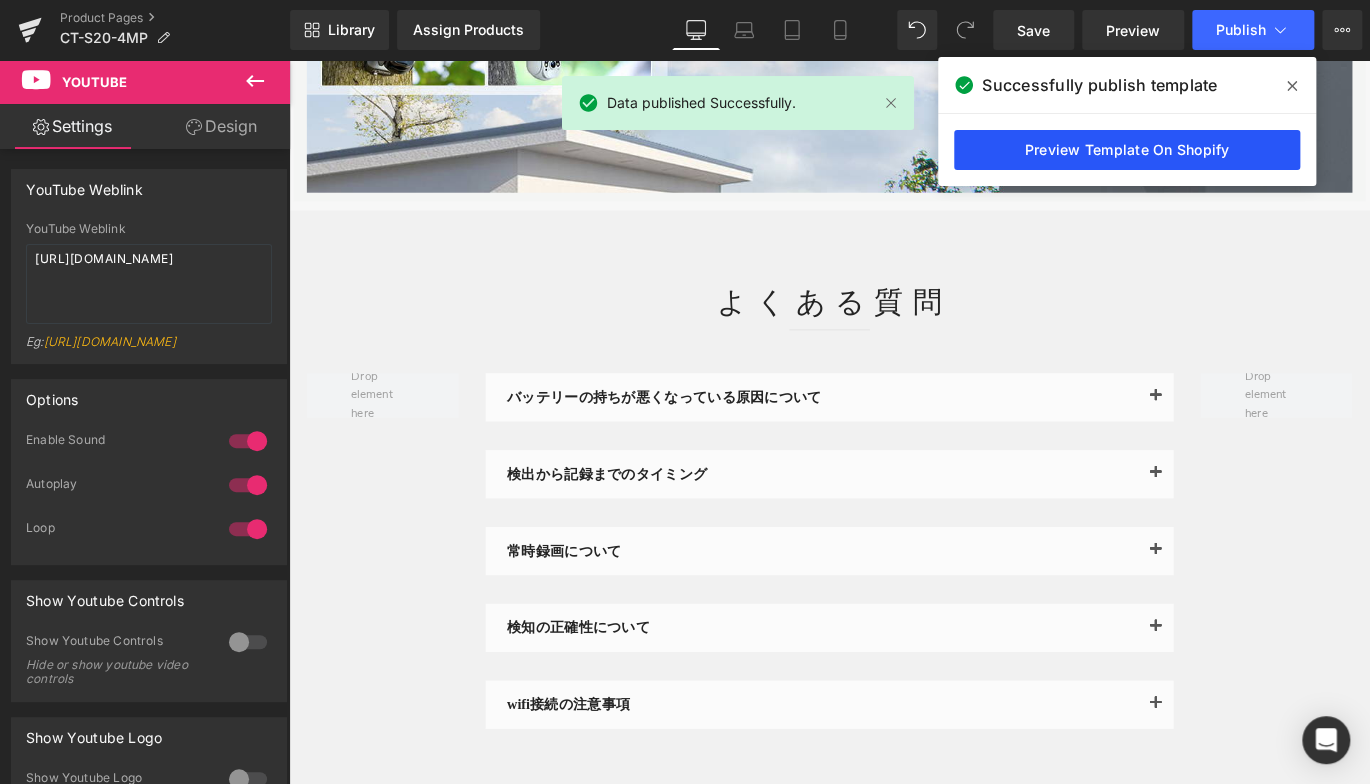 click on "Preview Template On Shopify" at bounding box center [1127, 150] 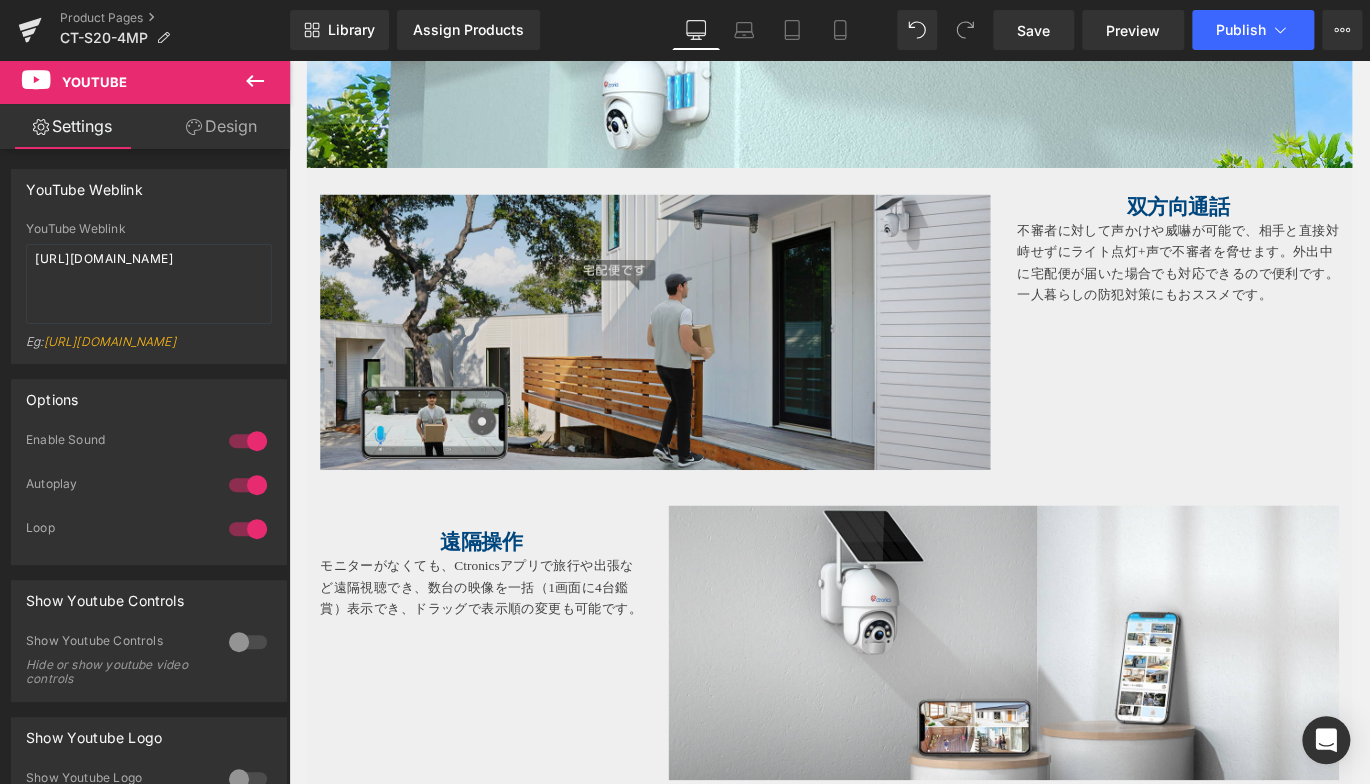 scroll, scrollTop: 2812, scrollLeft: 0, axis: vertical 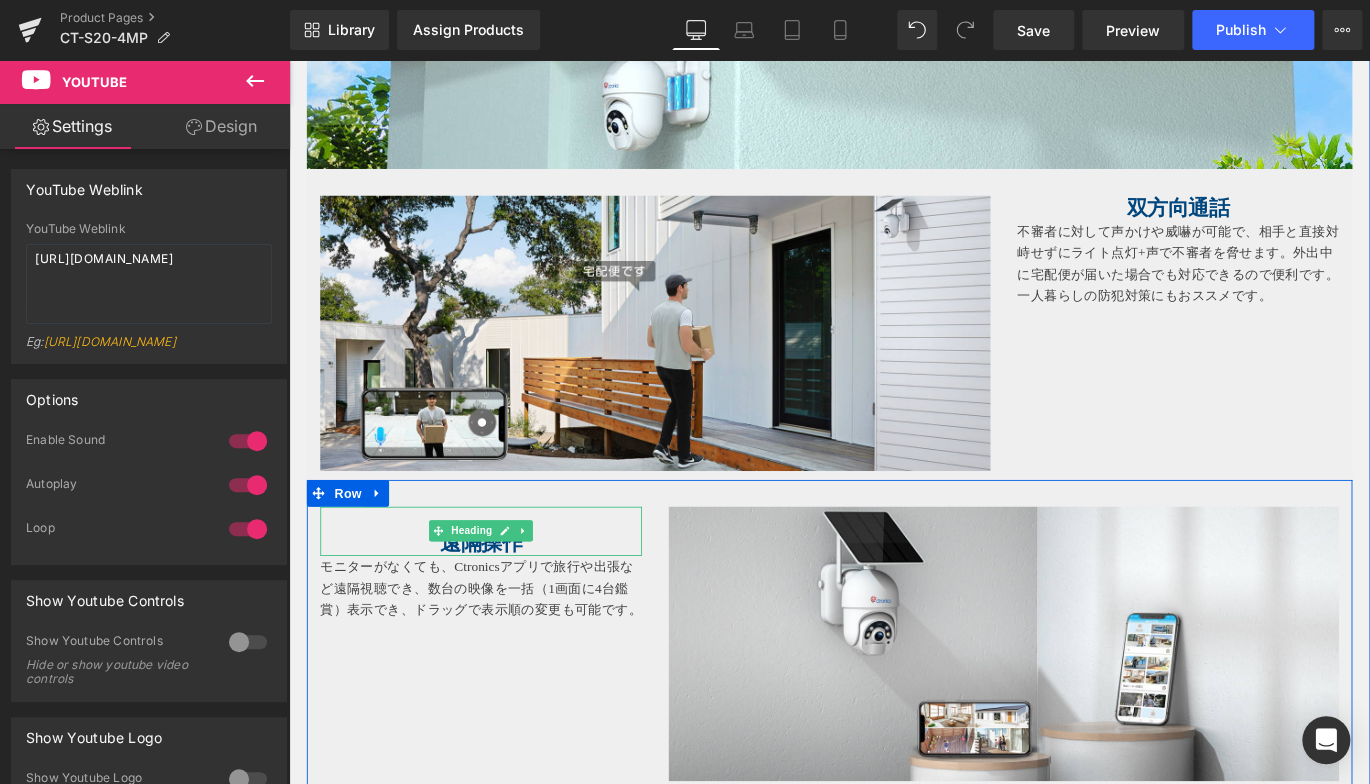 click at bounding box center (504, 574) 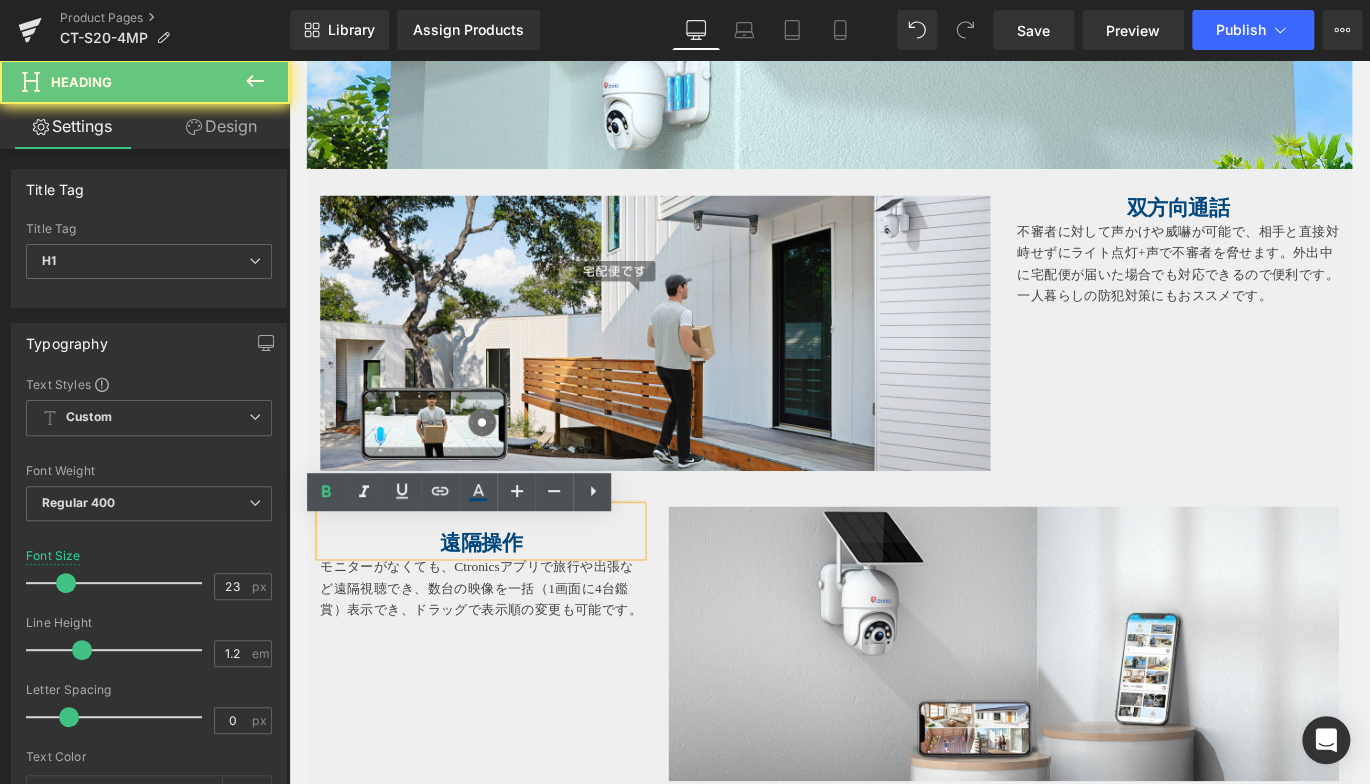 click at bounding box center (504, 574) 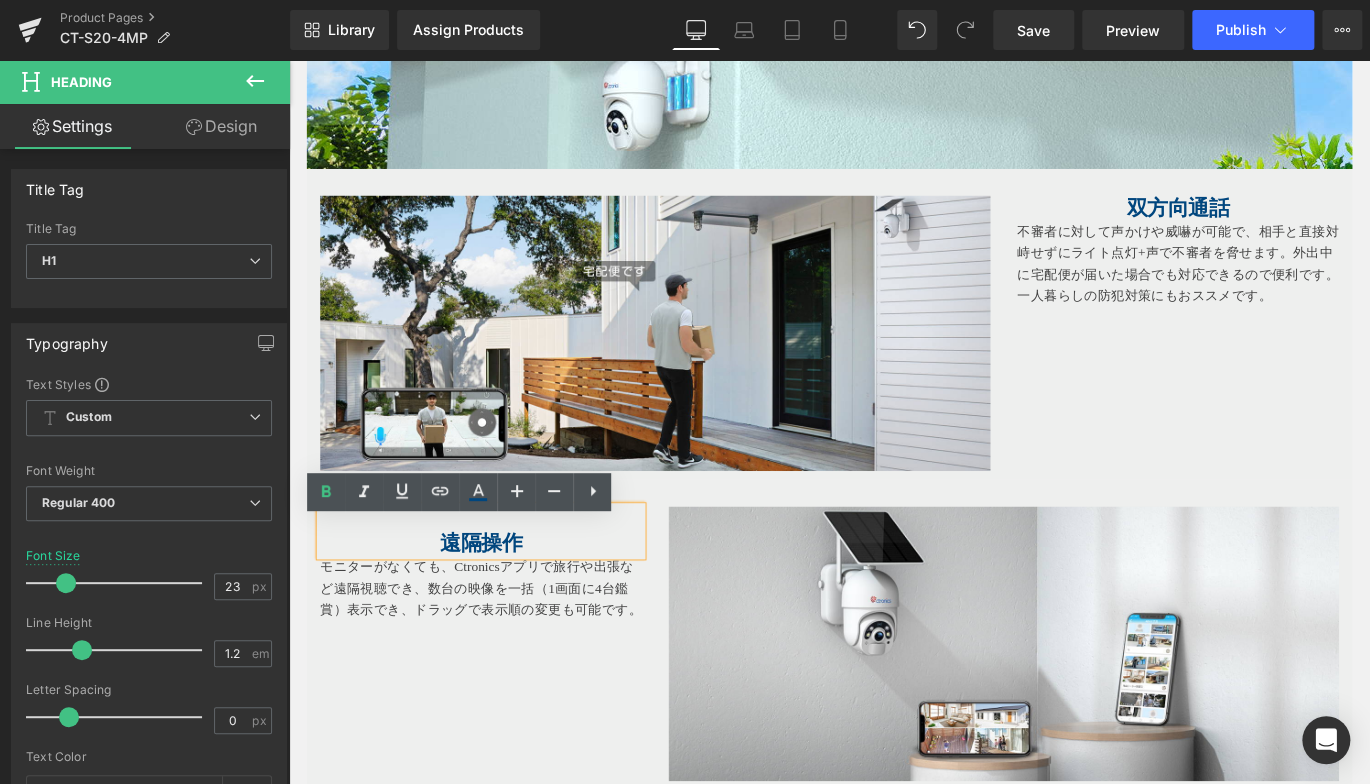click on "遠隔操作" at bounding box center [504, 600] 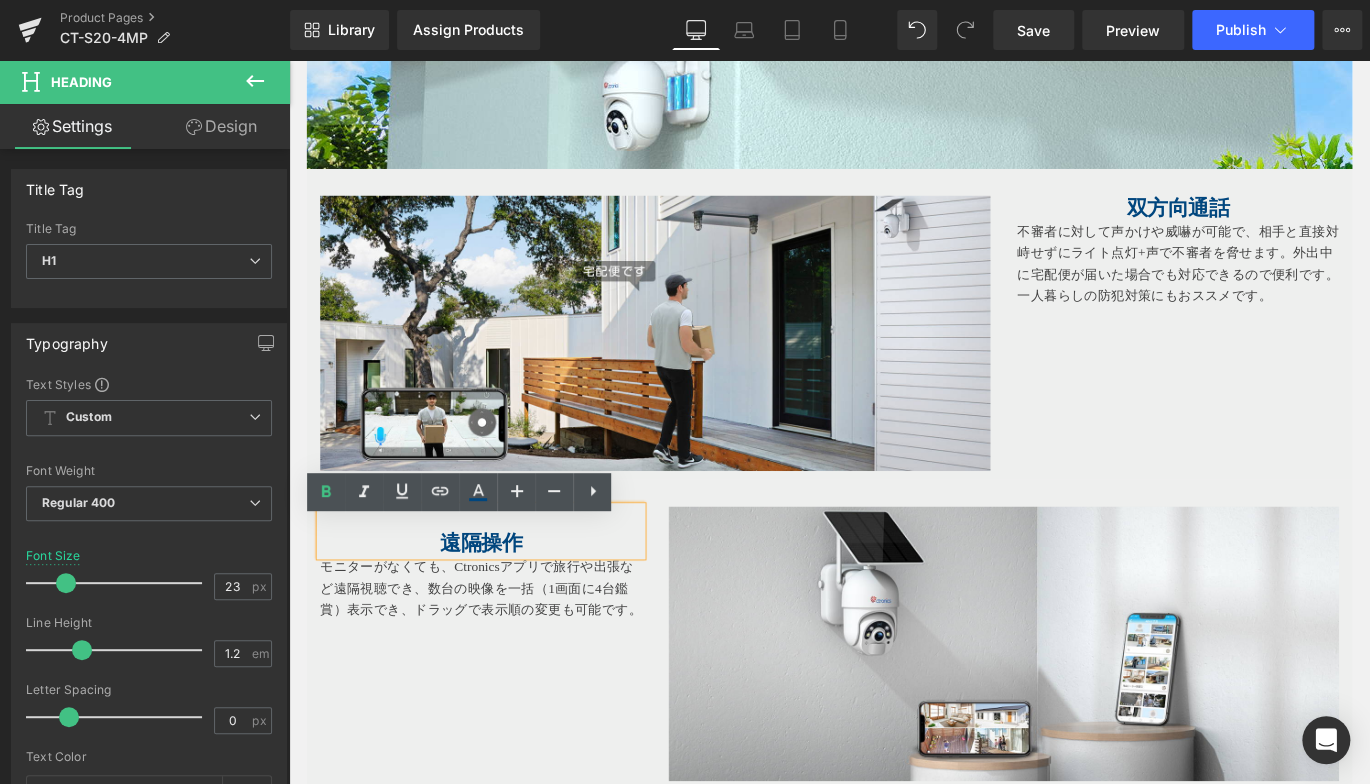 type 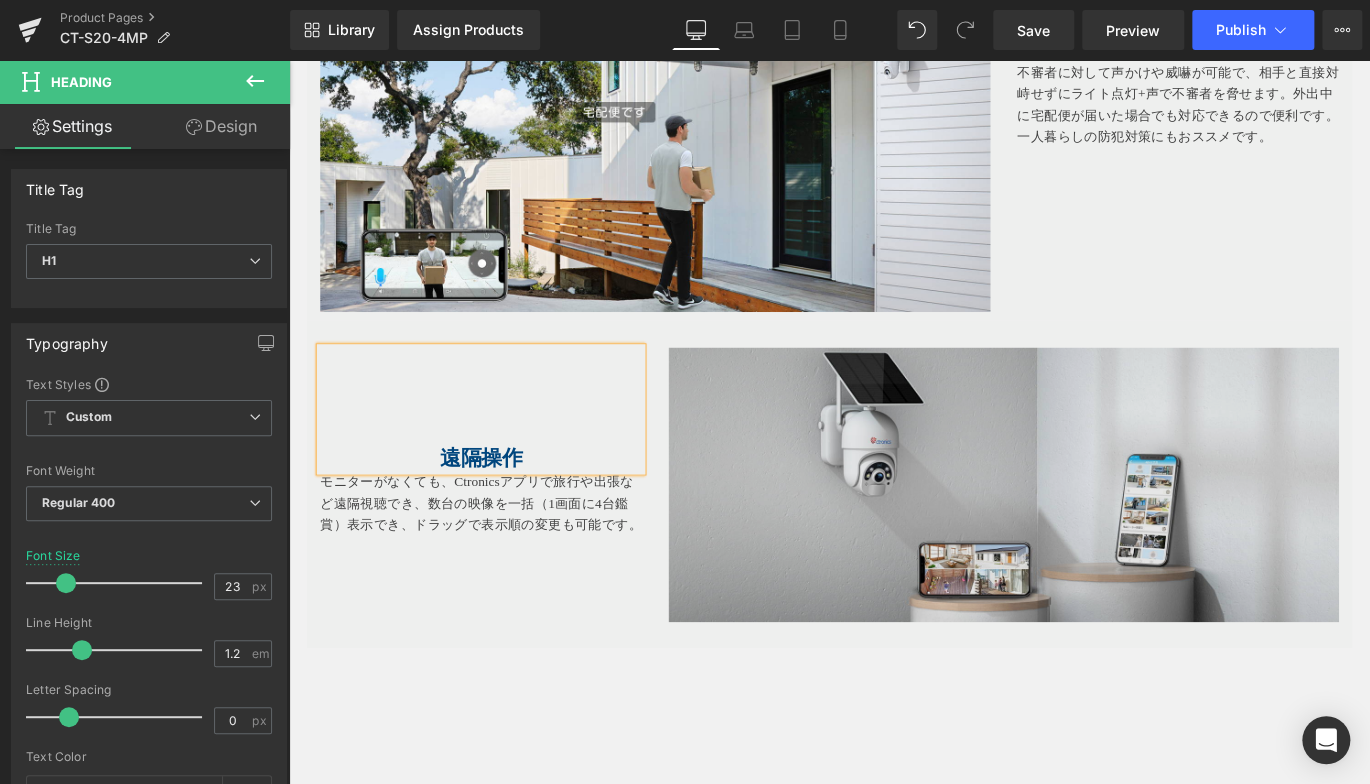 scroll, scrollTop: 2912, scrollLeft: 0, axis: vertical 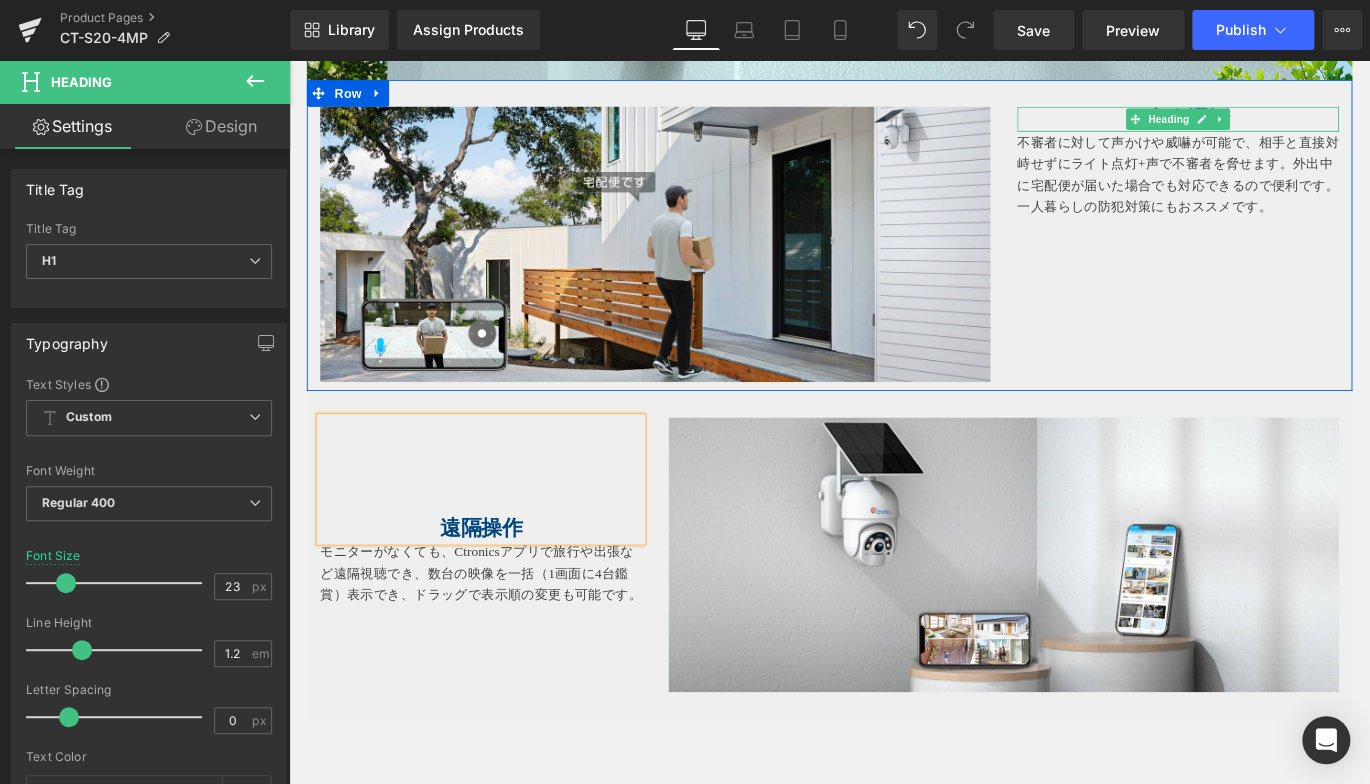 click on "双方向通話" at bounding box center [1284, 126] 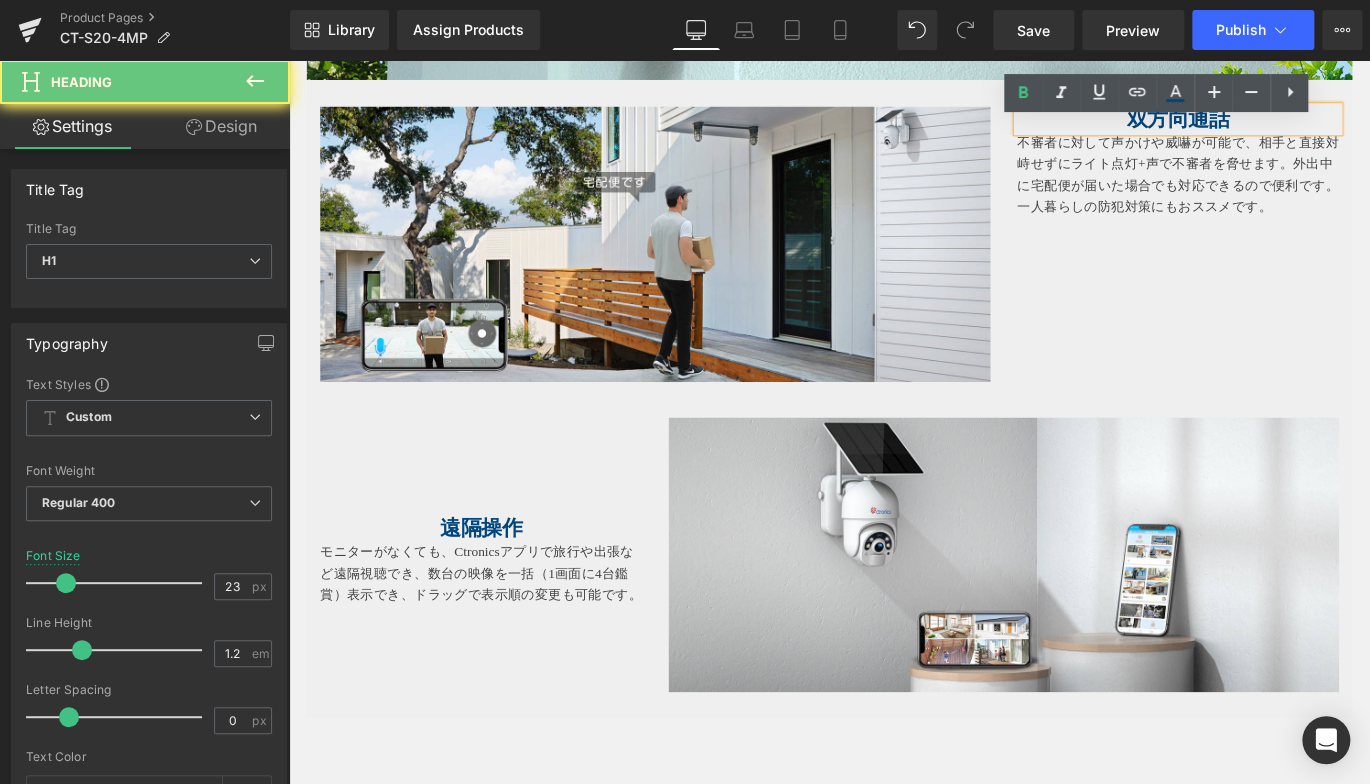 click on "双方向通話" at bounding box center (1284, 126) 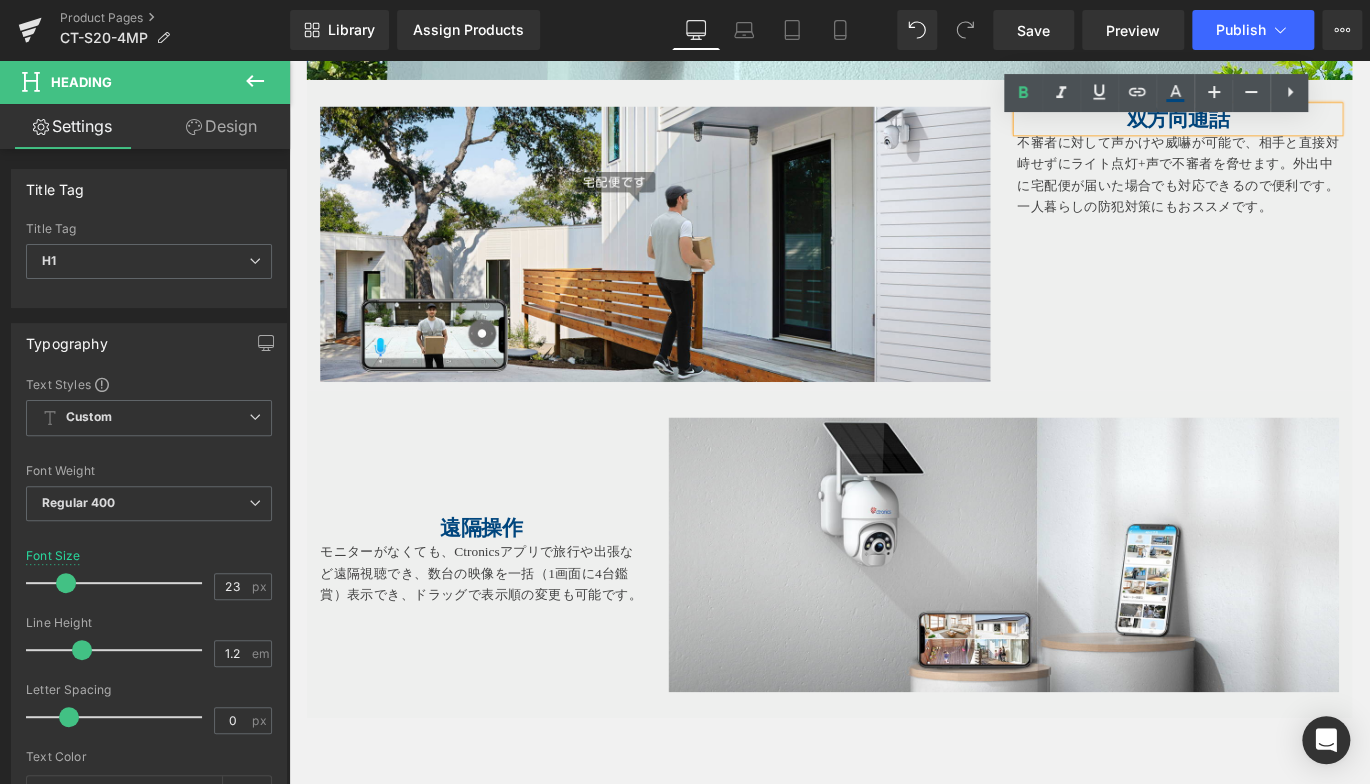 type 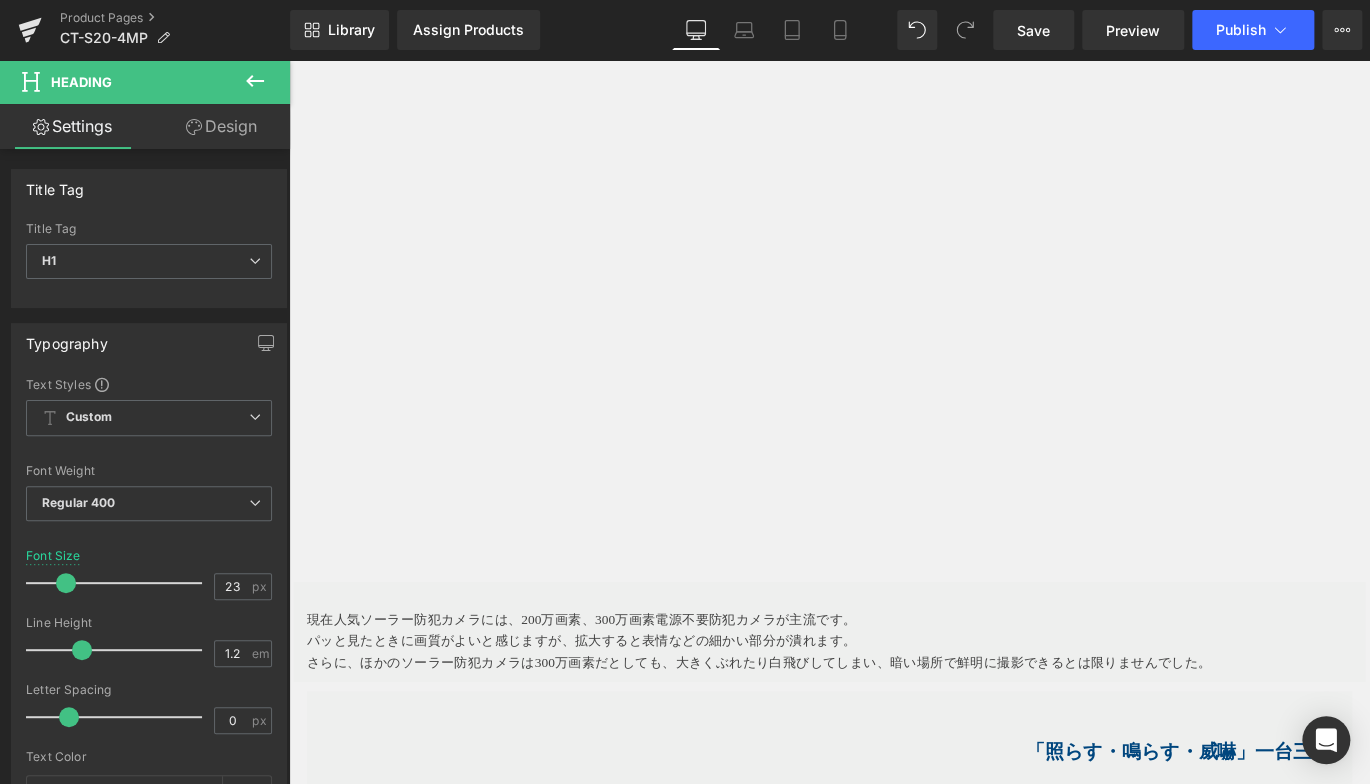 scroll, scrollTop: 4212, scrollLeft: 0, axis: vertical 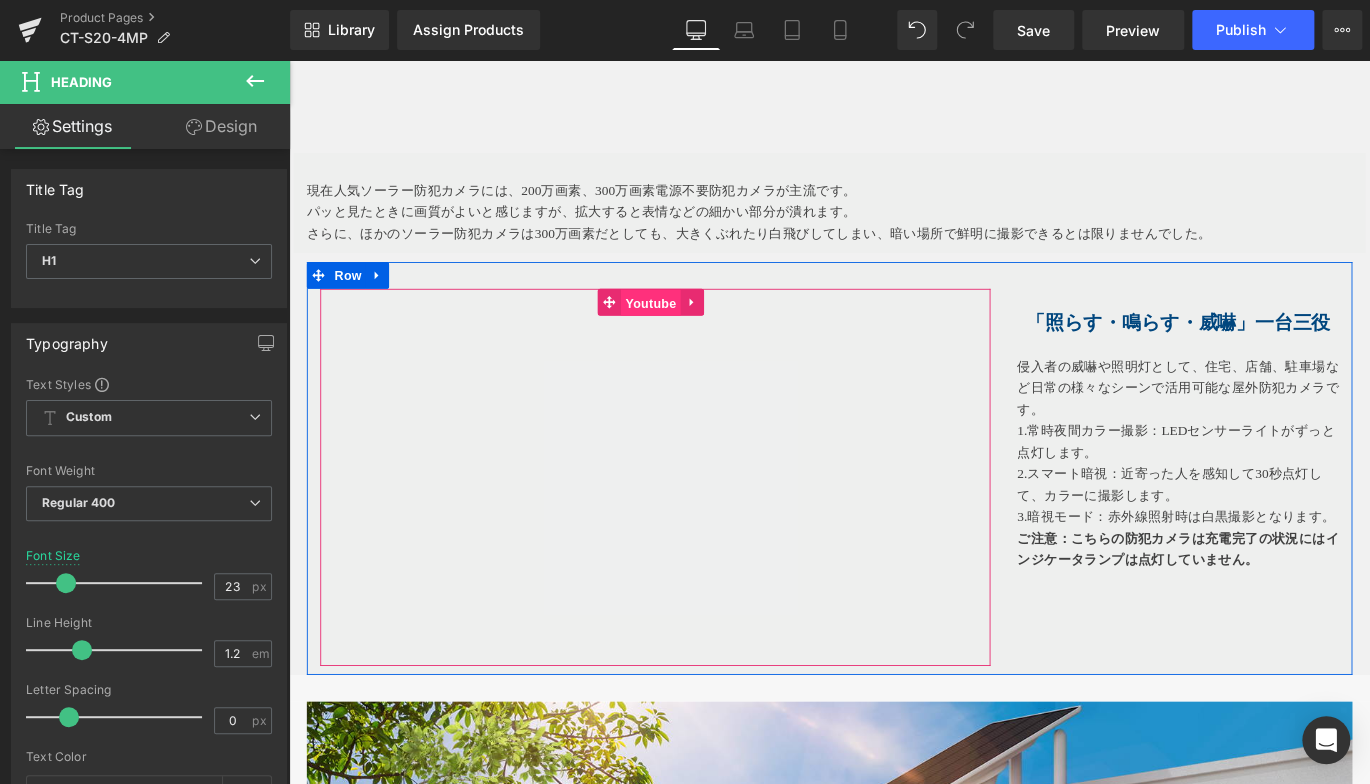 click on "Youtube" at bounding box center [694, 332] 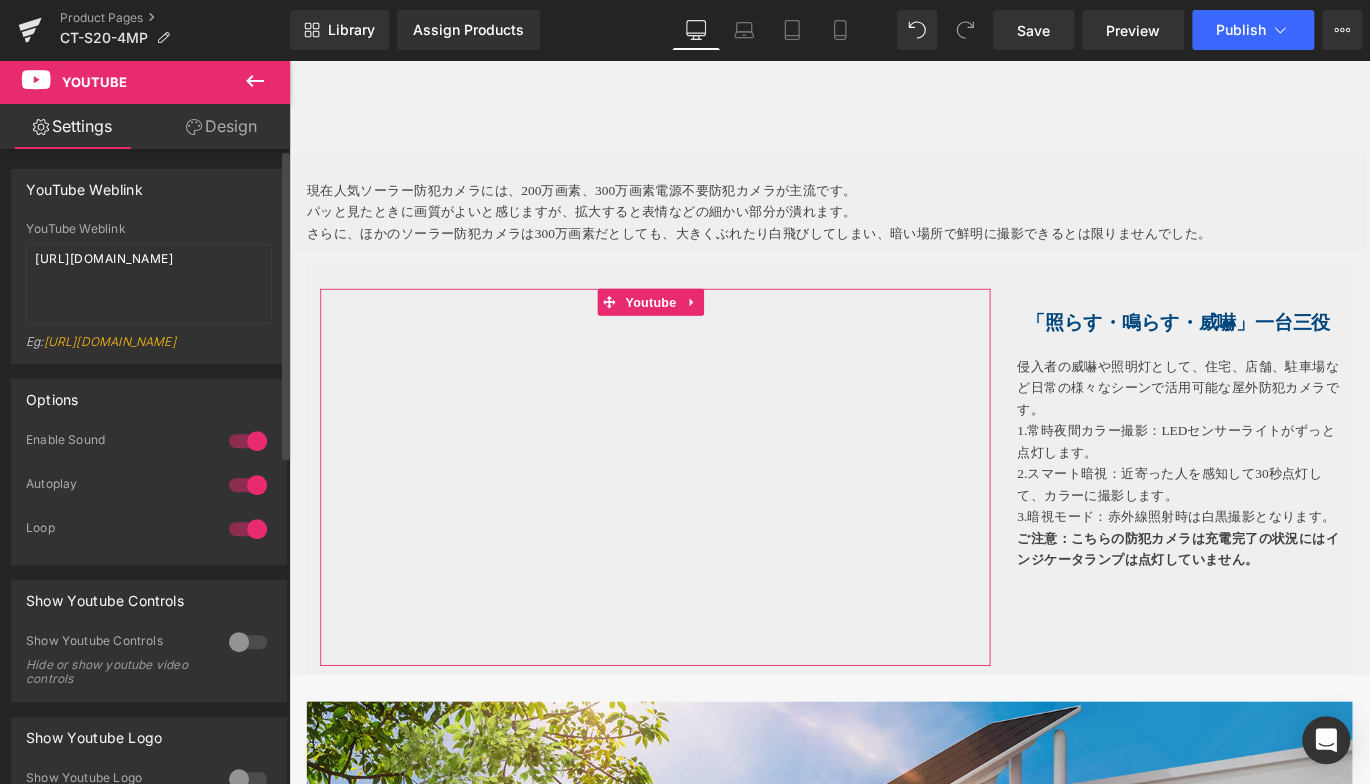 click at bounding box center [248, 485] 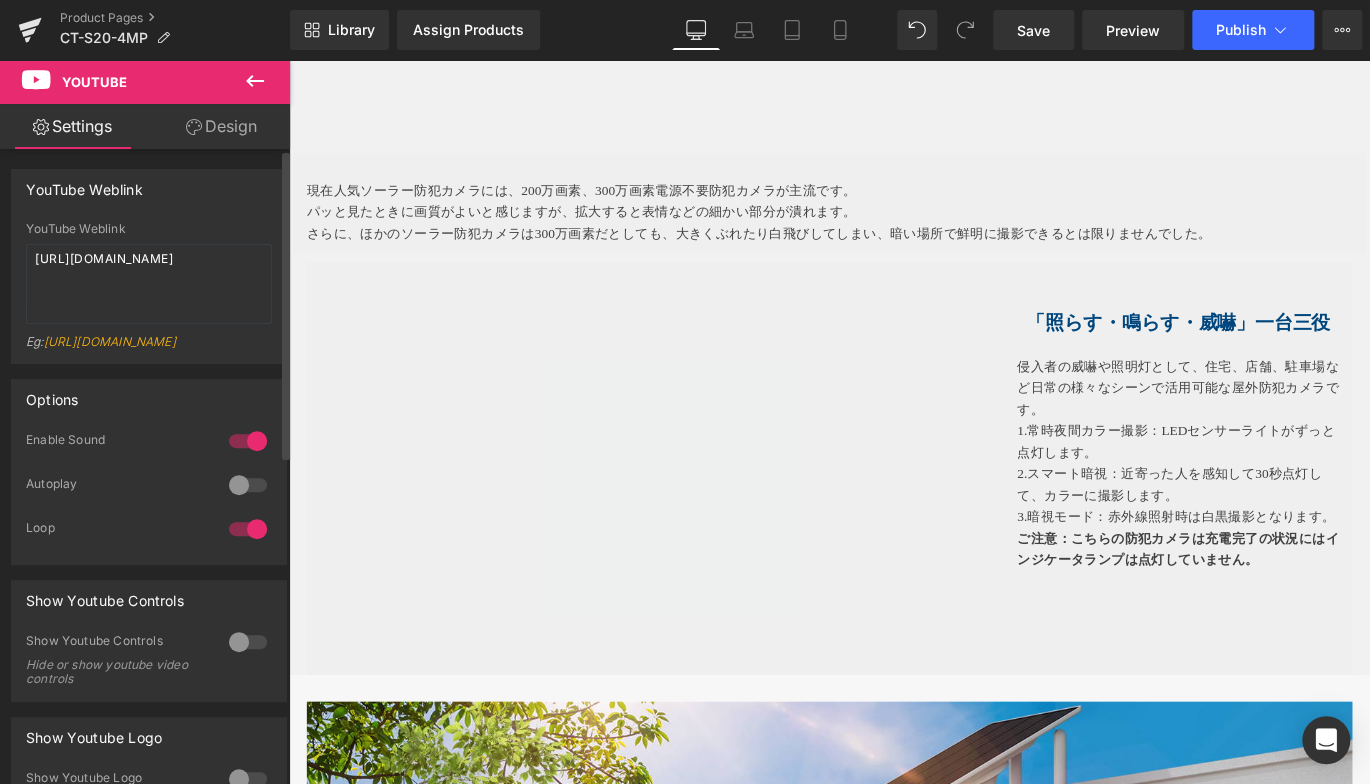 click at bounding box center (248, 485) 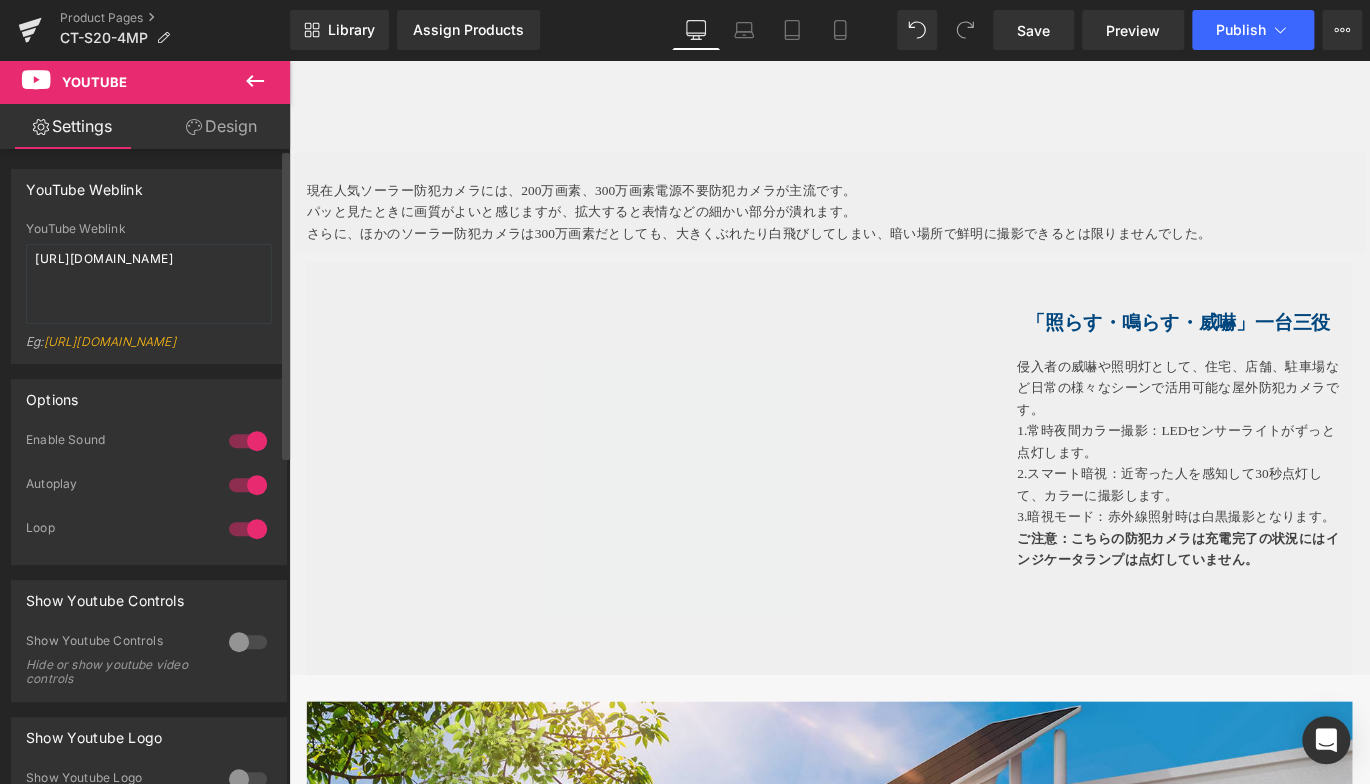 click at bounding box center (248, 441) 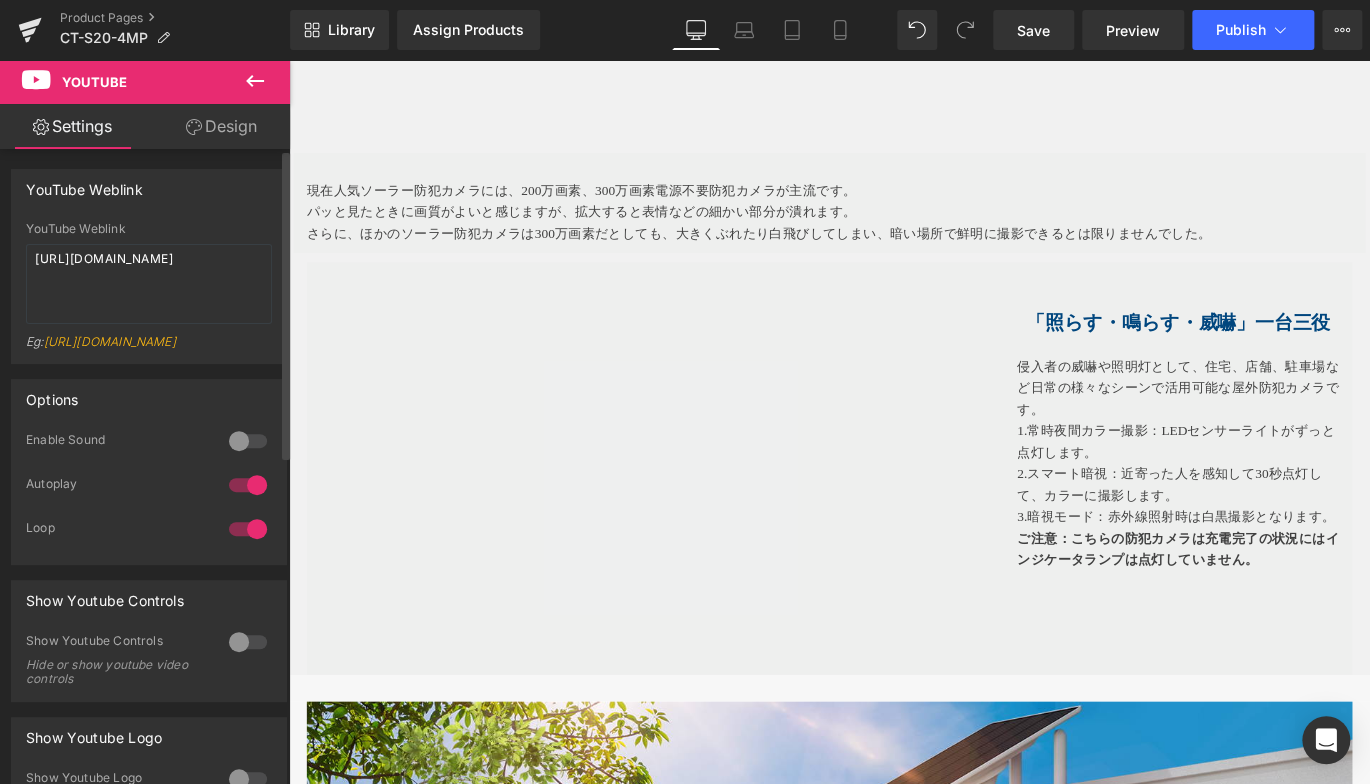 click at bounding box center [248, 441] 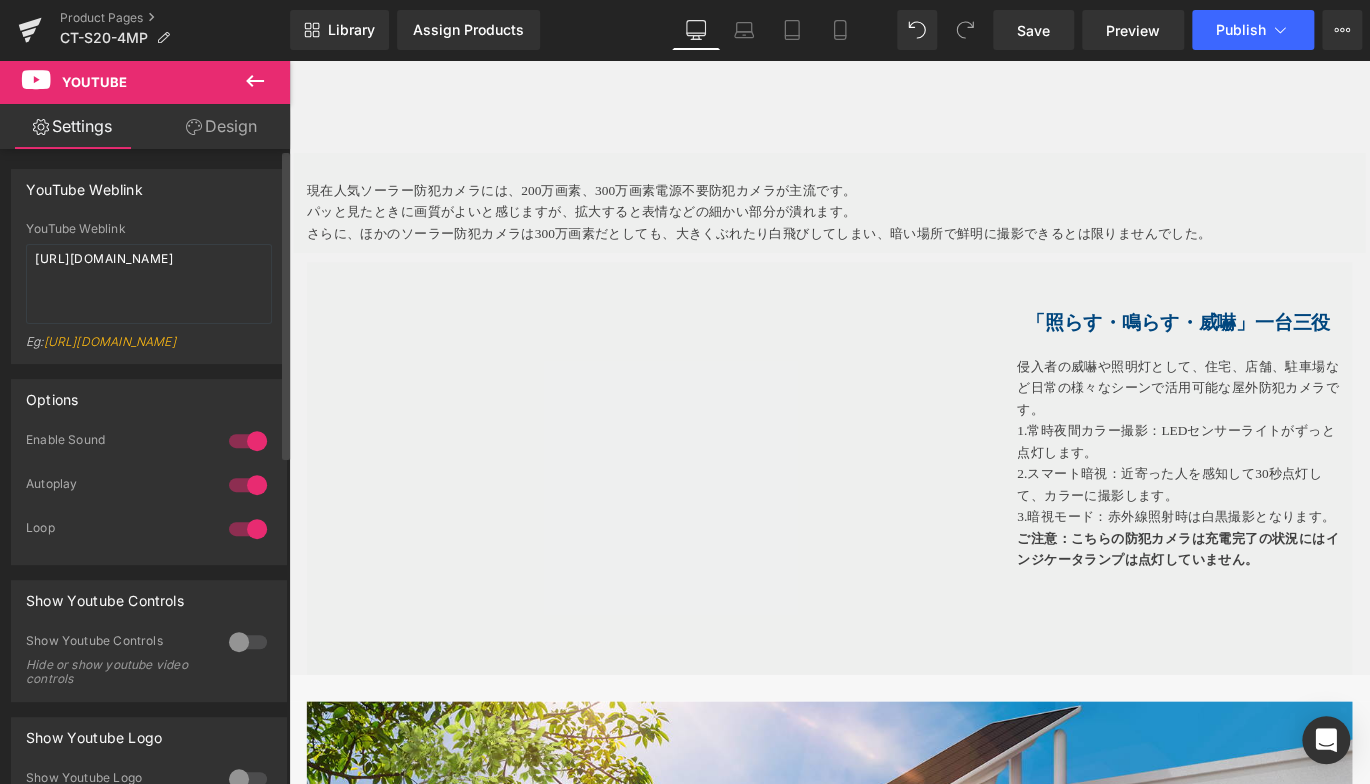 click at bounding box center (248, 441) 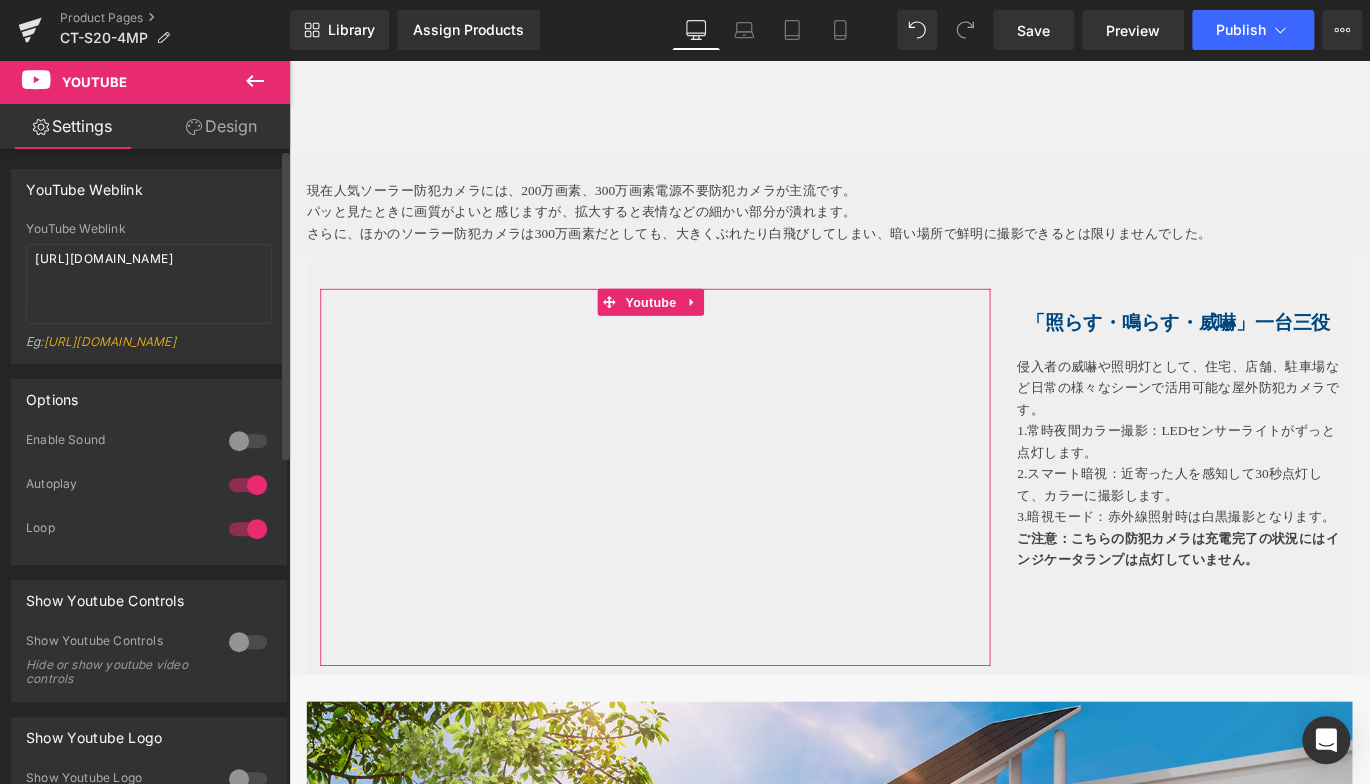 click at bounding box center (248, 441) 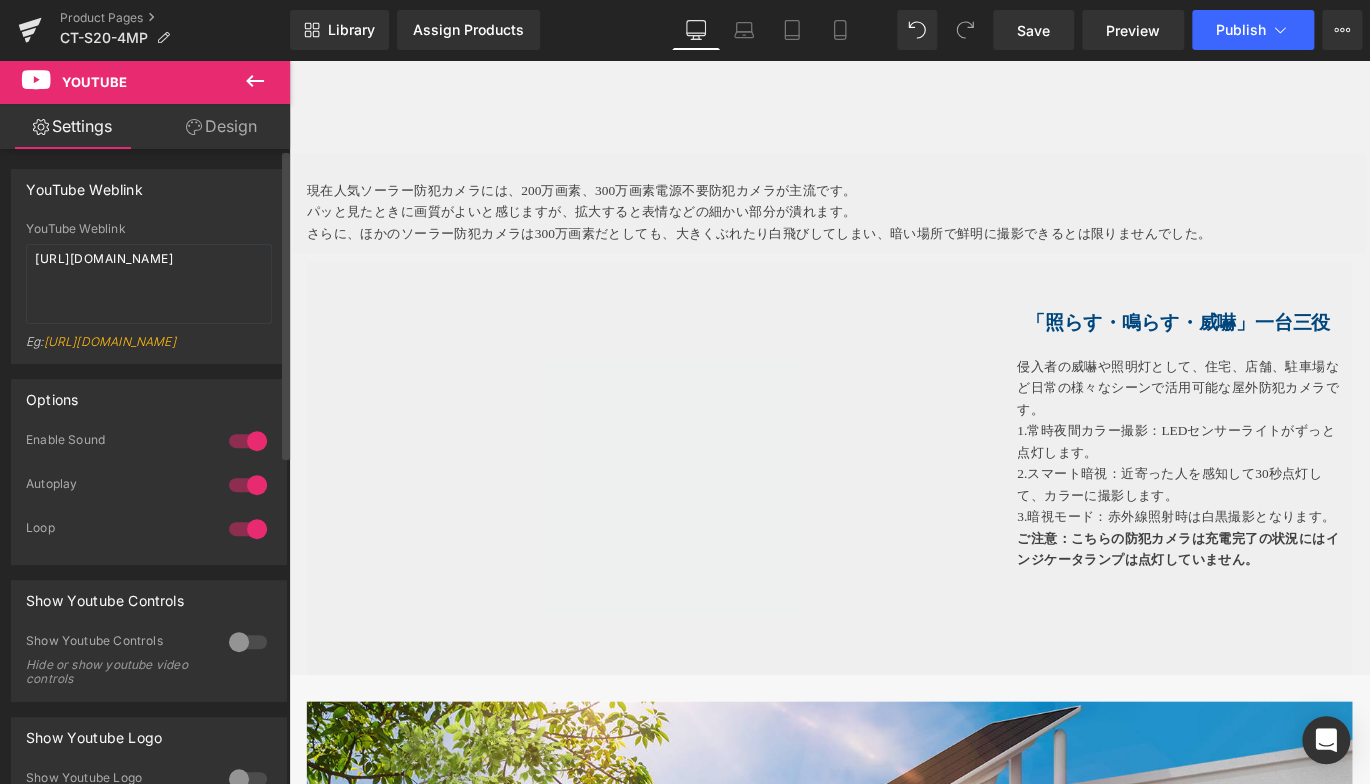 click at bounding box center (248, 441) 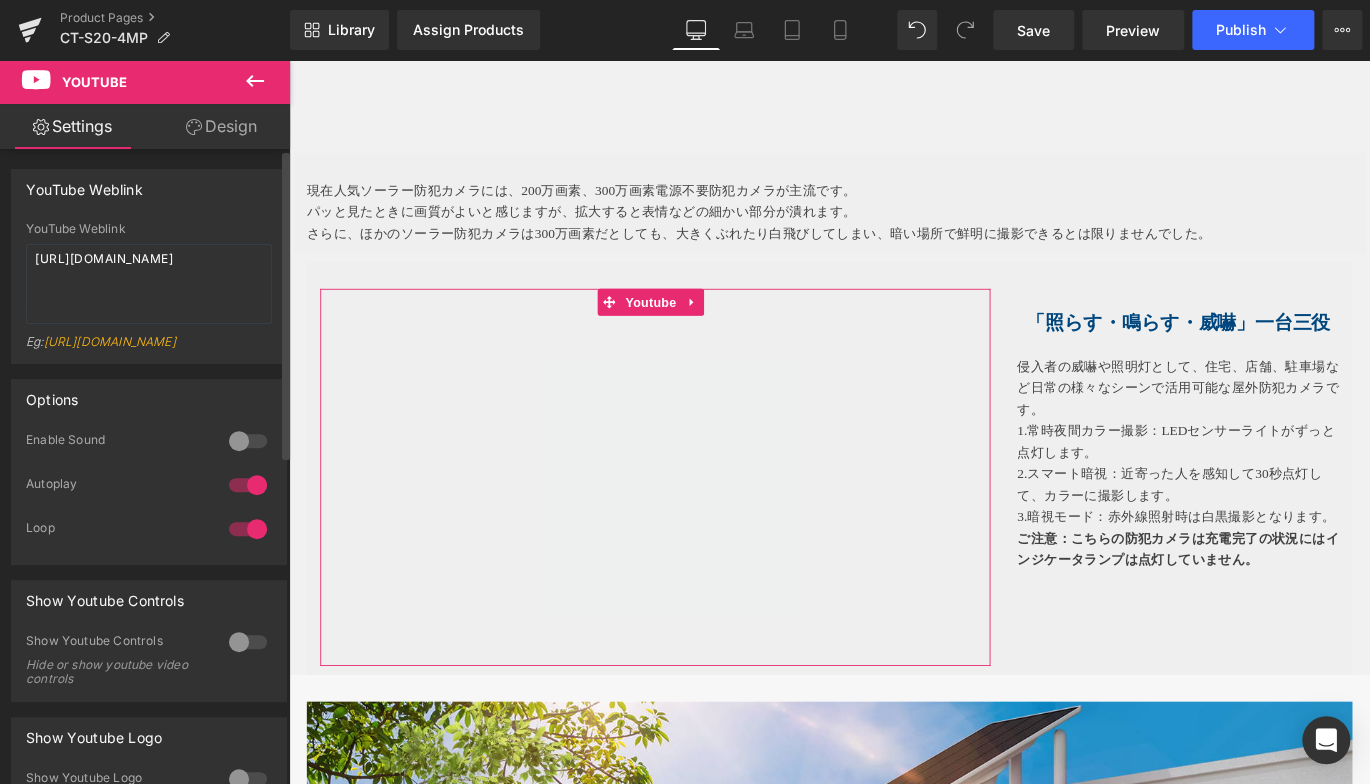 click at bounding box center (248, 441) 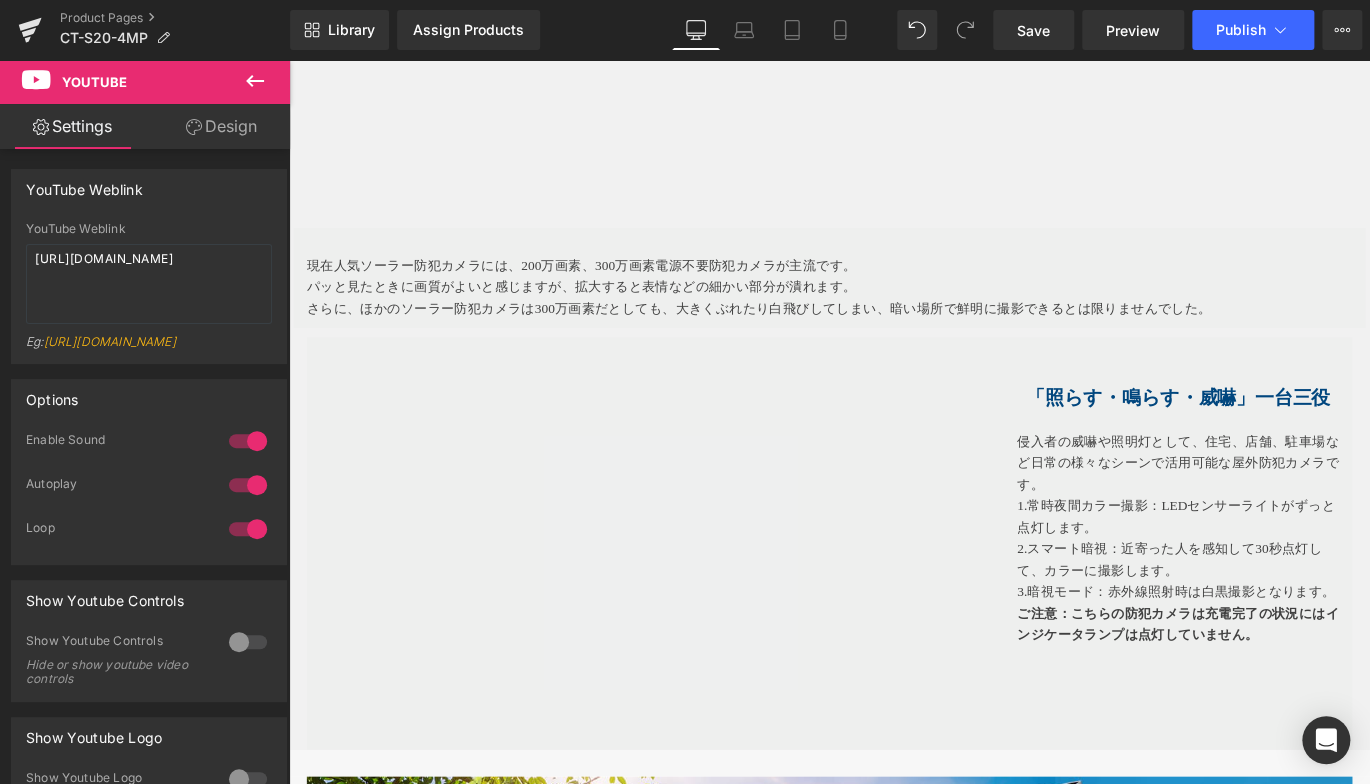 scroll, scrollTop: 4412, scrollLeft: 0, axis: vertical 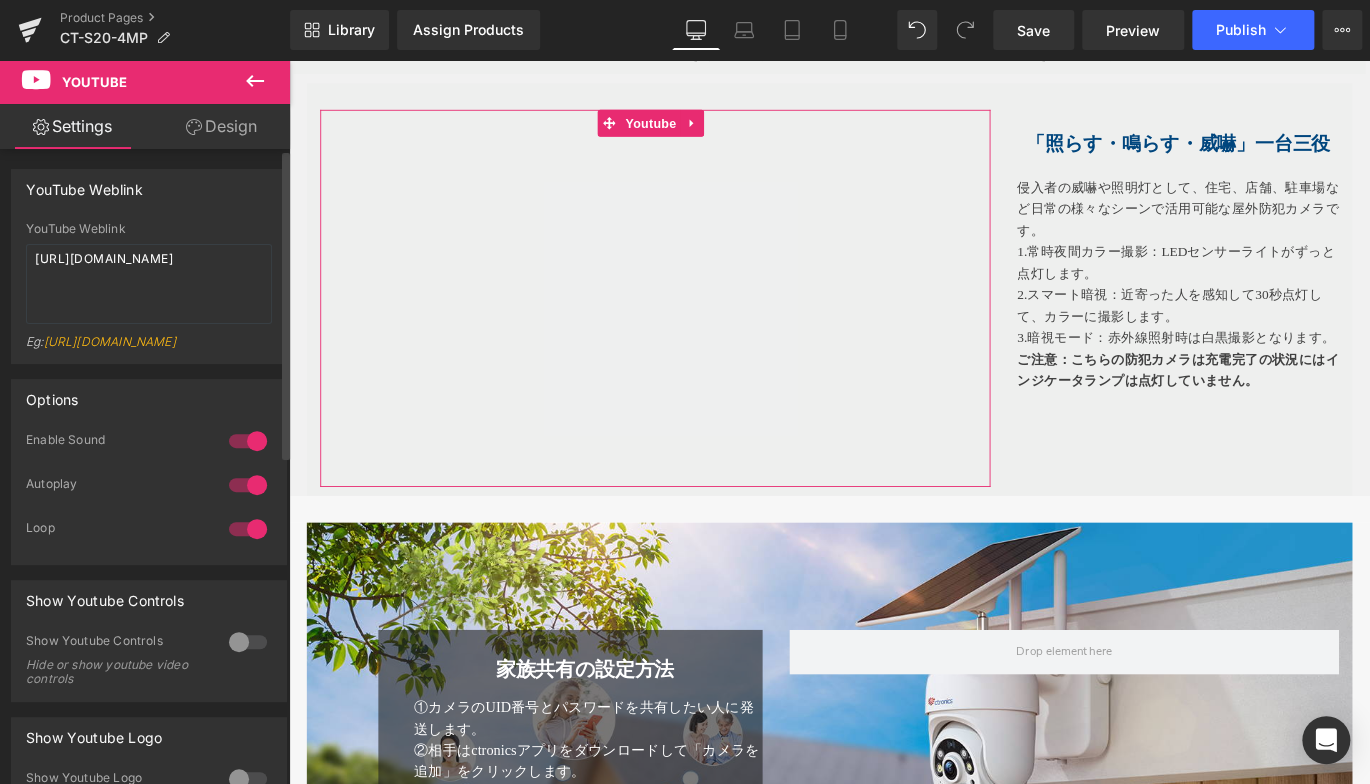 click on "Options" at bounding box center (149, 399) 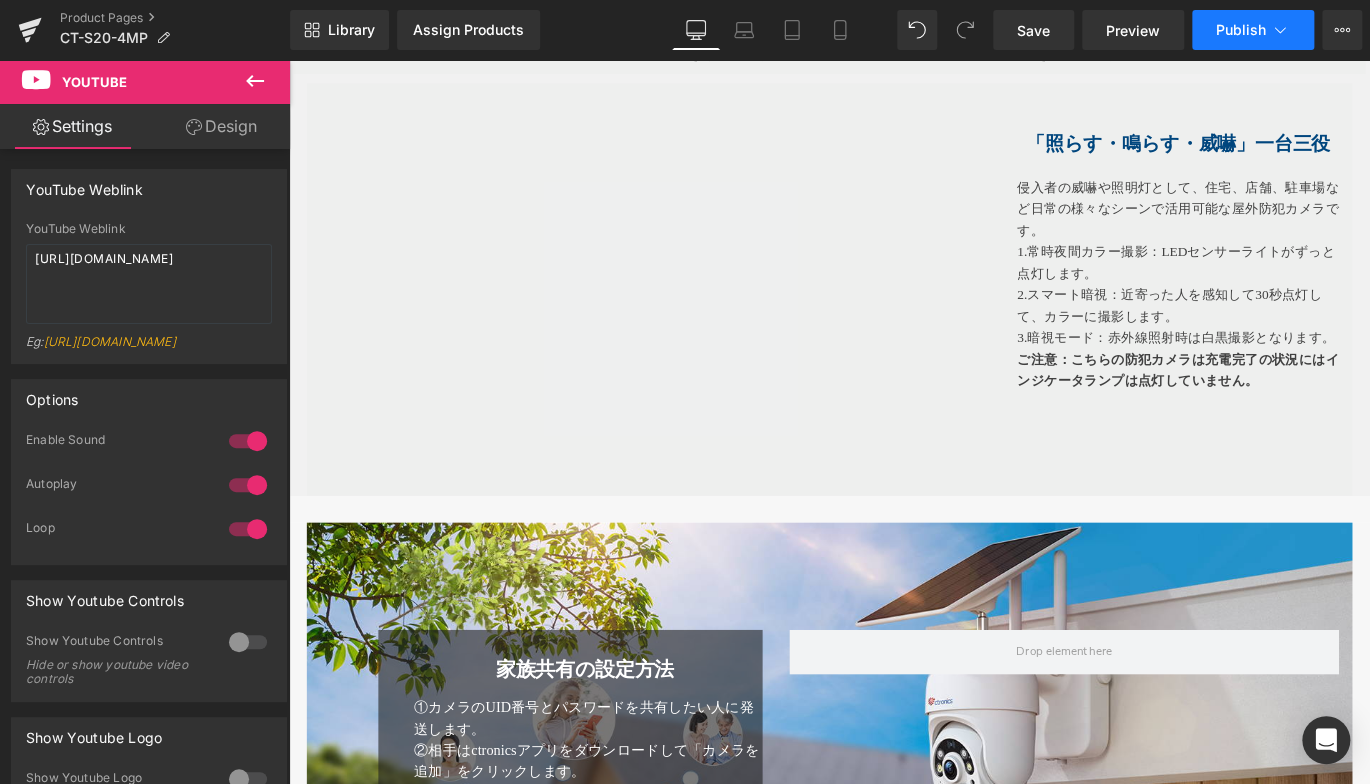click on "Publish" at bounding box center [1253, 30] 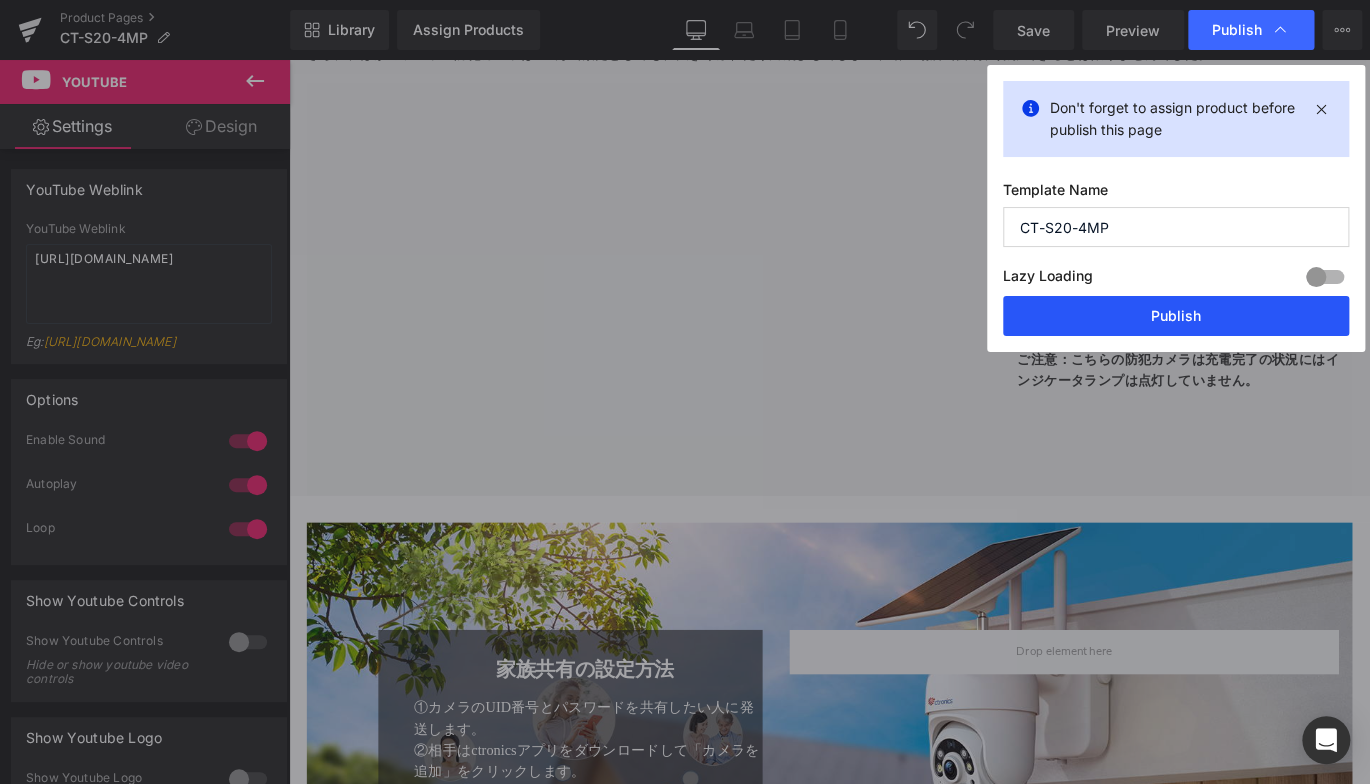 drag, startPoint x: 1167, startPoint y: 311, endPoint x: 983, endPoint y: 283, distance: 186.11824 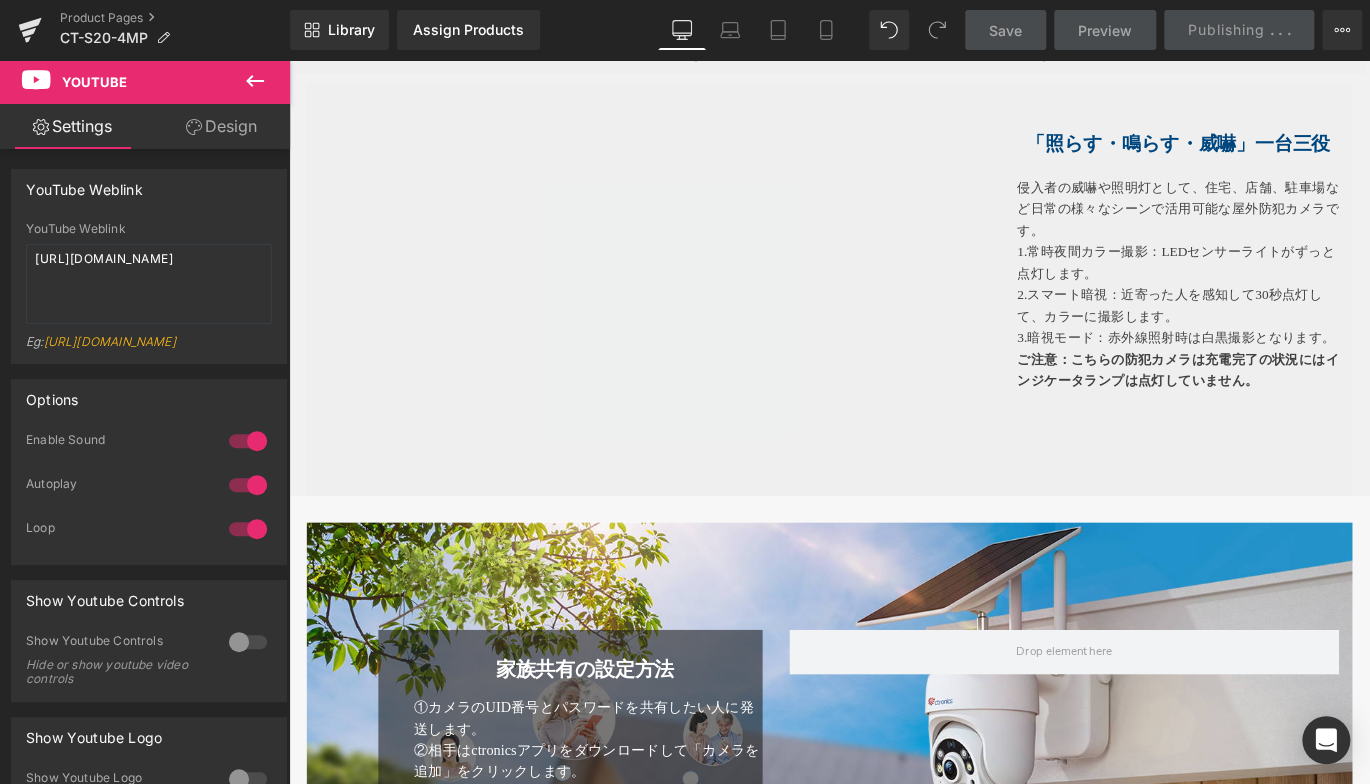 scroll, scrollTop: 3612, scrollLeft: 0, axis: vertical 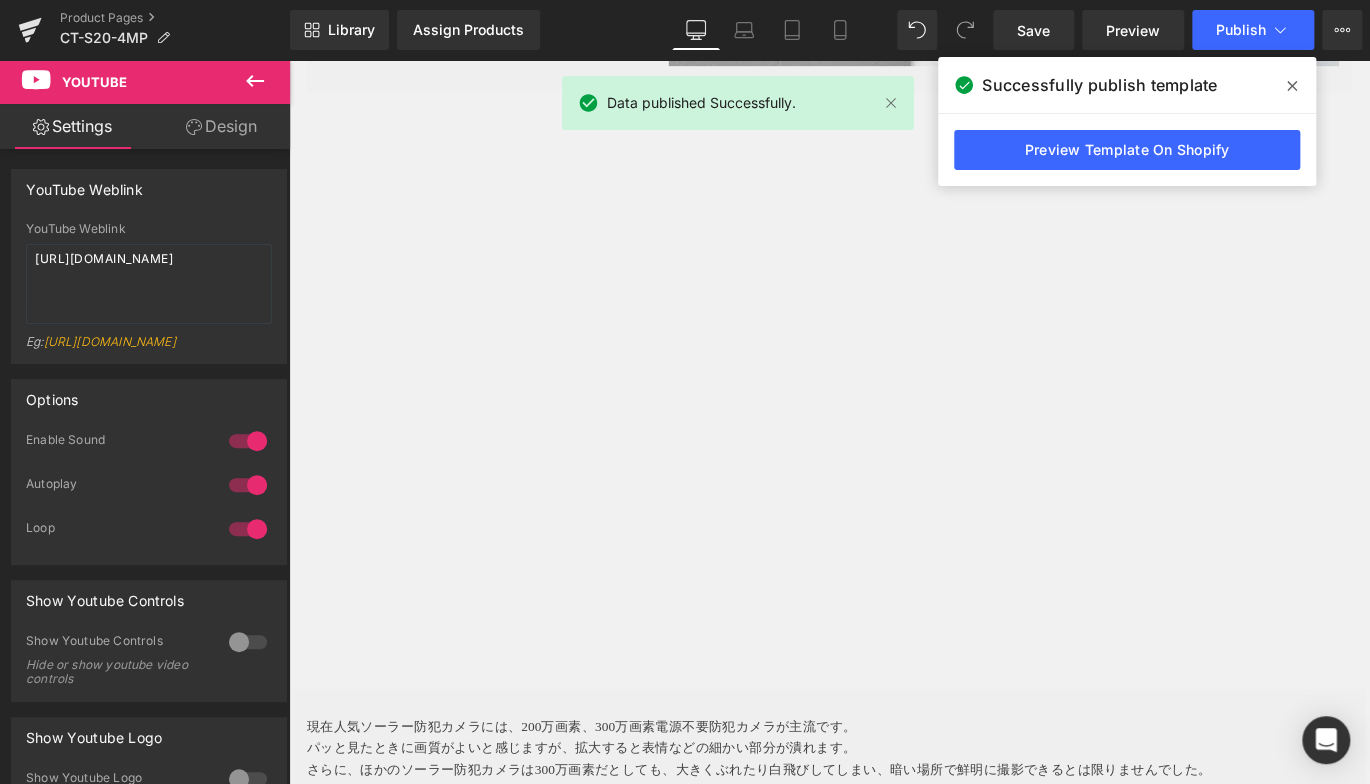 drag, startPoint x: 1299, startPoint y: 82, endPoint x: 155, endPoint y: 32, distance: 1145.0922 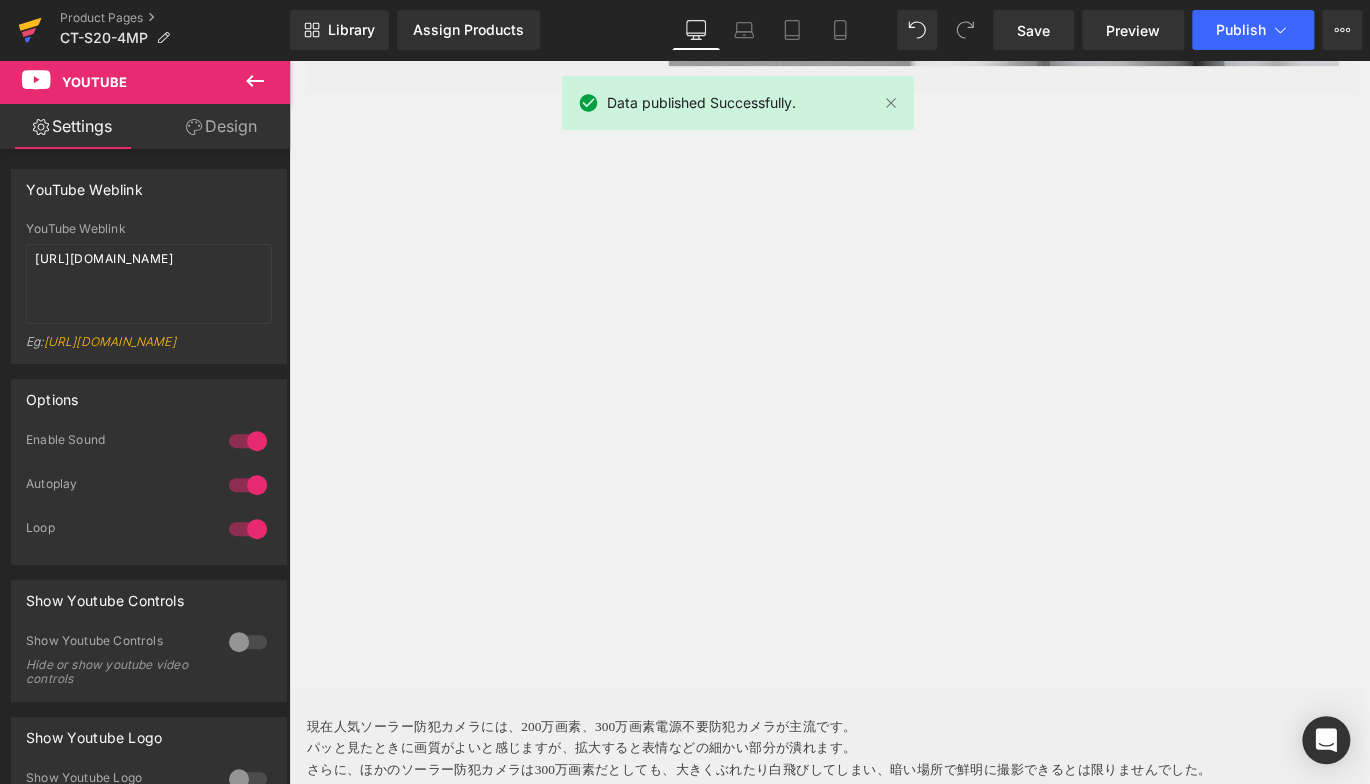 click 